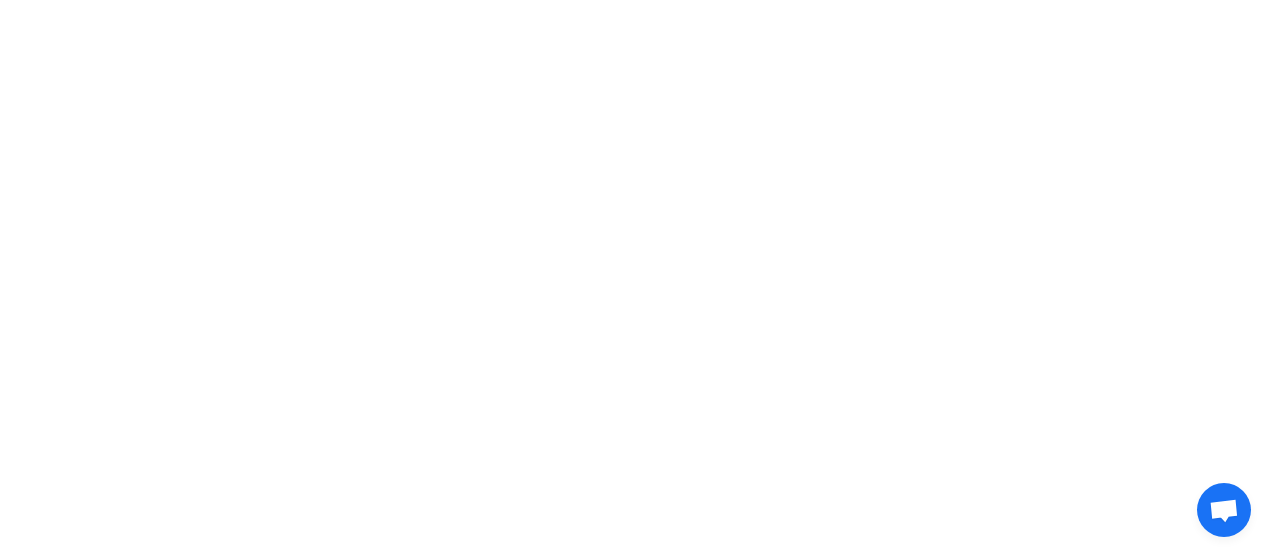scroll, scrollTop: 0, scrollLeft: 0, axis: both 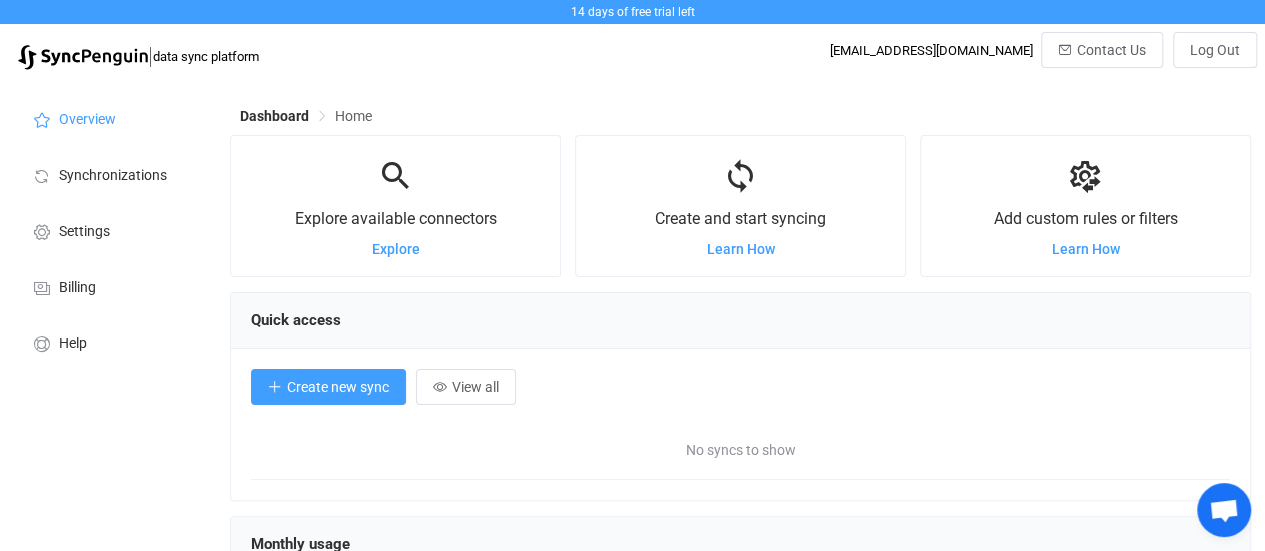 click on "Create new sync" at bounding box center (338, 387) 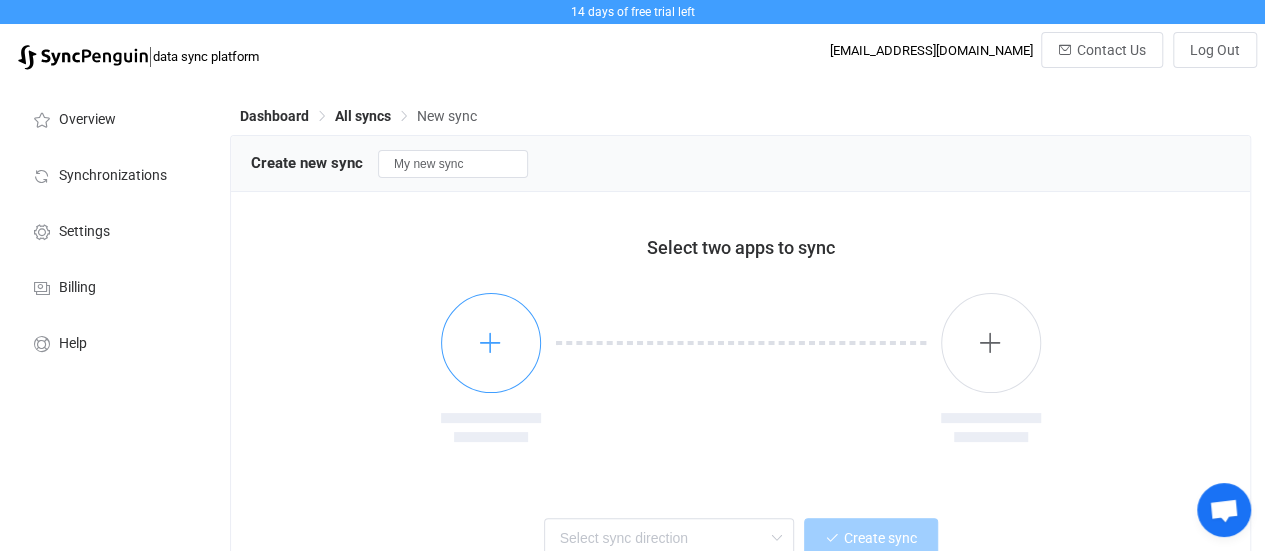 click at bounding box center (491, 343) 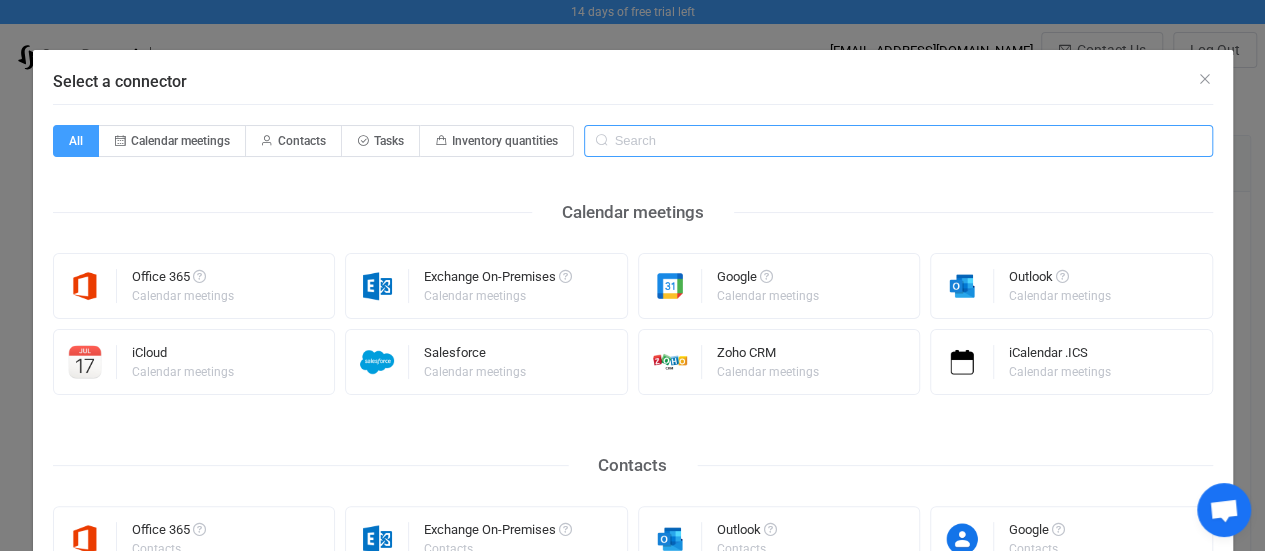 click at bounding box center (898, 141) 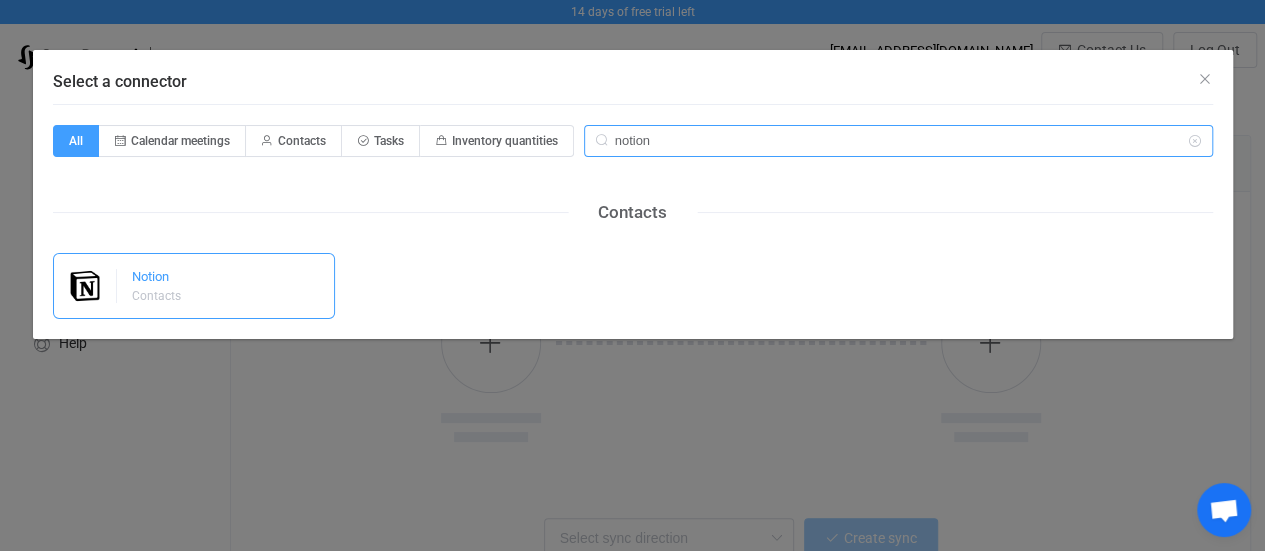 type on "notion" 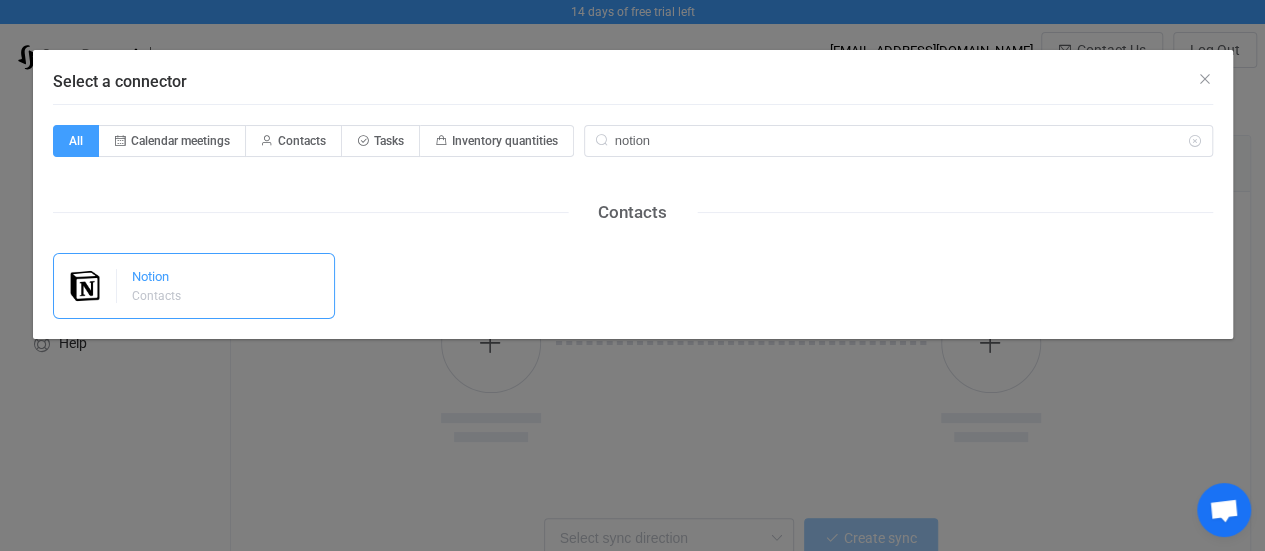 click on "Notion
Contacts" at bounding box center (194, 286) 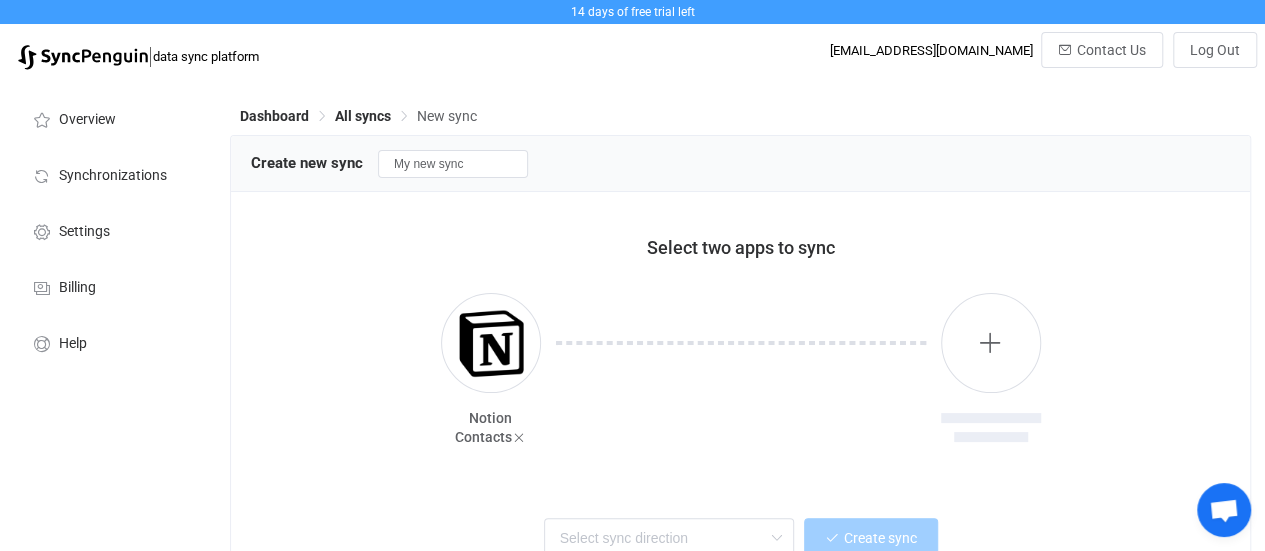 scroll, scrollTop: 92, scrollLeft: 0, axis: vertical 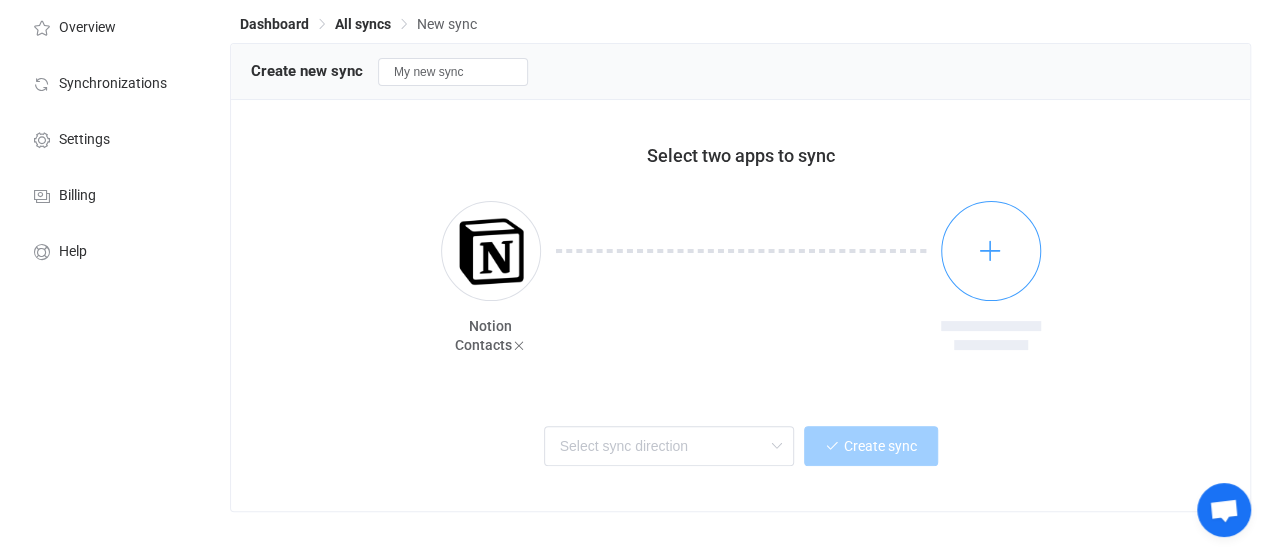 click at bounding box center [990, 250] 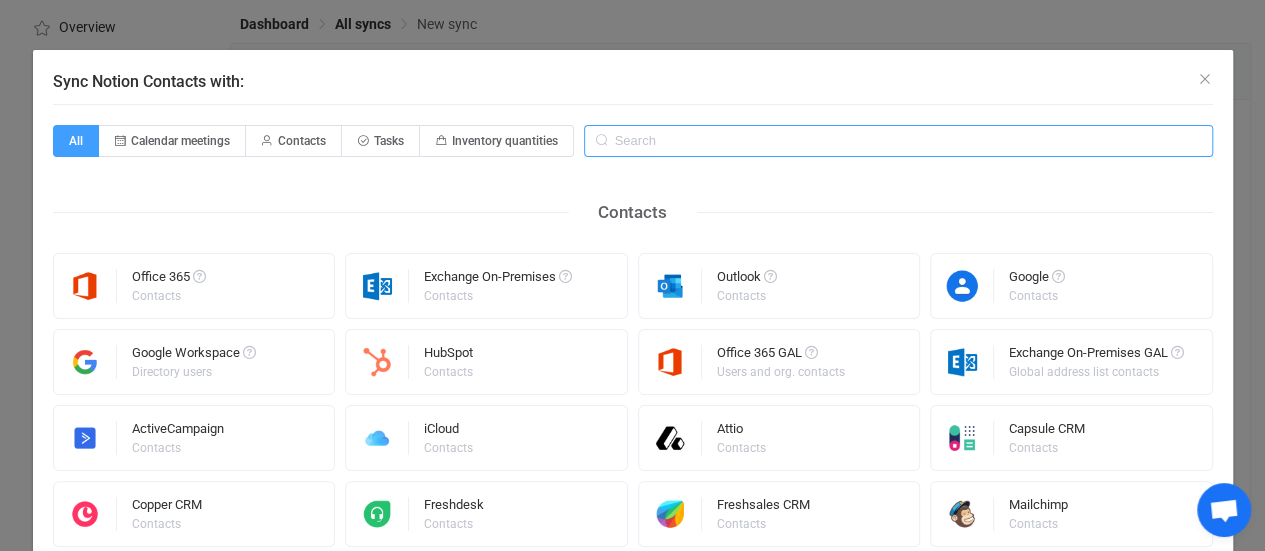 click at bounding box center (898, 141) 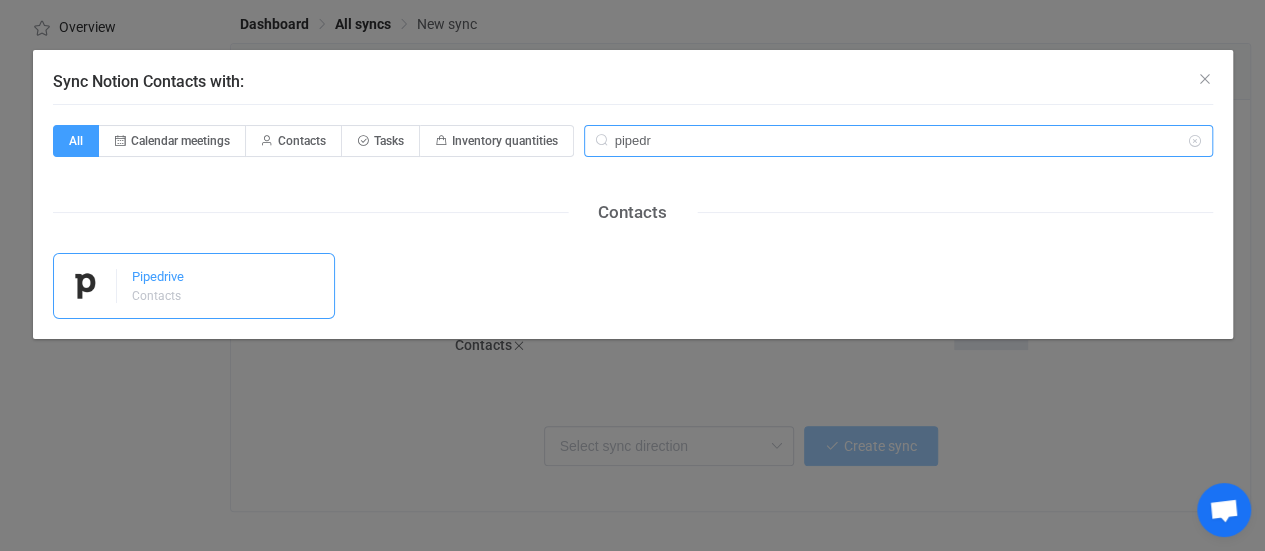 type on "pipedr" 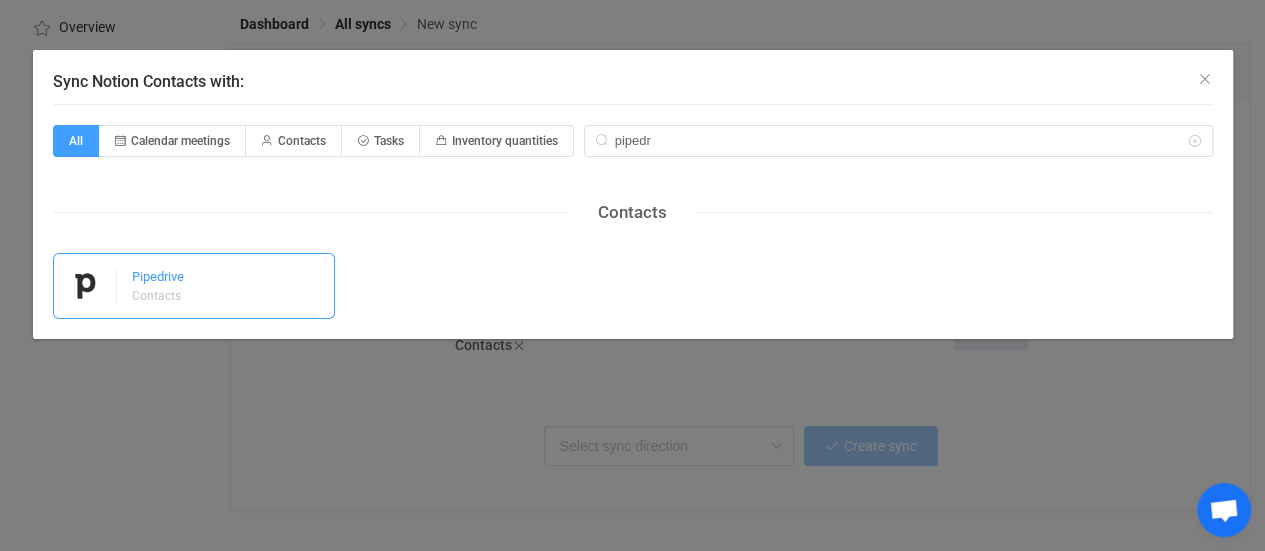 click on "Pipedrive
Contacts" at bounding box center (194, 286) 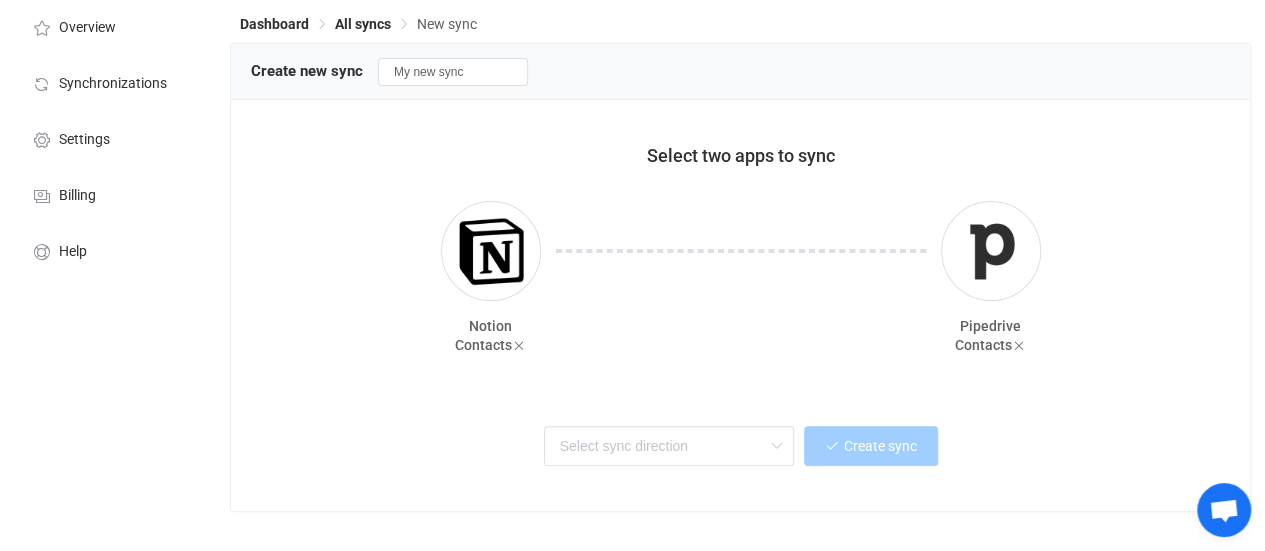scroll, scrollTop: 120, scrollLeft: 0, axis: vertical 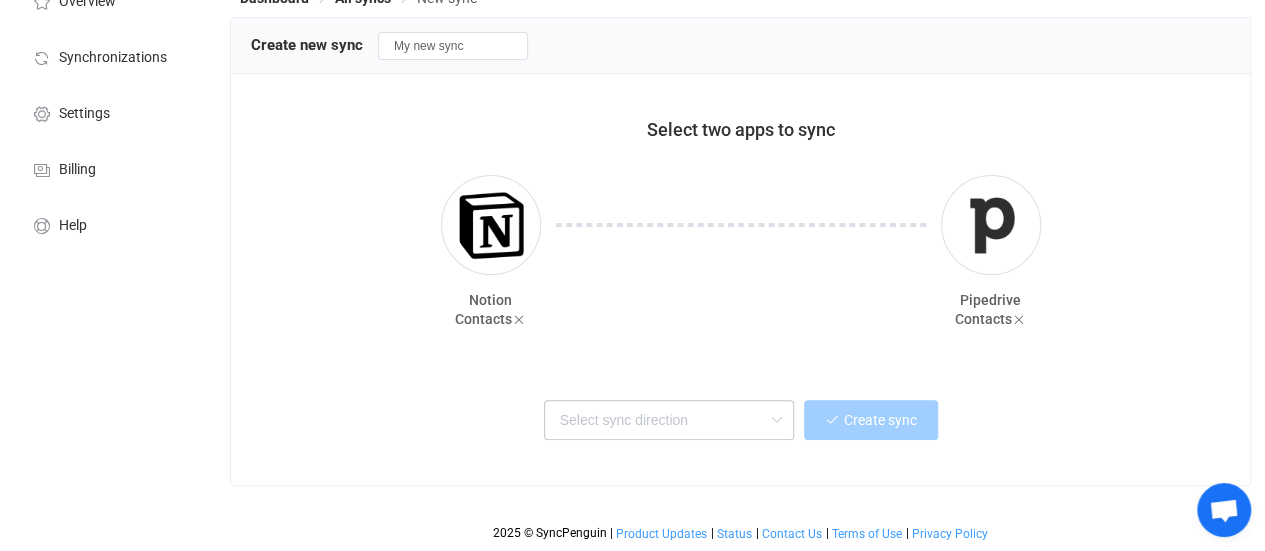 click at bounding box center [776, 420] 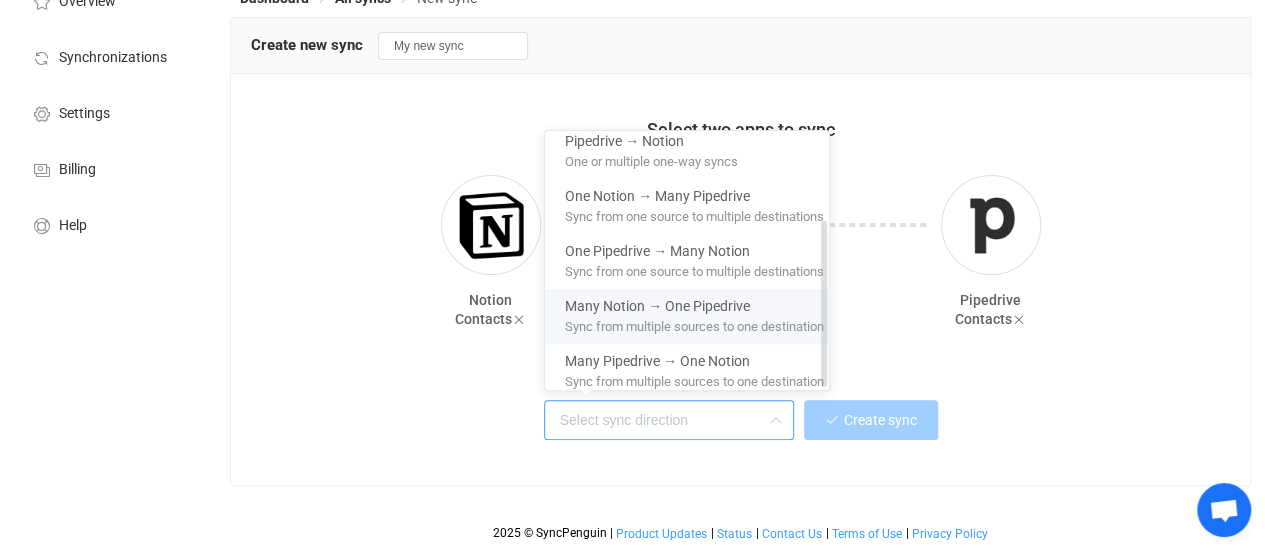 scroll, scrollTop: 0, scrollLeft: 0, axis: both 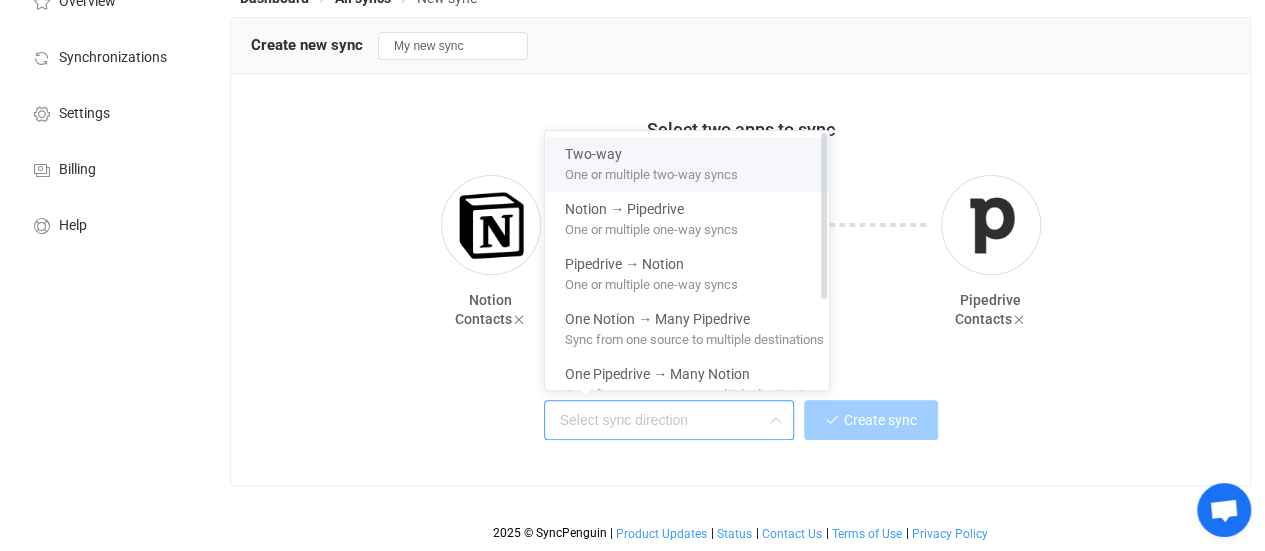click on "Two-way One or multiple two-way syncs" at bounding box center (694, 164) 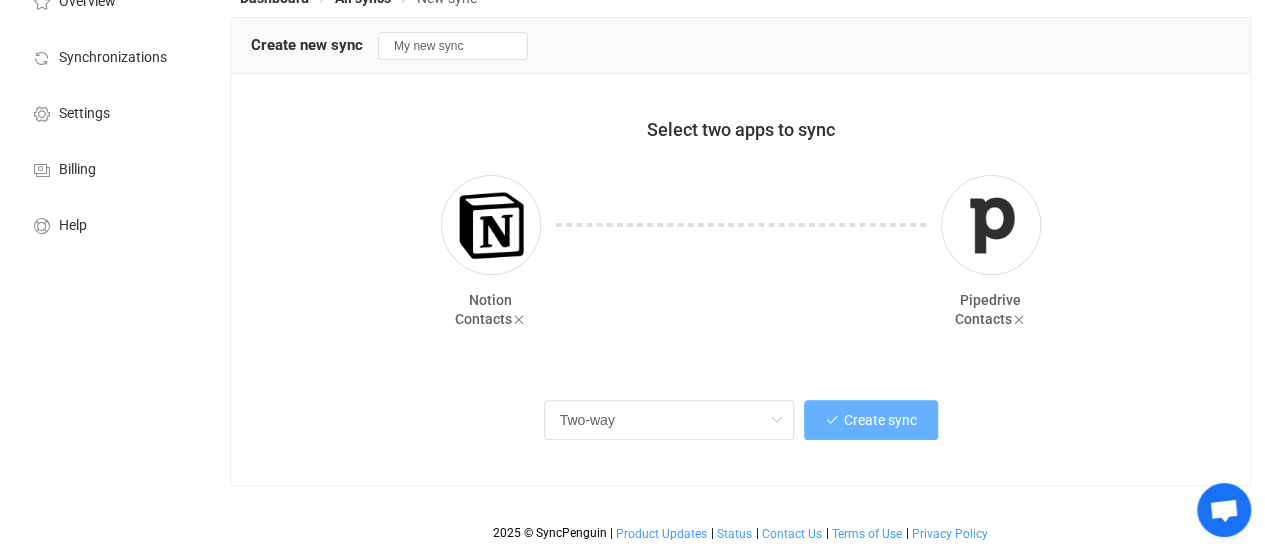 click on "Create sync" at bounding box center [880, 420] 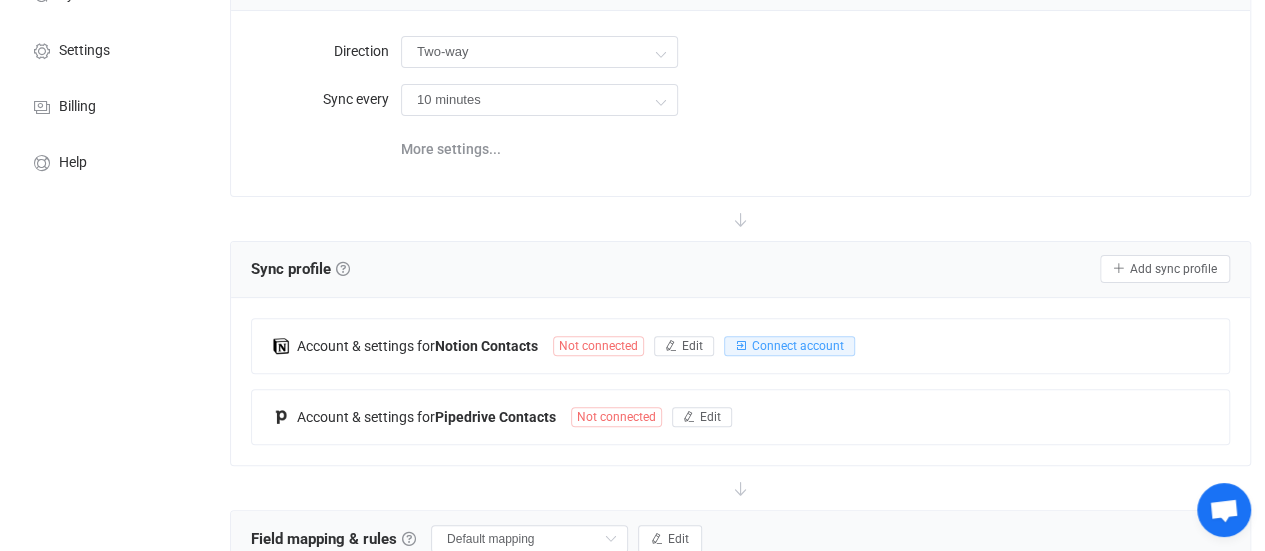 scroll, scrollTop: 185, scrollLeft: 0, axis: vertical 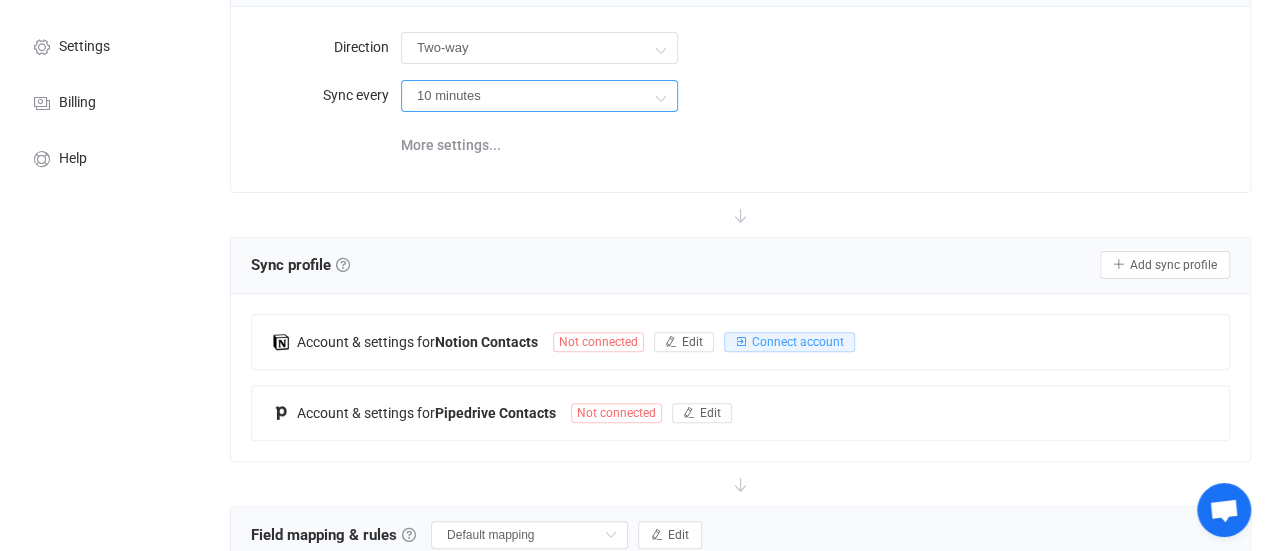 click on "10 minutes" at bounding box center (539, 96) 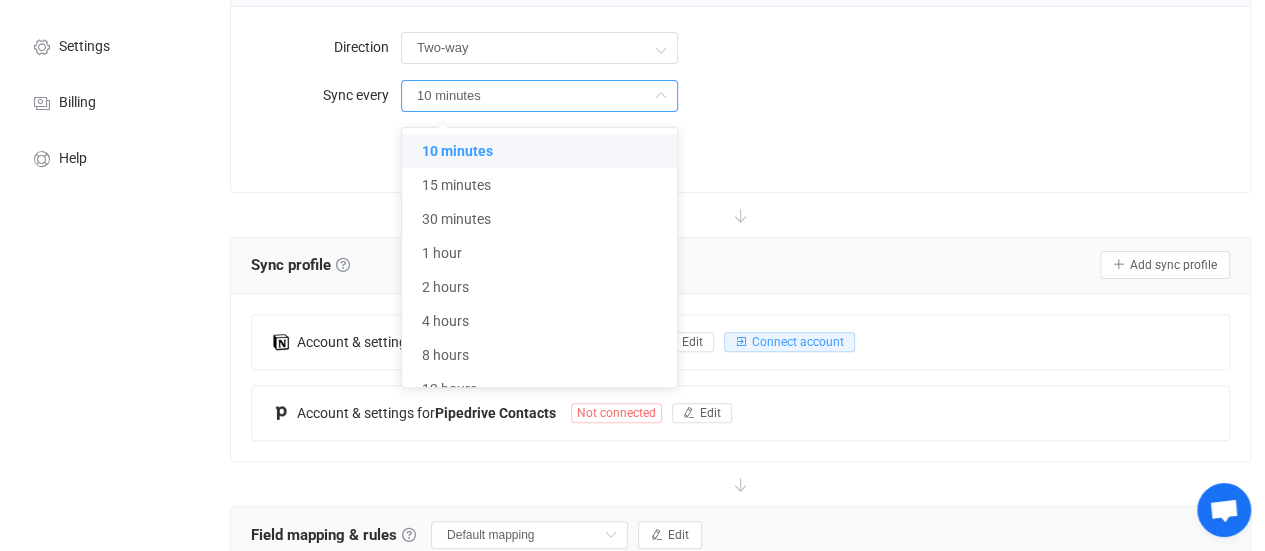 click on "10 minutes" at bounding box center (539, 96) 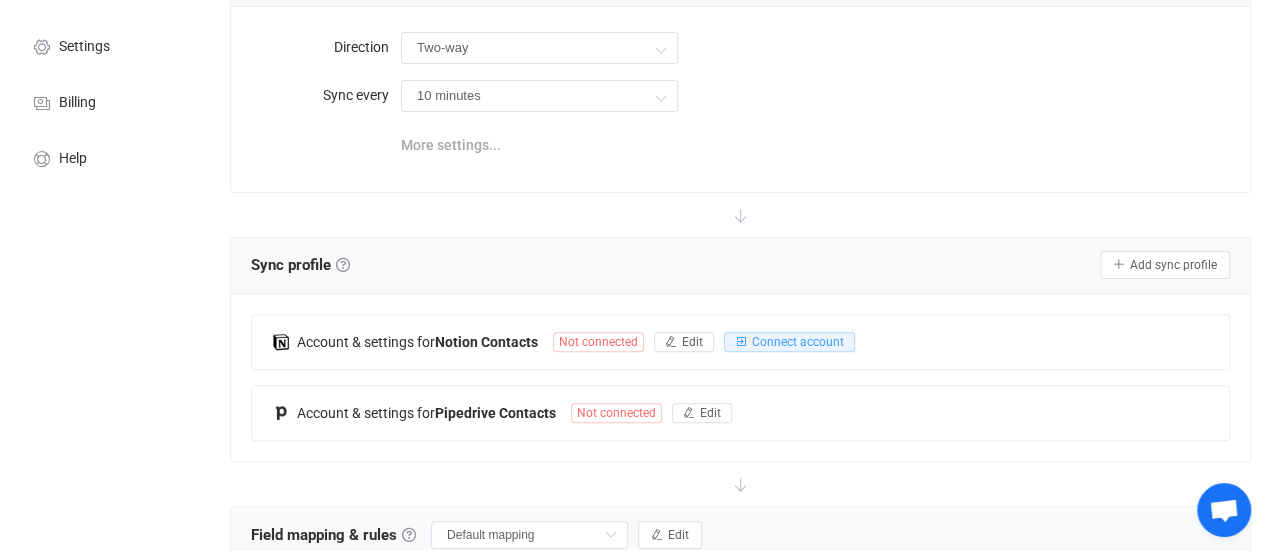 click on "More settings..." at bounding box center [451, 145] 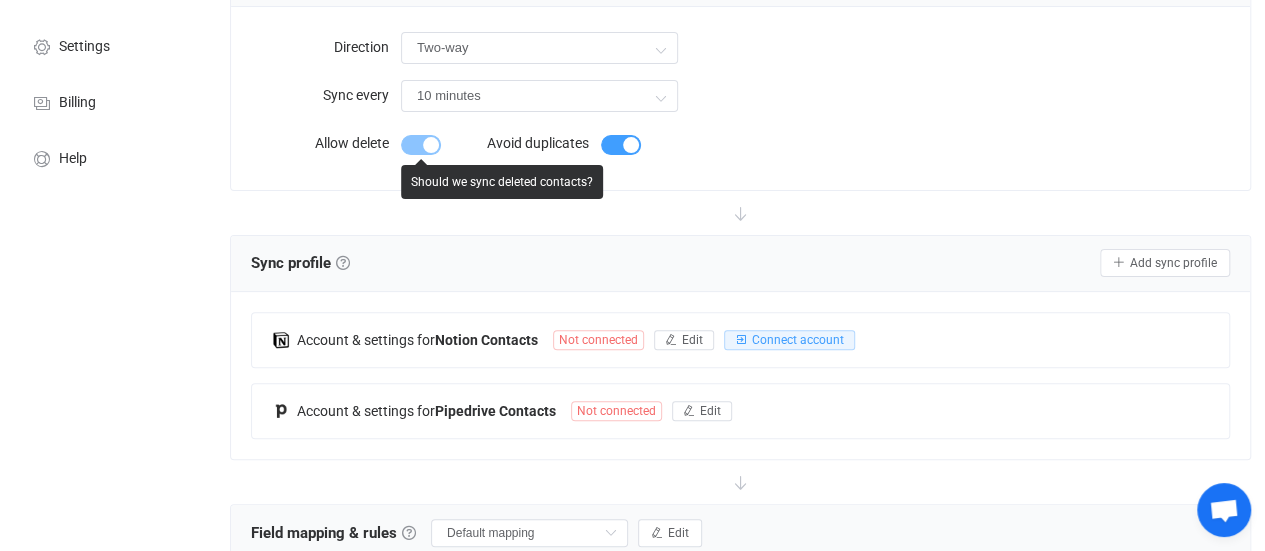 click at bounding box center [421, 145] 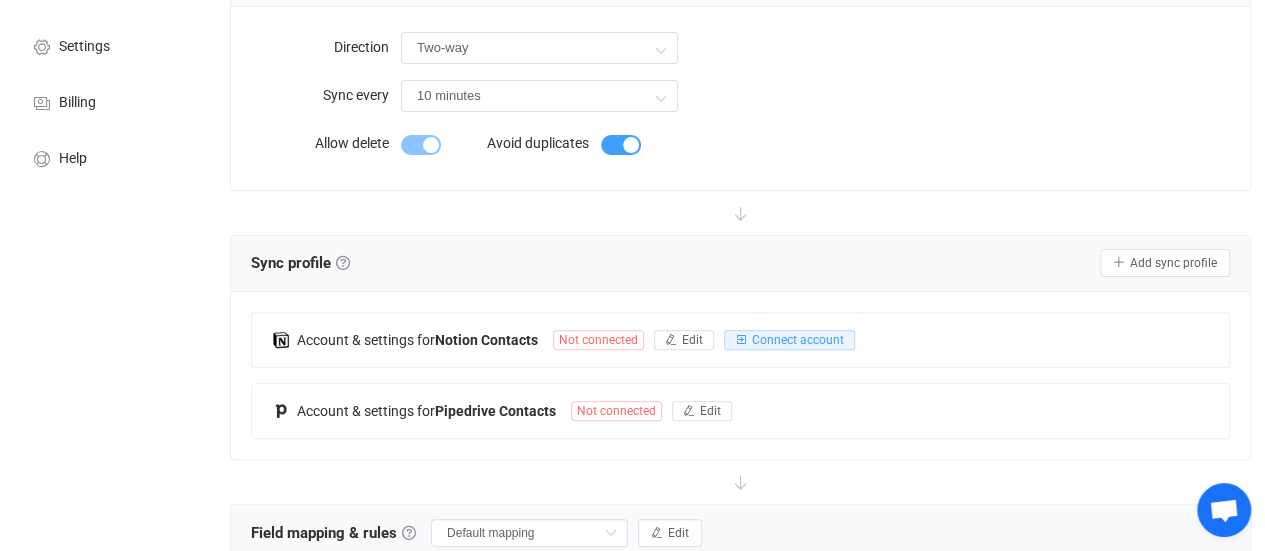 click at bounding box center [421, 145] 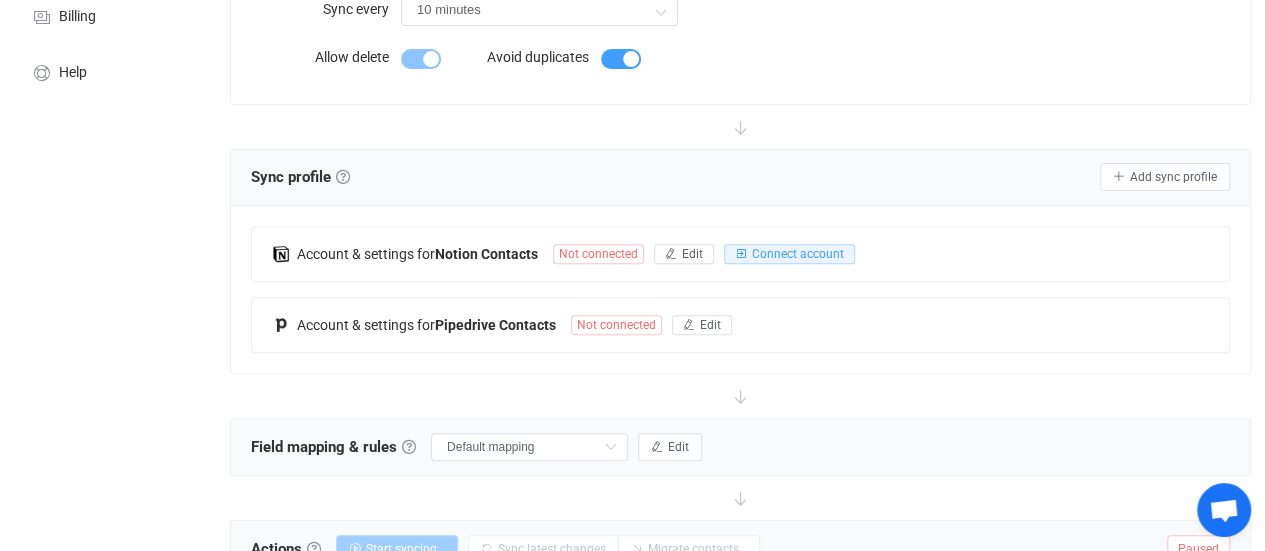 scroll, scrollTop: 272, scrollLeft: 0, axis: vertical 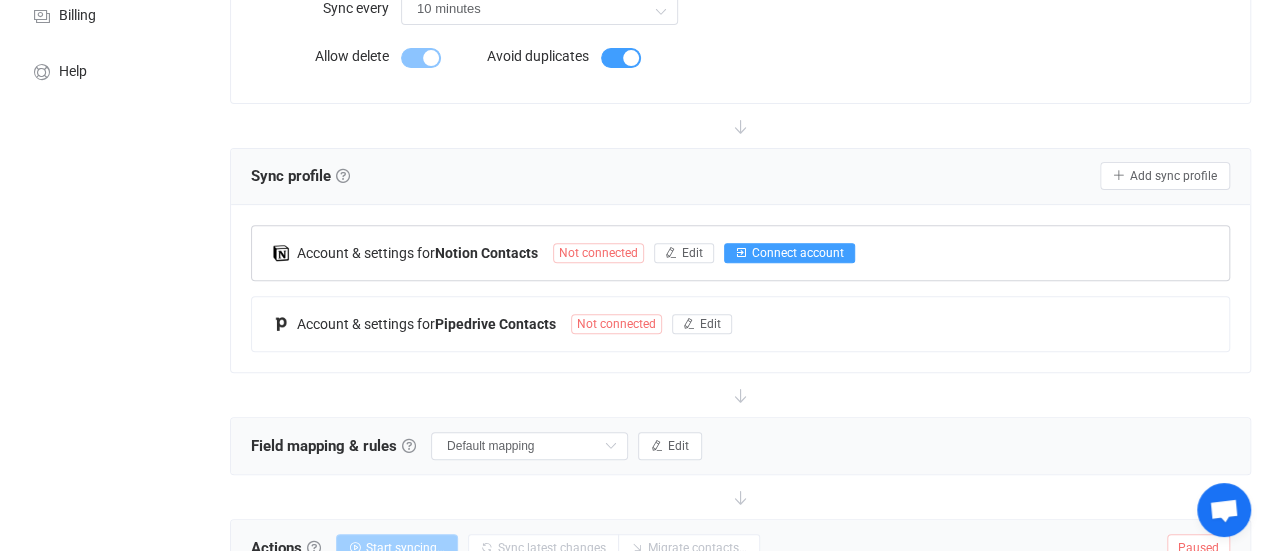 click on "Connect account" at bounding box center (798, 253) 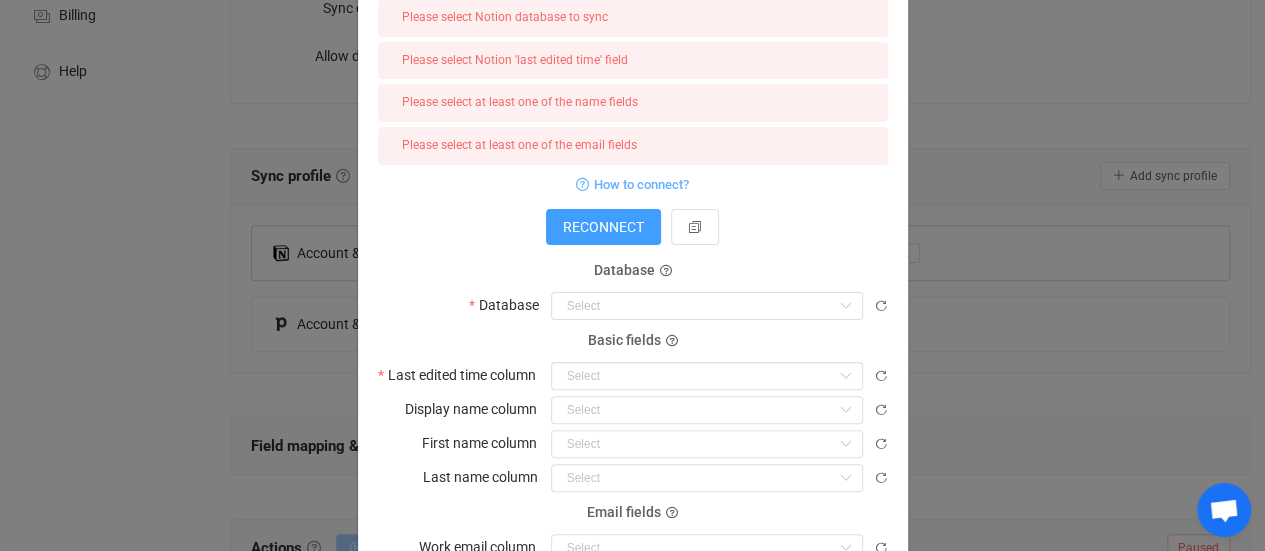 scroll, scrollTop: 126, scrollLeft: 0, axis: vertical 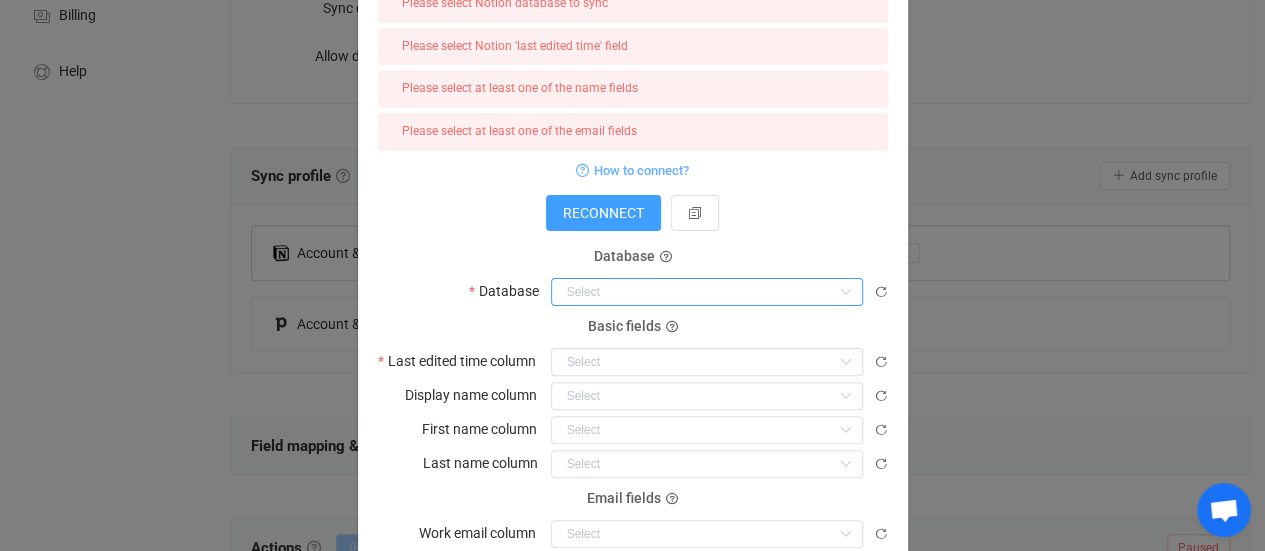 click at bounding box center (707, 292) 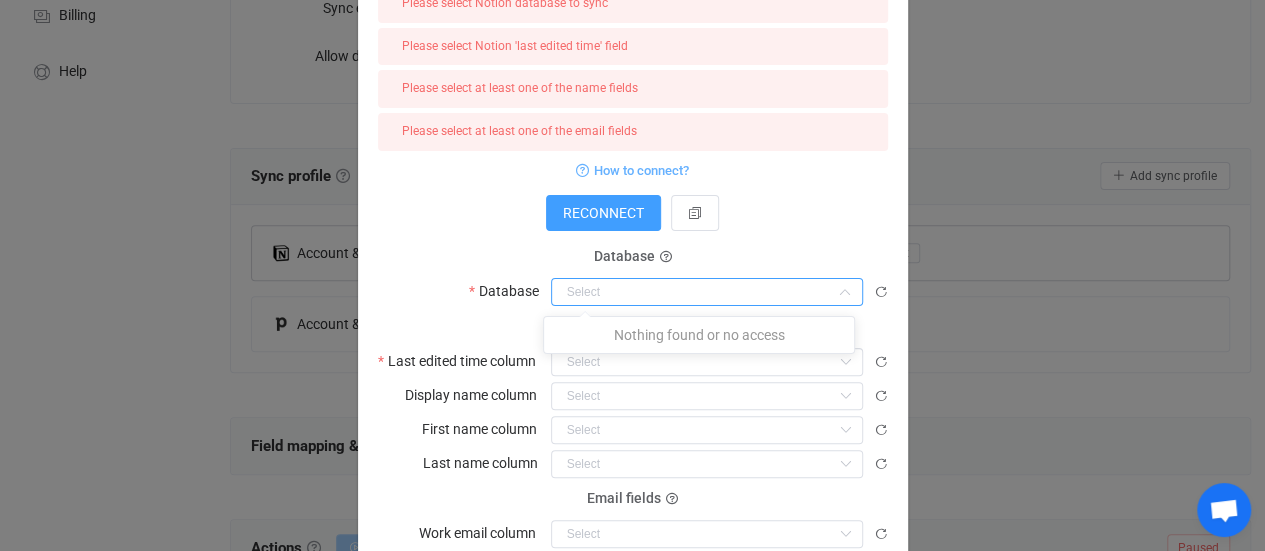 click on "Database Database" at bounding box center (633, 281) 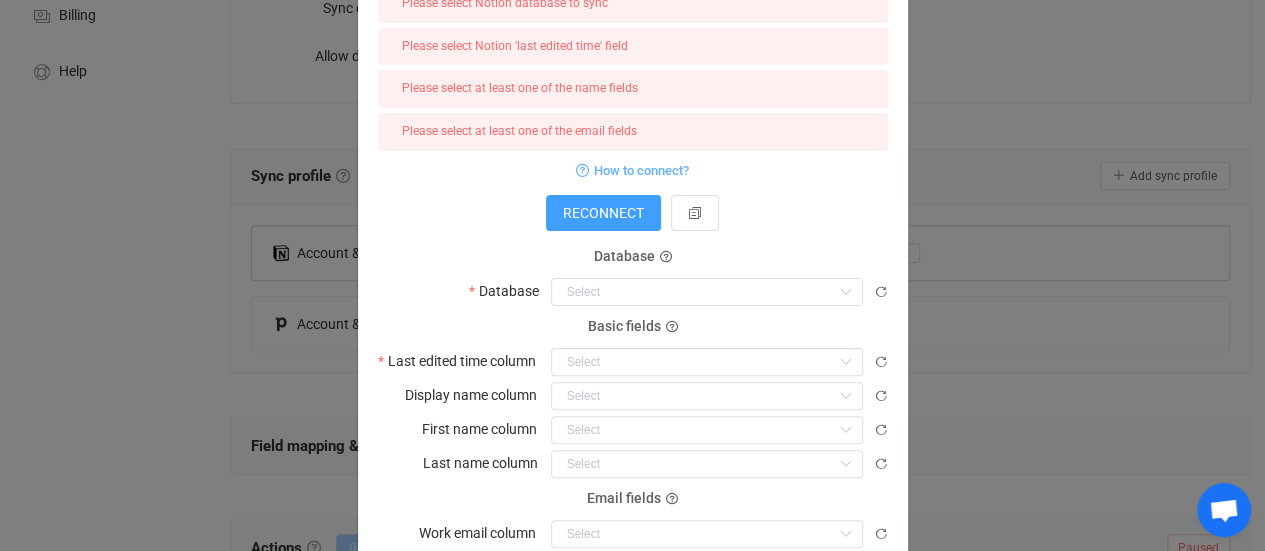 scroll, scrollTop: 175, scrollLeft: 0, axis: vertical 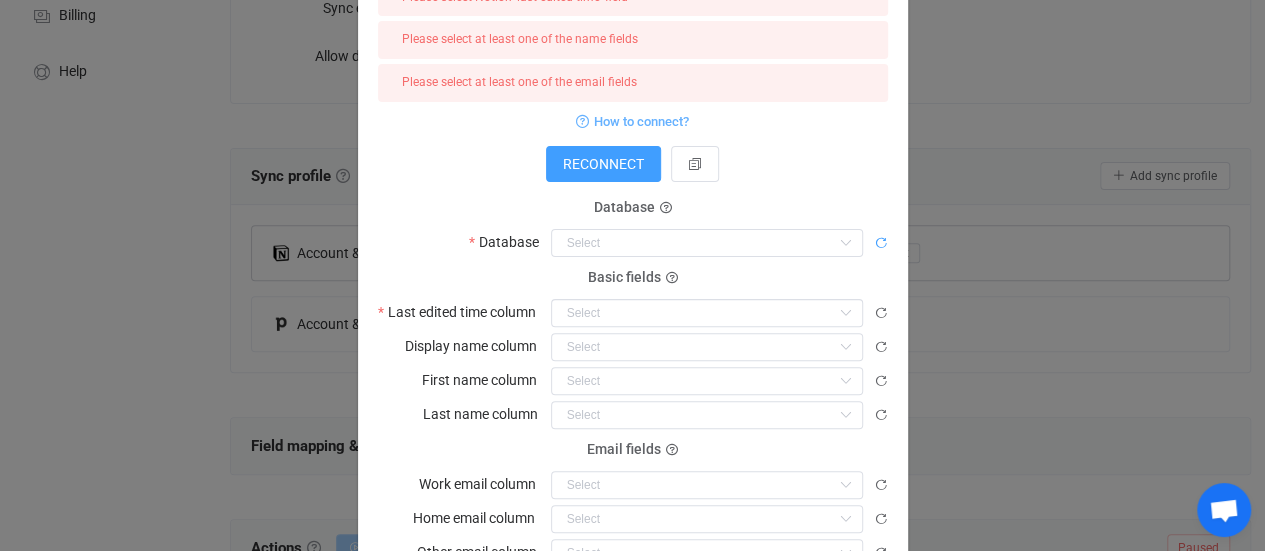 click at bounding box center [881, 243] 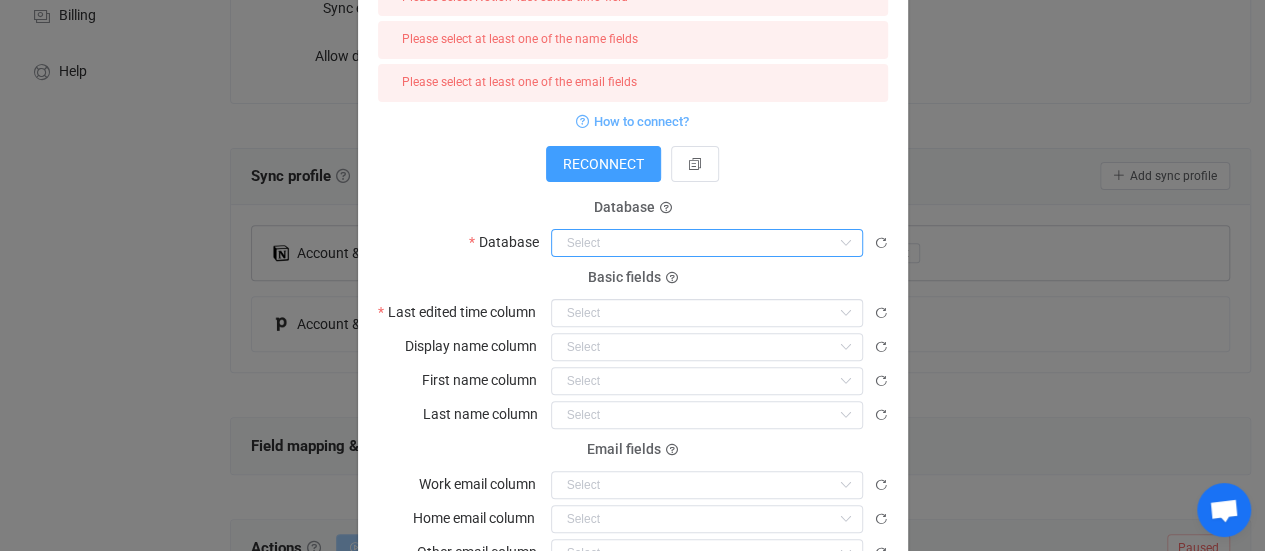click at bounding box center (707, 243) 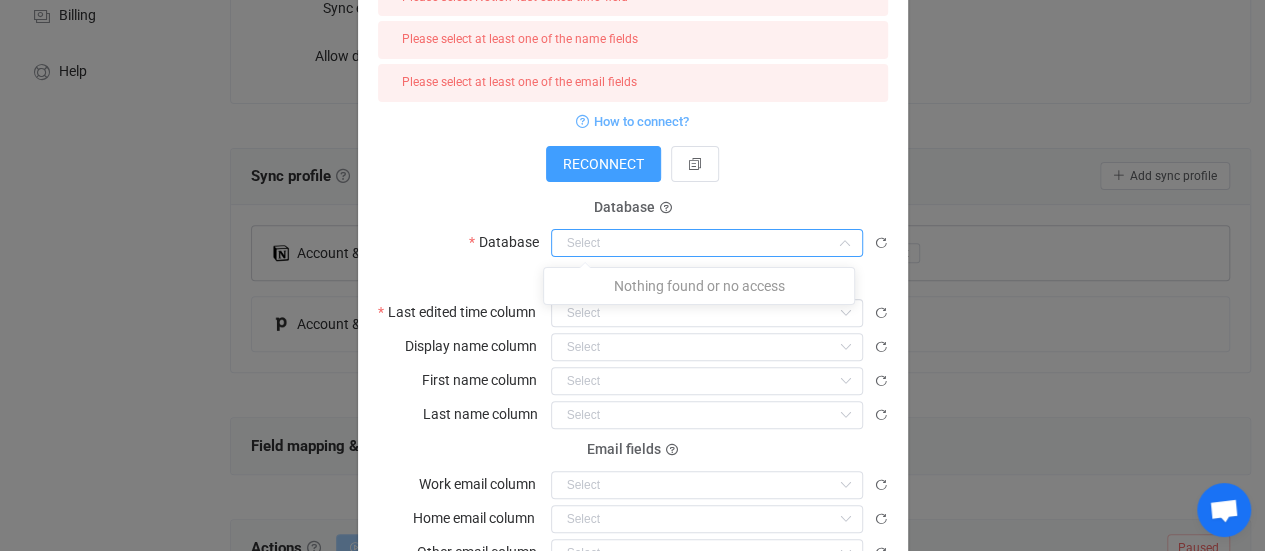 click on "Nothing found or no access" at bounding box center (699, 286) 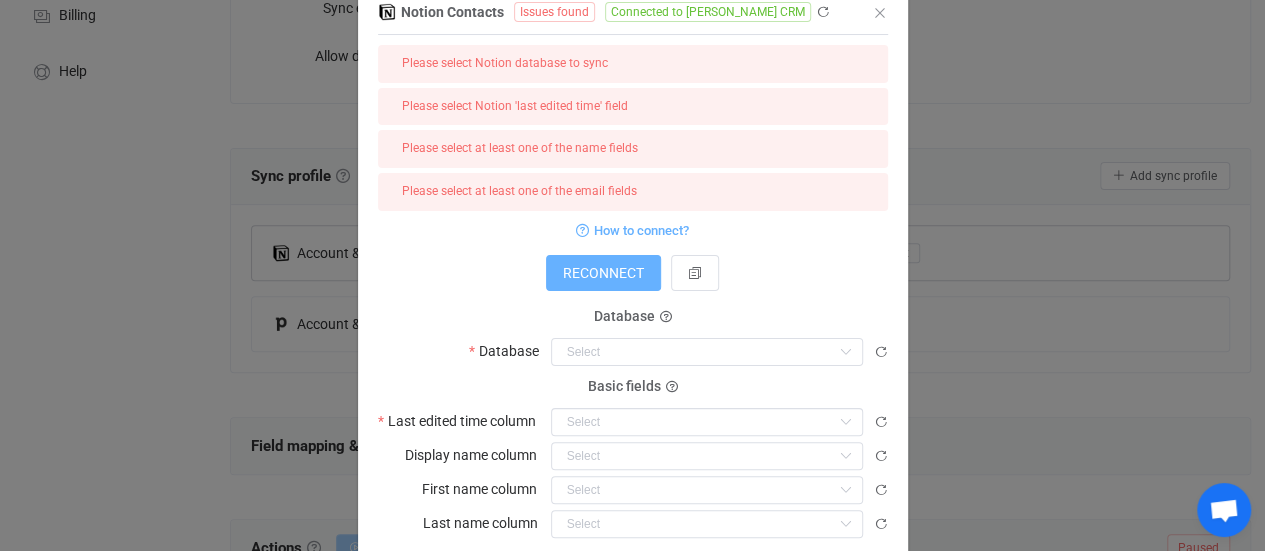 scroll, scrollTop: 160, scrollLeft: 0, axis: vertical 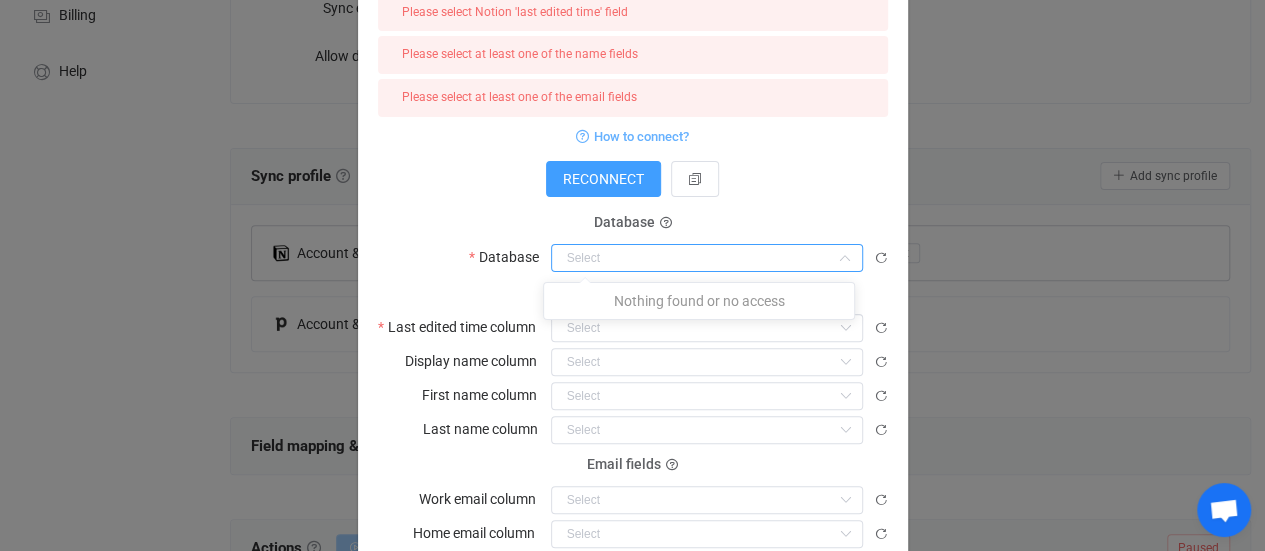 click at bounding box center (707, 258) 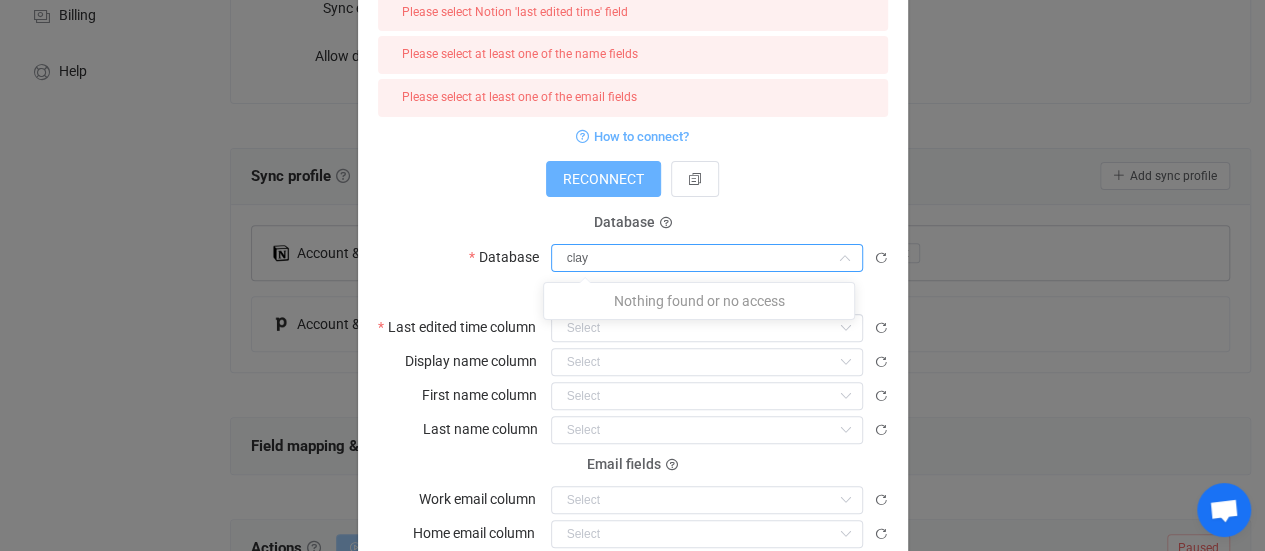 type on "clay" 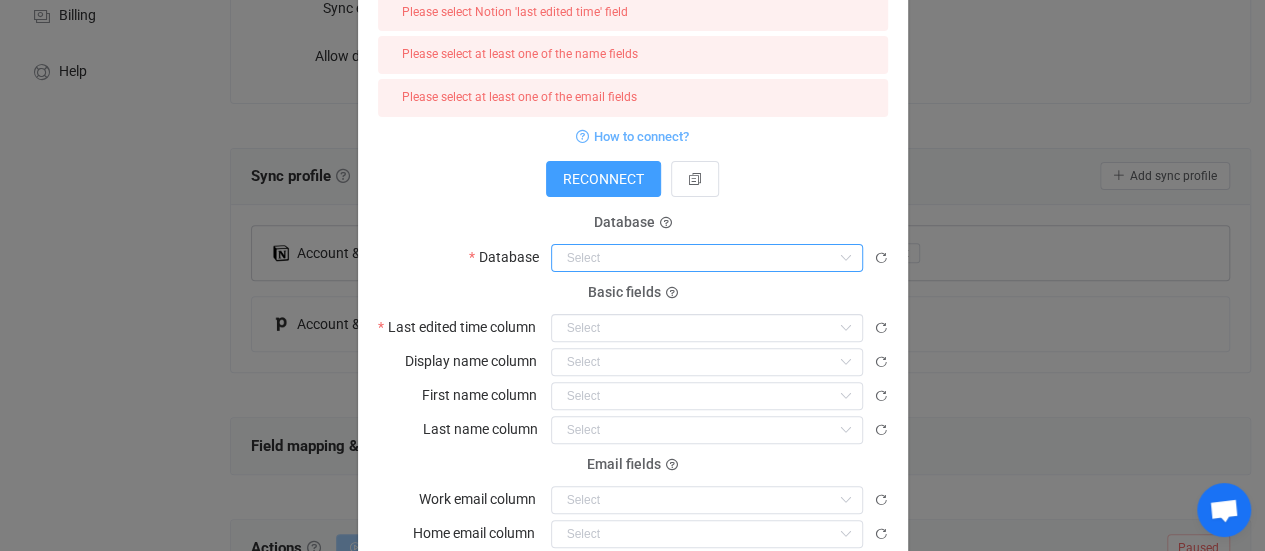 click at bounding box center (707, 258) 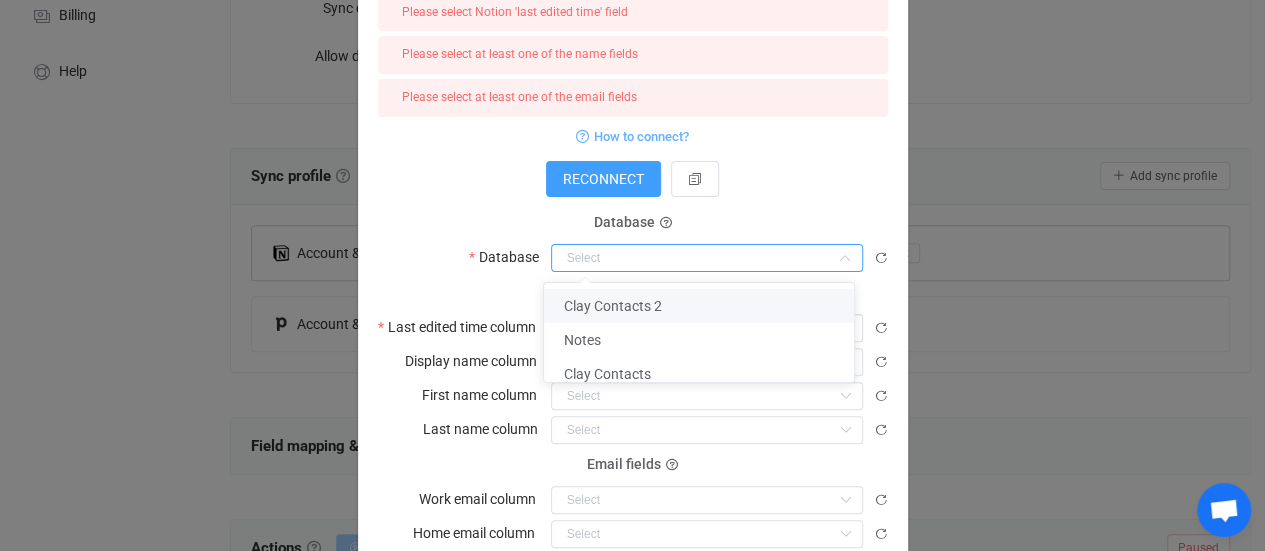click on "Clay Contacts 2" at bounding box center (706, 306) 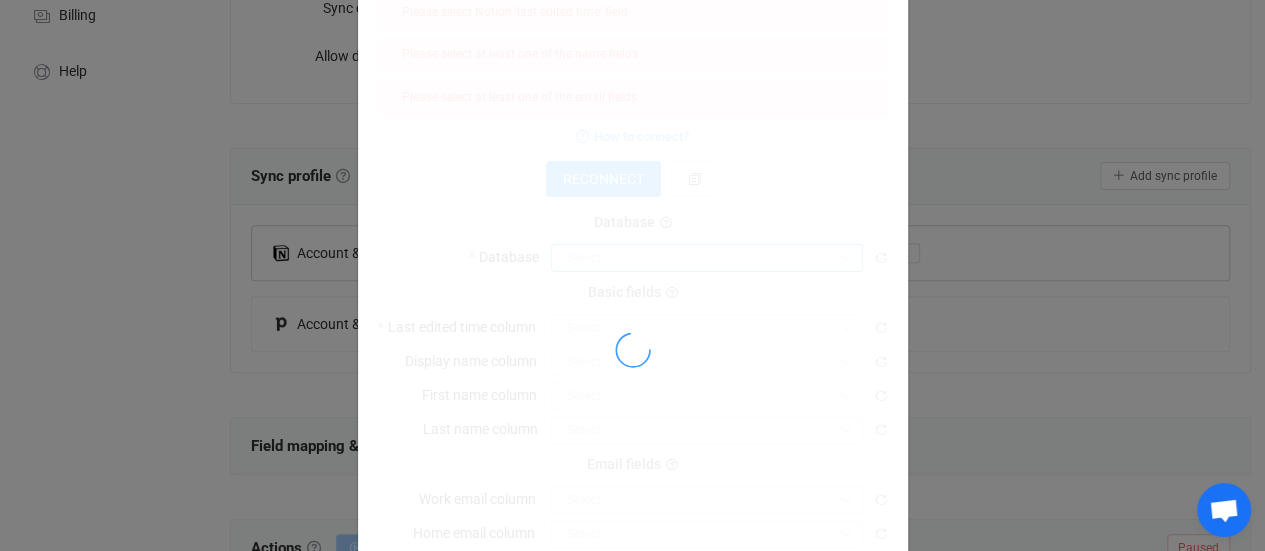 type on "Clay Contacts 2" 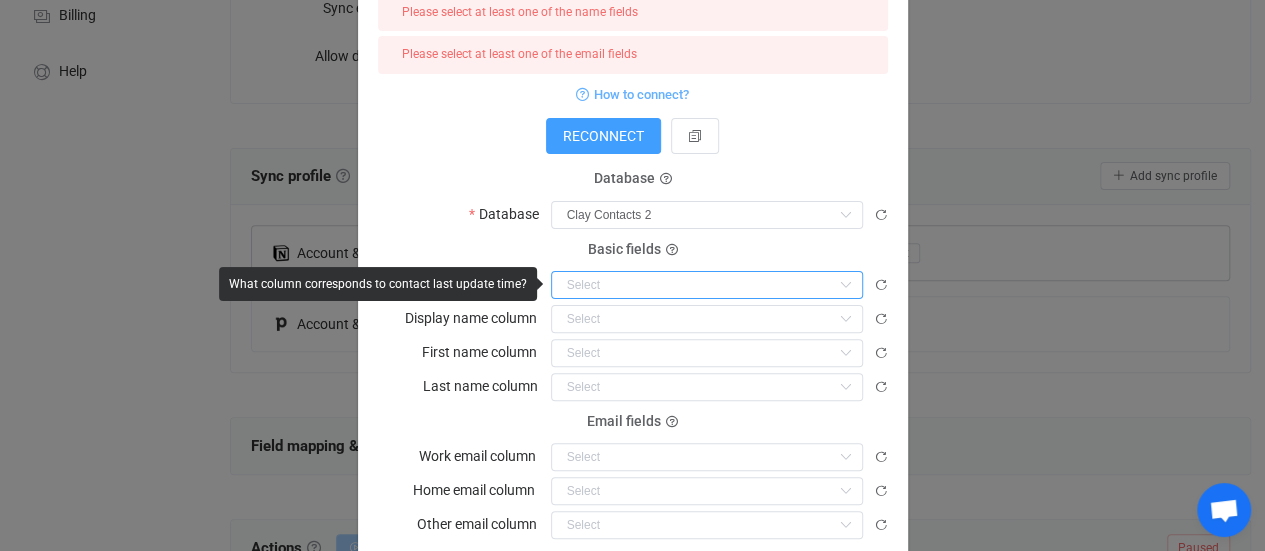 click at bounding box center [707, 285] 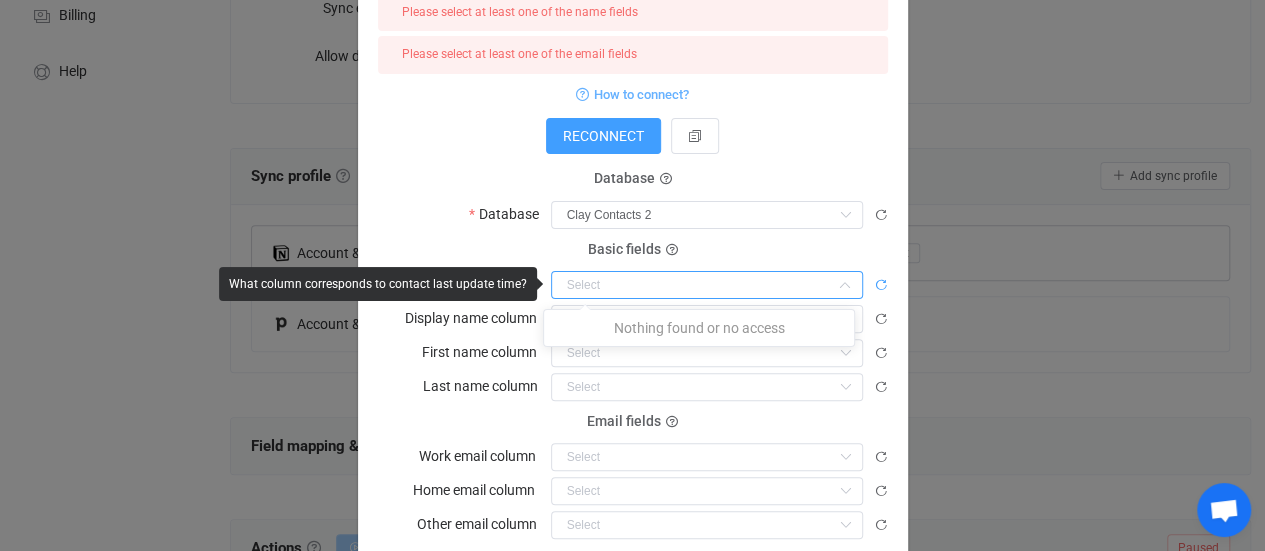 click at bounding box center (881, 285) 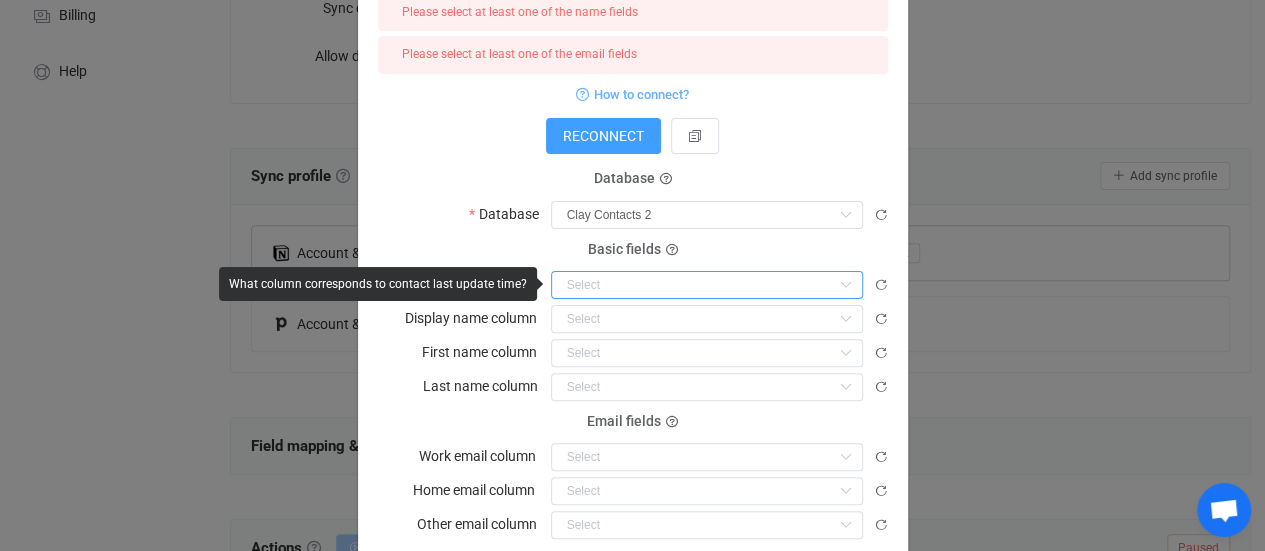 click at bounding box center (707, 285) 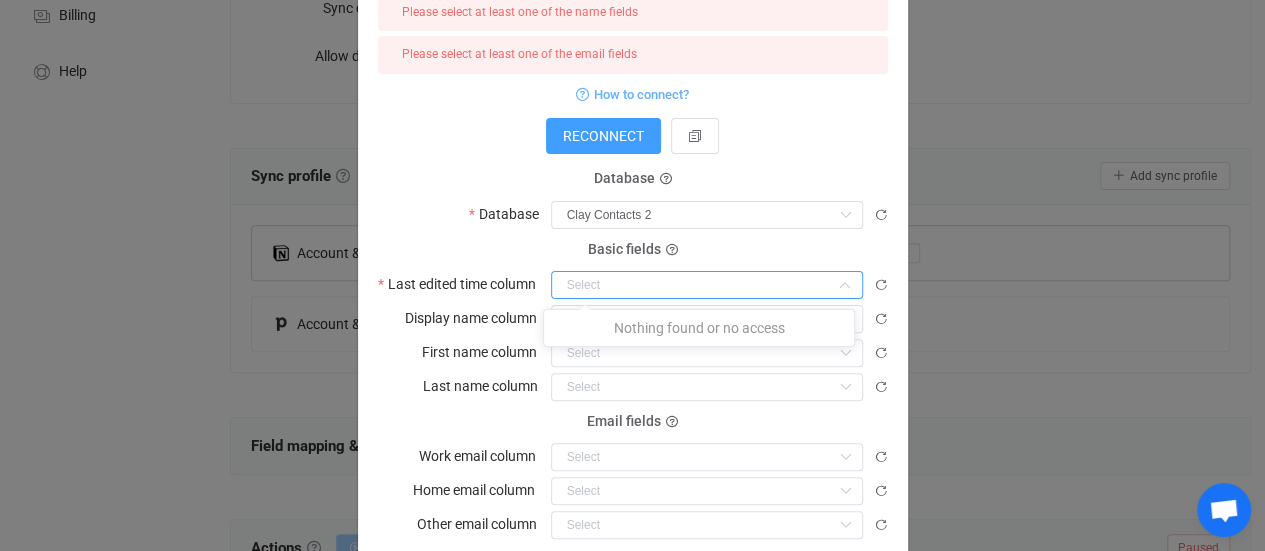 click on "Nothing found or no access" at bounding box center [699, 328] 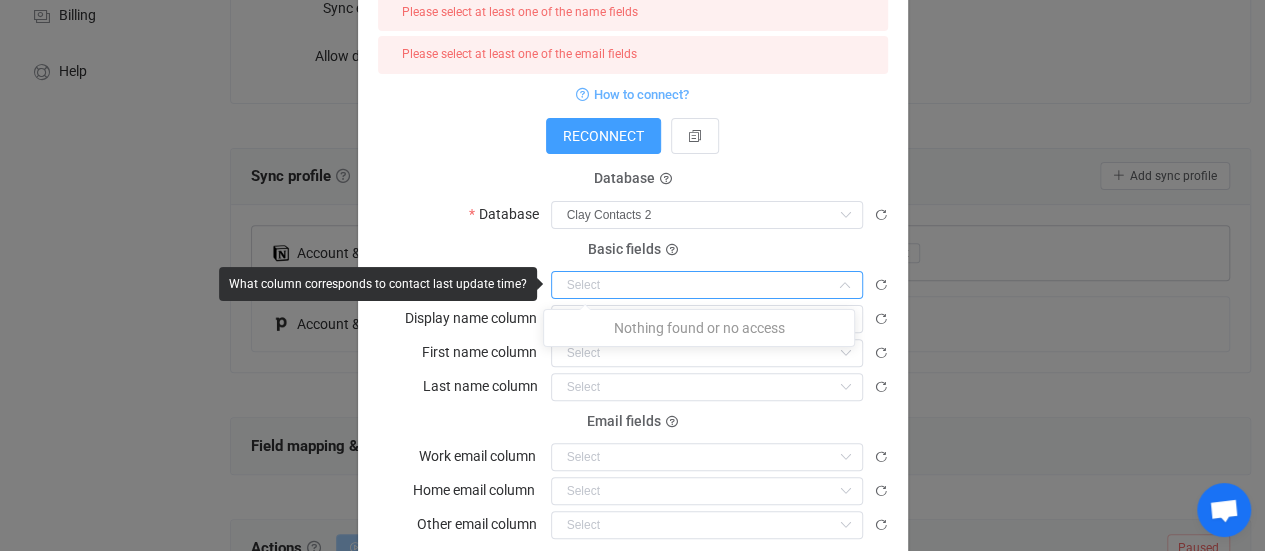 click at bounding box center (707, 285) 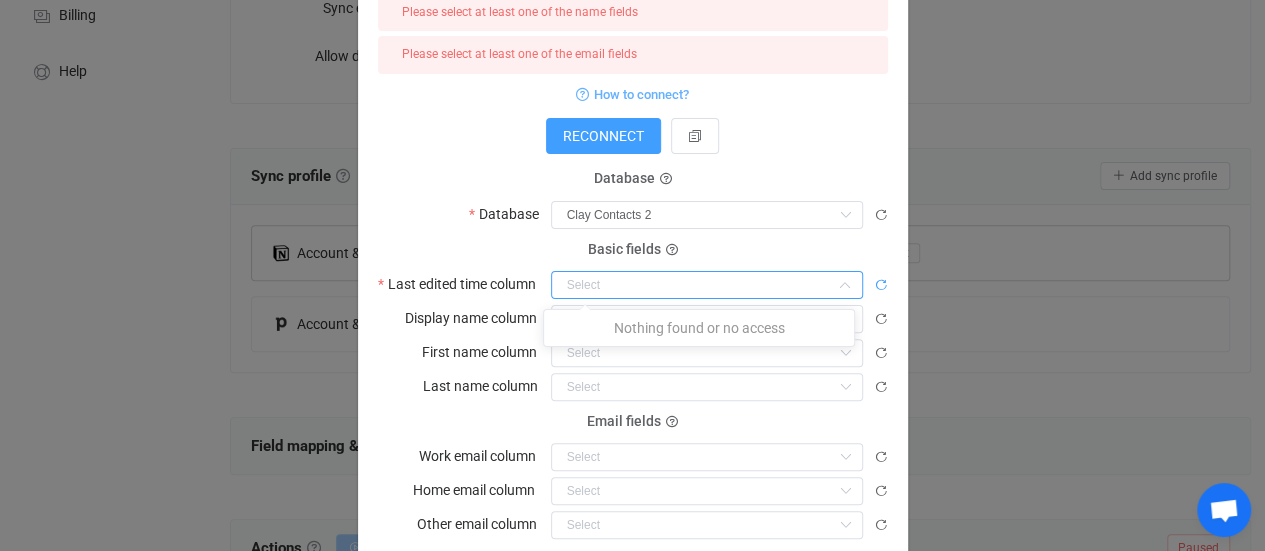 click at bounding box center (881, 285) 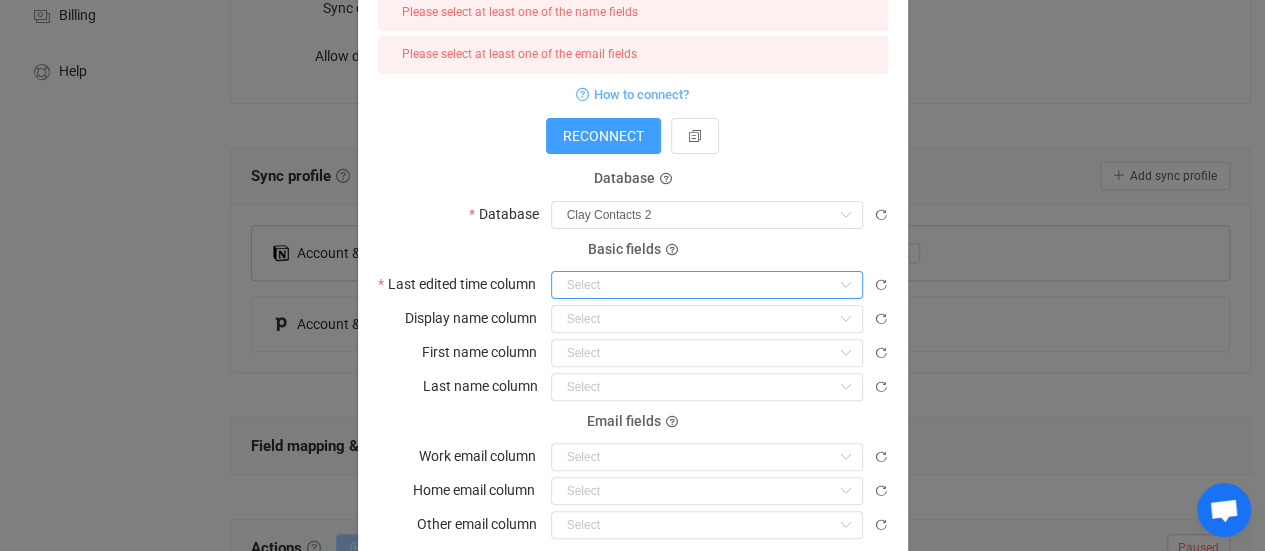 click at bounding box center [707, 285] 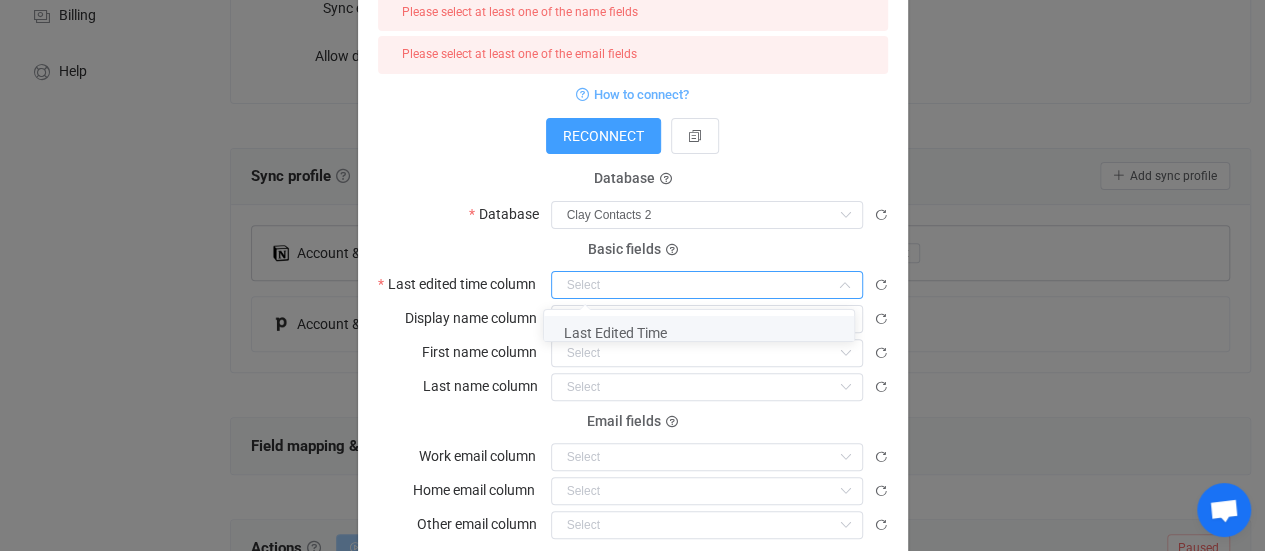 click on "Last Edited Time" at bounding box center (615, 333) 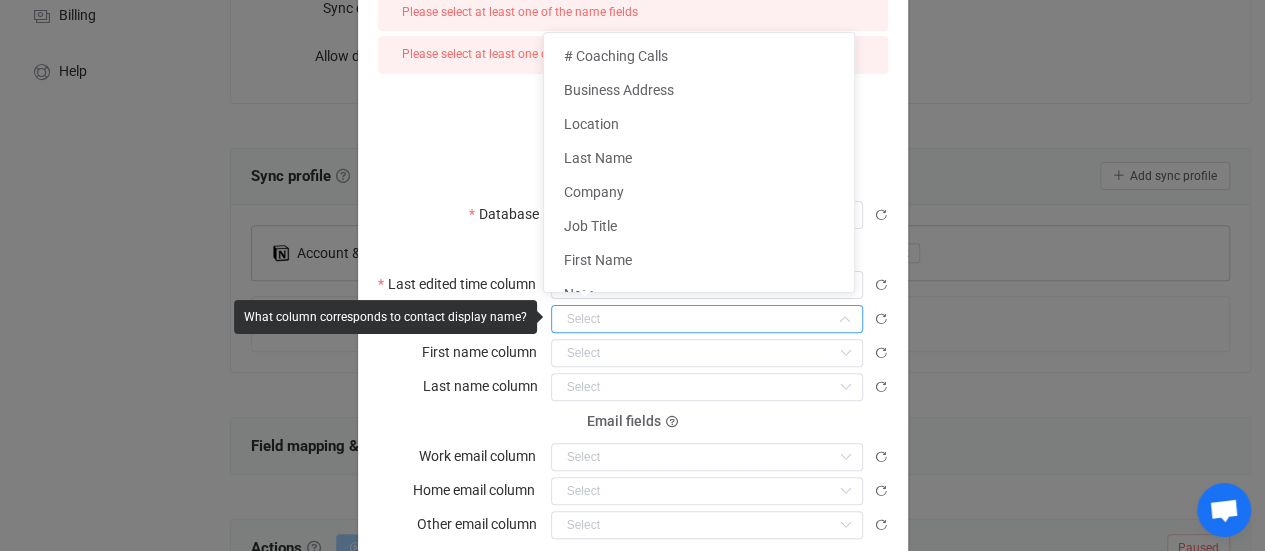 click at bounding box center (707, 319) 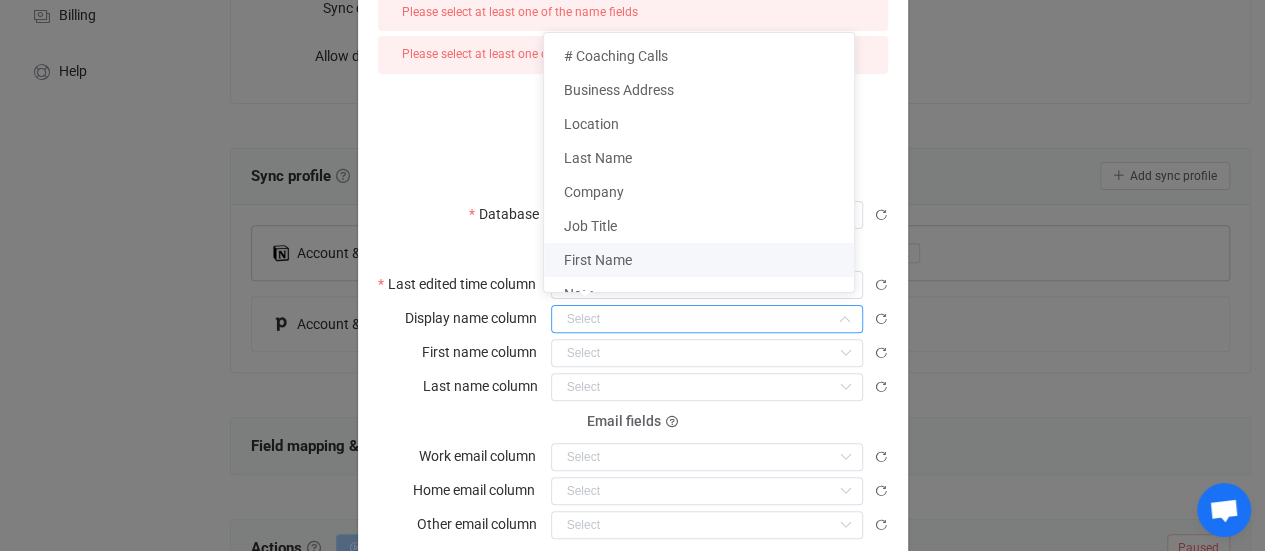 click on "Please select Notion 'last edited time' field Please select at least one of the name fields Please select at least one of the email fields
How to connect?
RECONNECT Database Database Clay Contacts 2 Basic fields Last edited time column Last Edited Time Display name column First name column # Coaching Calls Business Address Location Last Name Company Job Title First Name Note Bio Home Address Name Last name column # Coaching Calls Business Address Location Last Name Company Job Title First Name Note Bio Home Address Name Email fields Work email column Primary Email Secondary Email Home email column Primary Email Secondary Email Other email column Primary Email Secondary Email Phone fields Work phone column Secondary Phone Primary Phone Mobile phone column Secondary Phone Primary Phone Other phone column Secondary Phone Primary Phone" at bounding box center (633, 314) 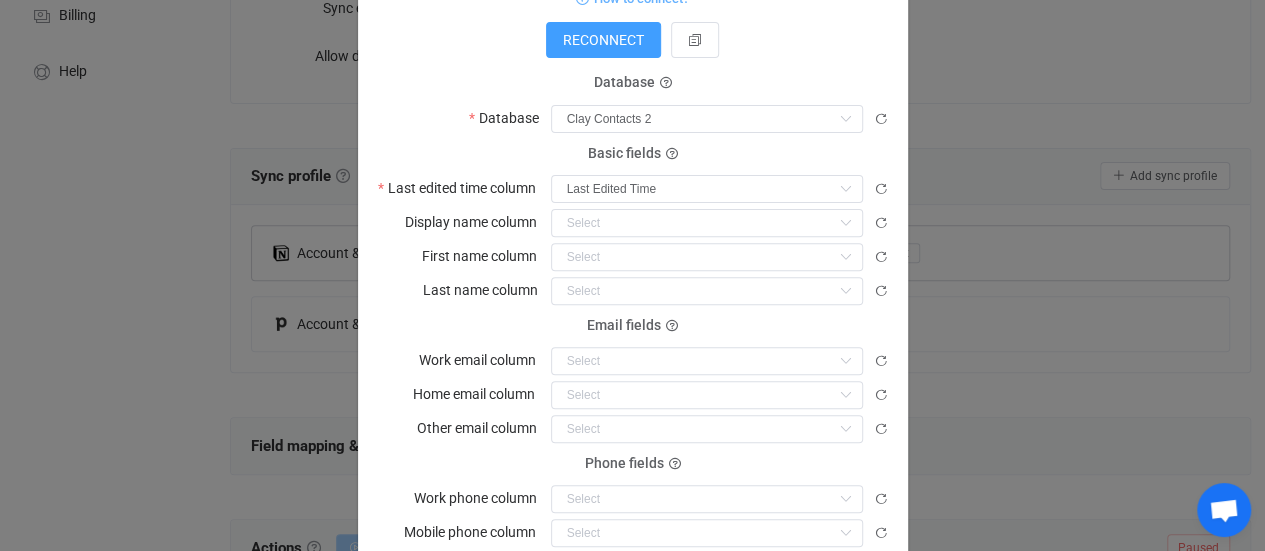 scroll, scrollTop: 262, scrollLeft: 0, axis: vertical 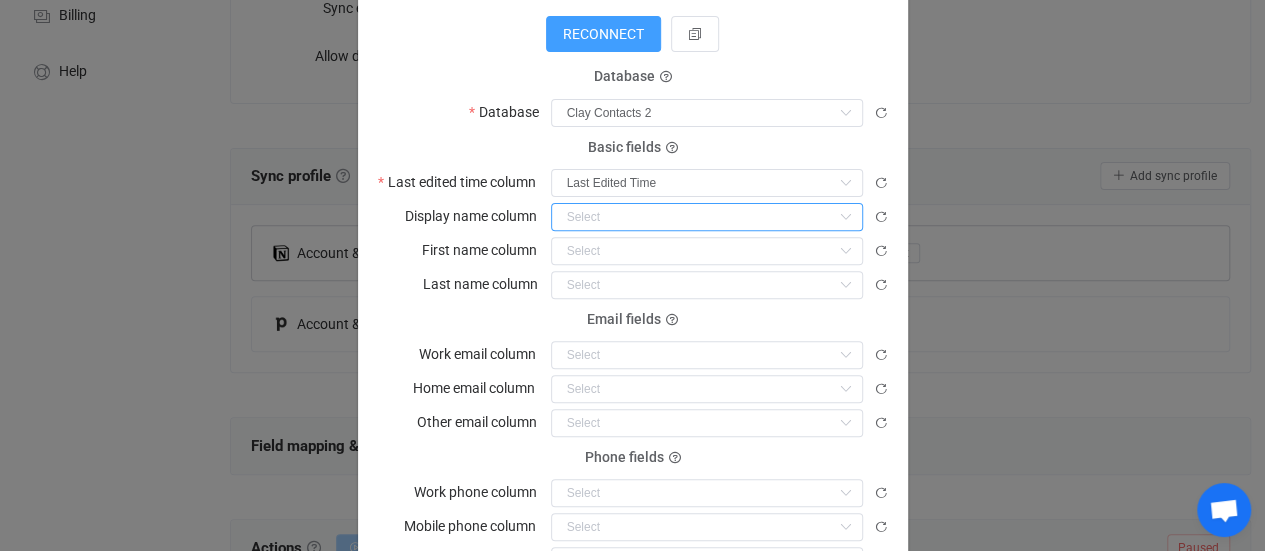click at bounding box center (707, 217) 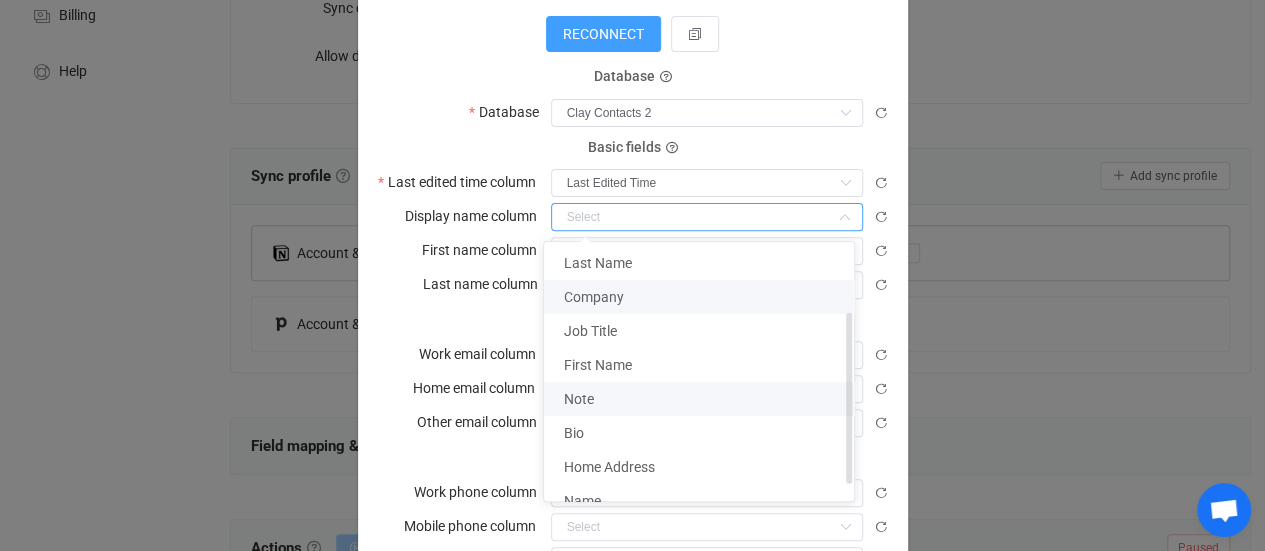 scroll, scrollTop: 127, scrollLeft: 0, axis: vertical 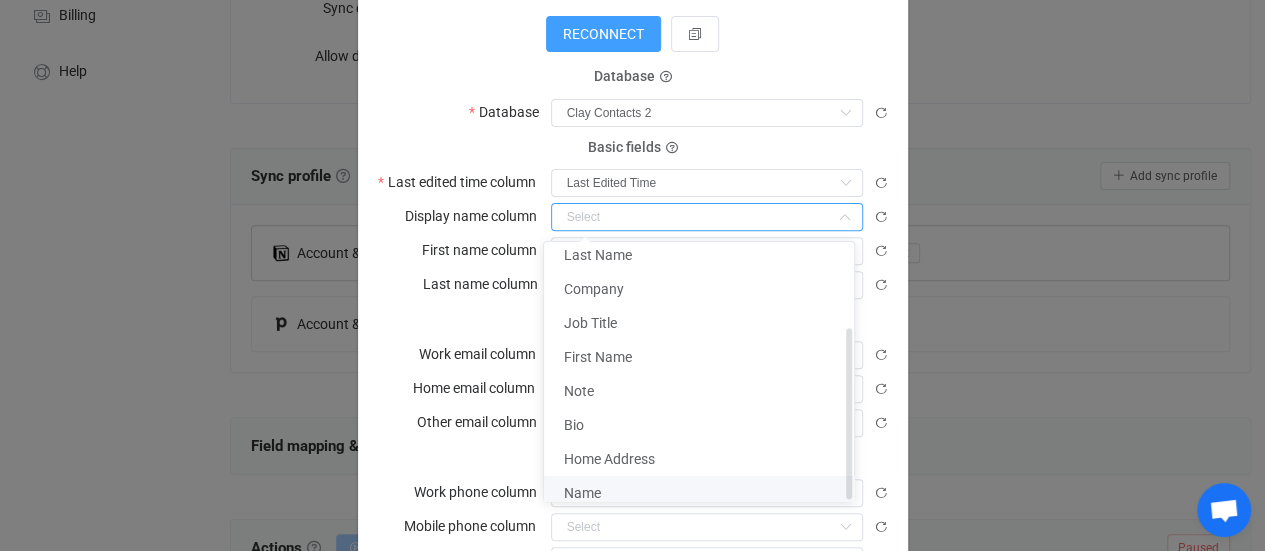 click on "Name" at bounding box center [706, 493] 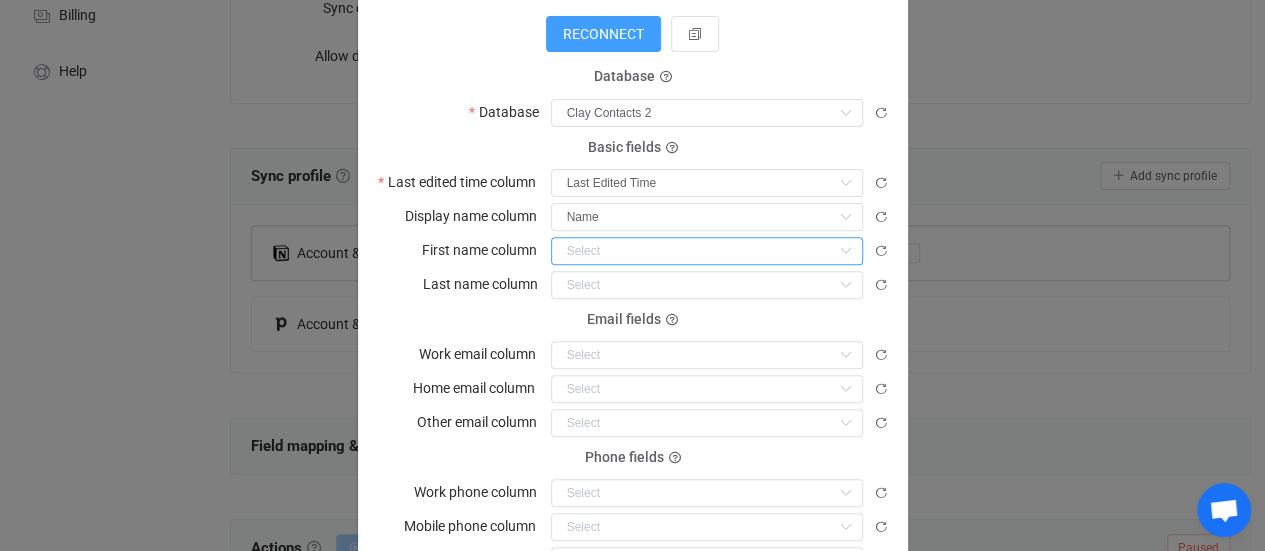 click at bounding box center (707, 251) 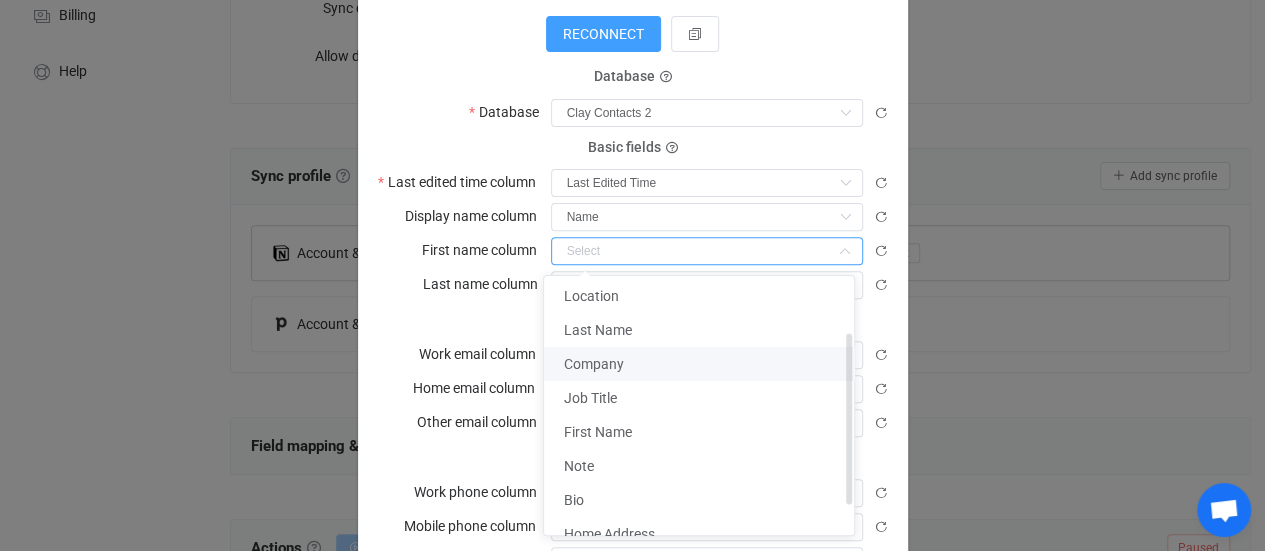 scroll, scrollTop: 106, scrollLeft: 0, axis: vertical 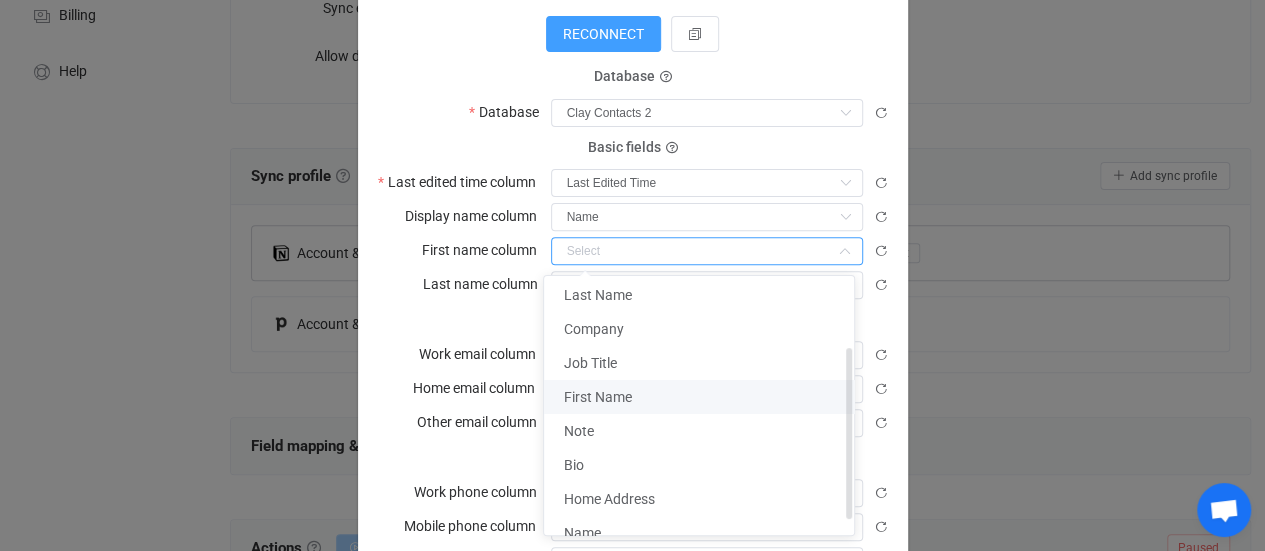 click on "First Name" at bounding box center [706, 397] 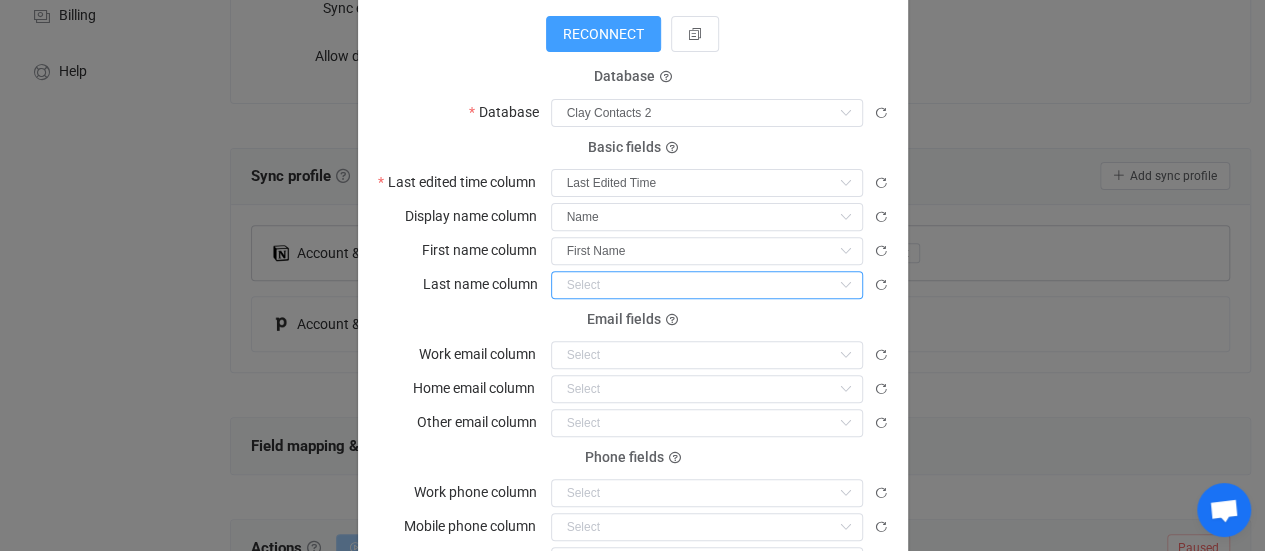 click on "14 days of free trial left  |   data sync platform team.derylsweeney@gmail.com Contact Us Log Out Overview Synchronizations Settings Billing Help Dashboard All syncs Sync My new sync Share Sync sharing Delete Direction Two-way Two-way Notion Pipedrive Pipedrive Notion Sync every 10 minutes Allow delete Avoid duplicates Sync profile
Sync profile A sync profile represents a single pair of contact lists to sync. You need to connect both accounts by authorizing access, as well as provide any additional details or settings if needed.   To connect your account, click on the corresponding row below and follow the instructions. Add sync profile Account & settings for  Notion Contacts
Issues found Connected  to Deryl Sweeney CRM Edit Notion Contacts Issues found Connected  to Deryl Sweeney CRM 1 { Standard output:
Output saved to the file Please select Notion 'last edited time' field Please select at least one of the name fields Please select at least one of the email fields RECONNECT Name ." at bounding box center [632, 323] 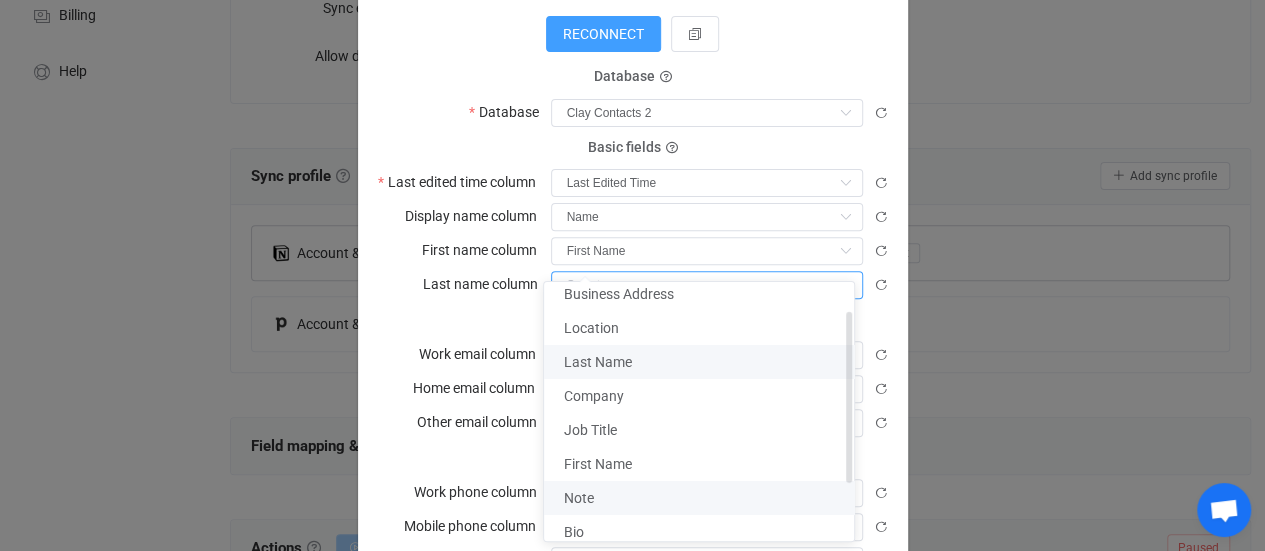scroll, scrollTop: 127, scrollLeft: 0, axis: vertical 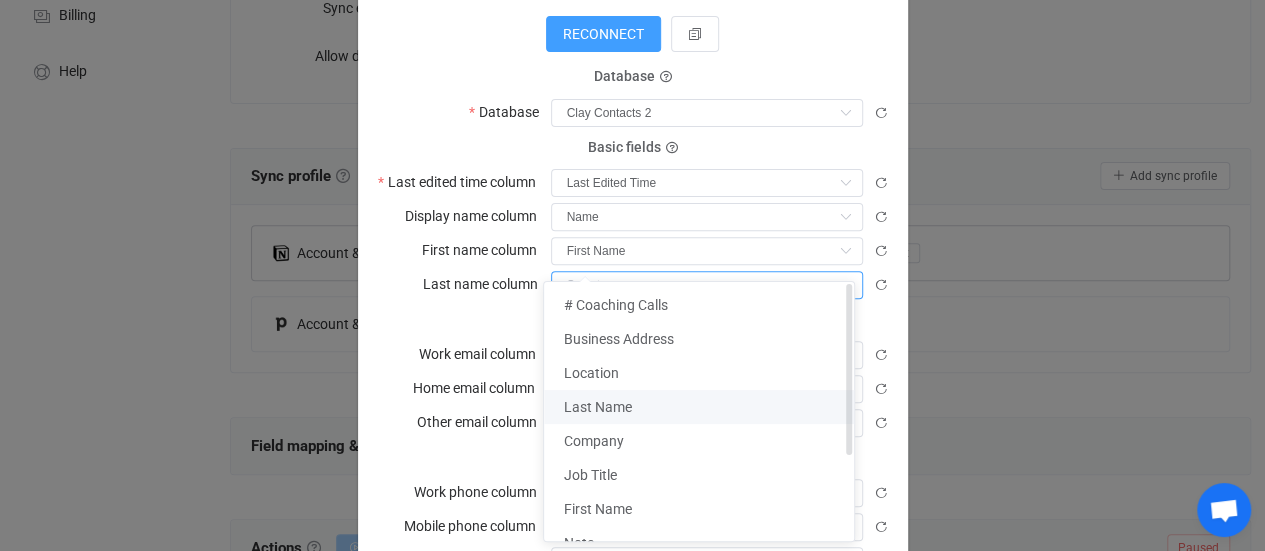 click on "Last Name" at bounding box center [598, 407] 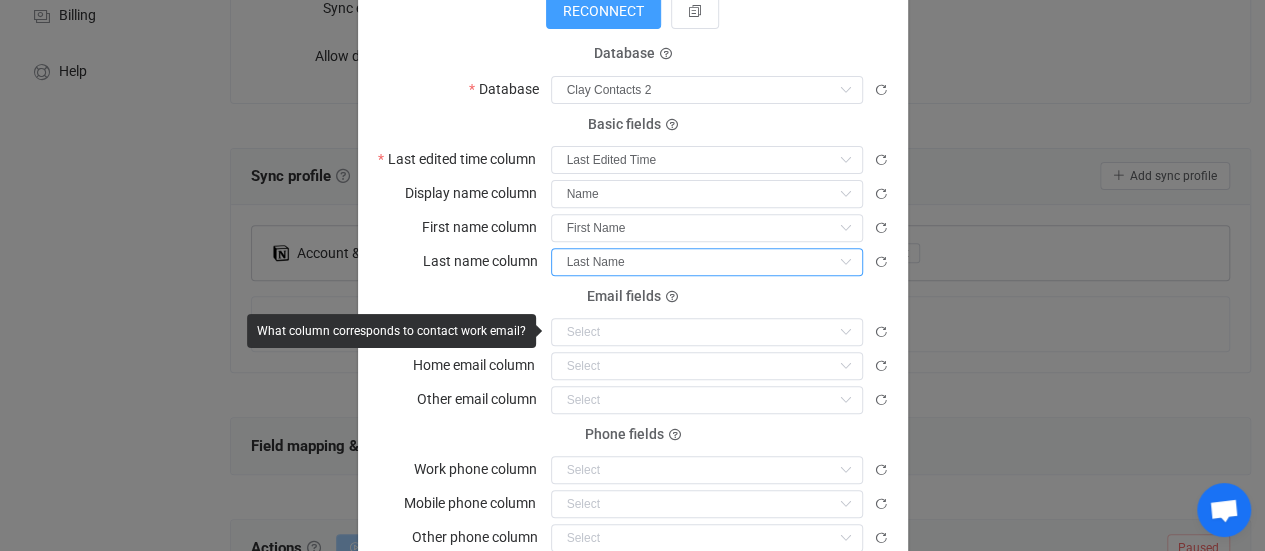 scroll, scrollTop: 286, scrollLeft: 0, axis: vertical 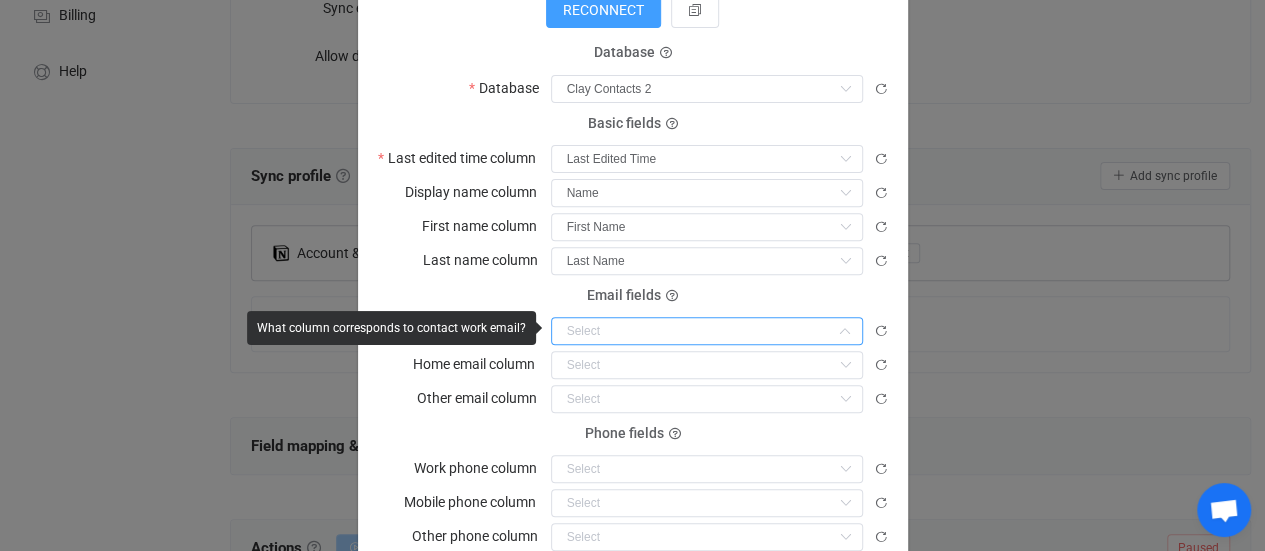 click at bounding box center (707, 331) 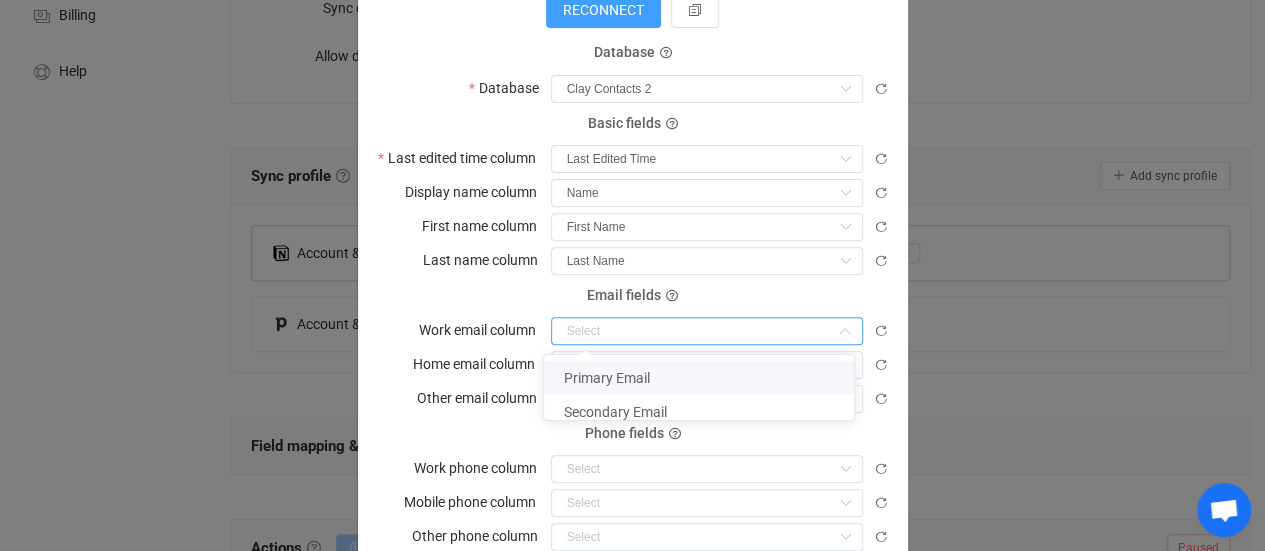 click on "Primary Email" at bounding box center [607, 378] 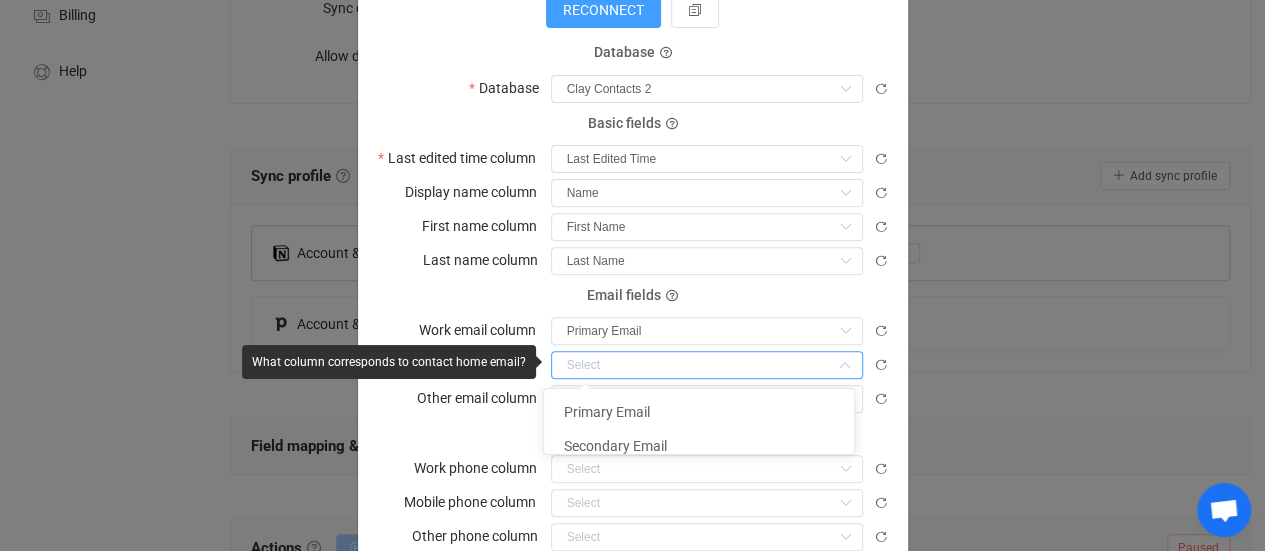 click at bounding box center [707, 365] 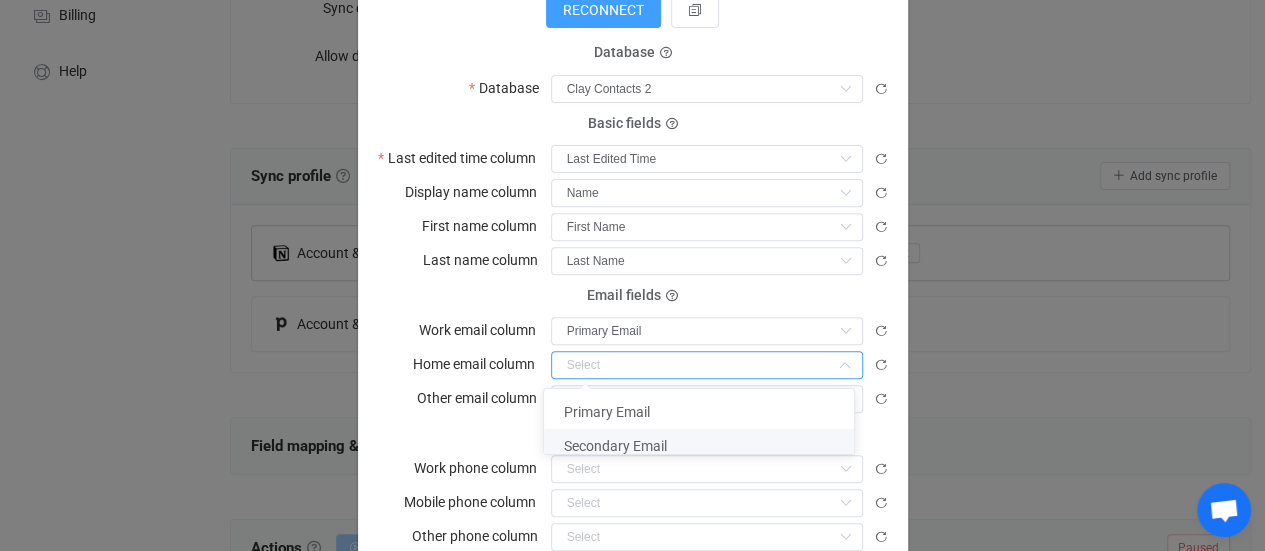 click on "Secondary Email" at bounding box center [615, 446] 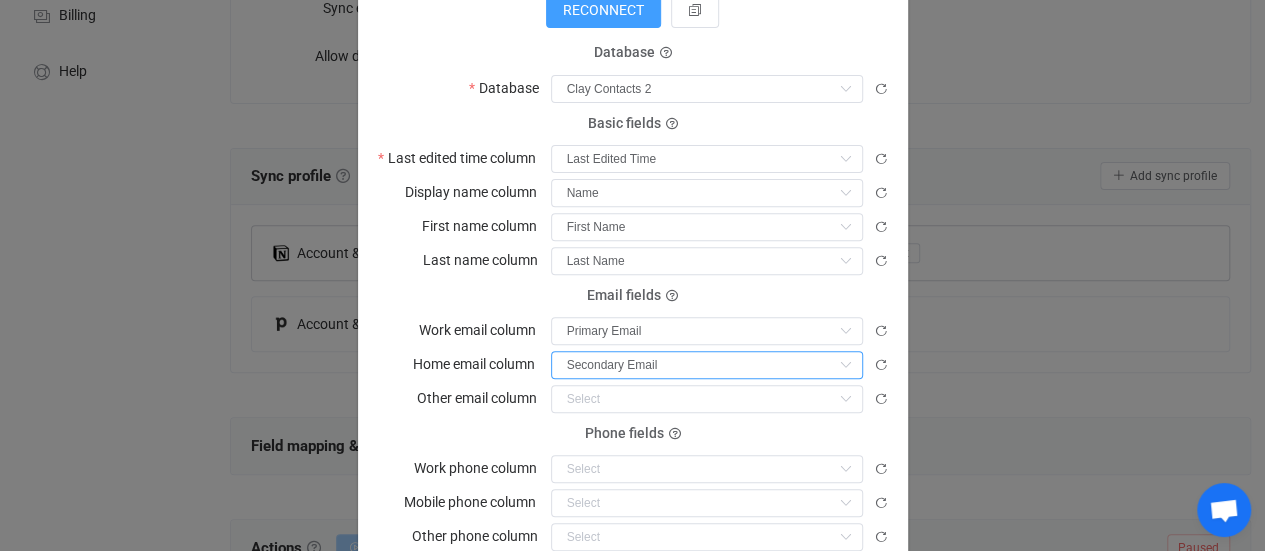 scroll, scrollTop: 406, scrollLeft: 0, axis: vertical 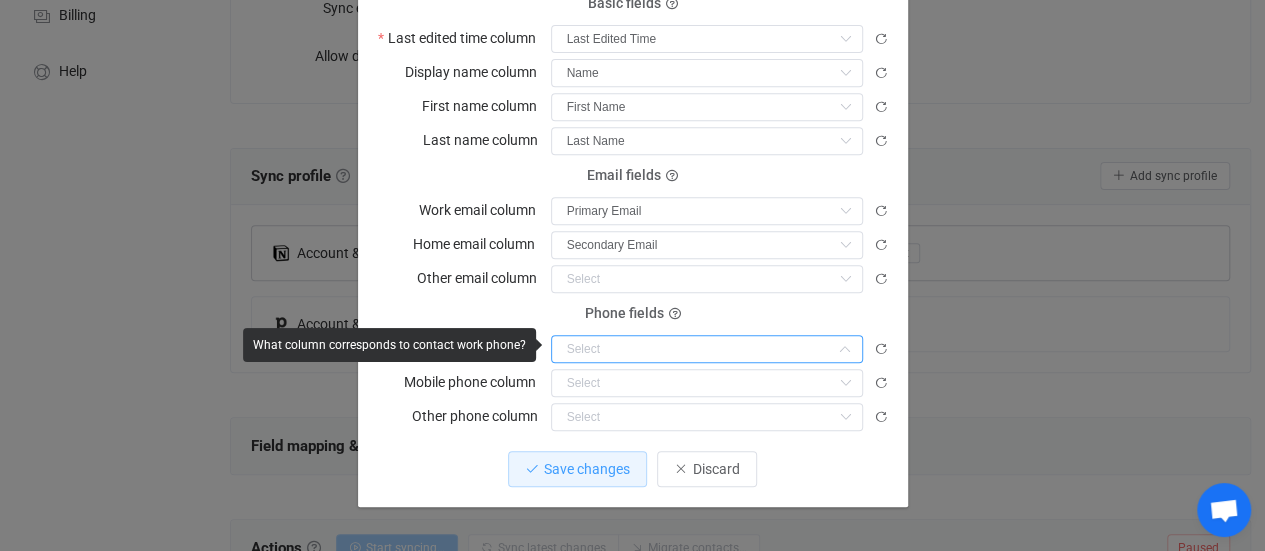 click at bounding box center [707, 349] 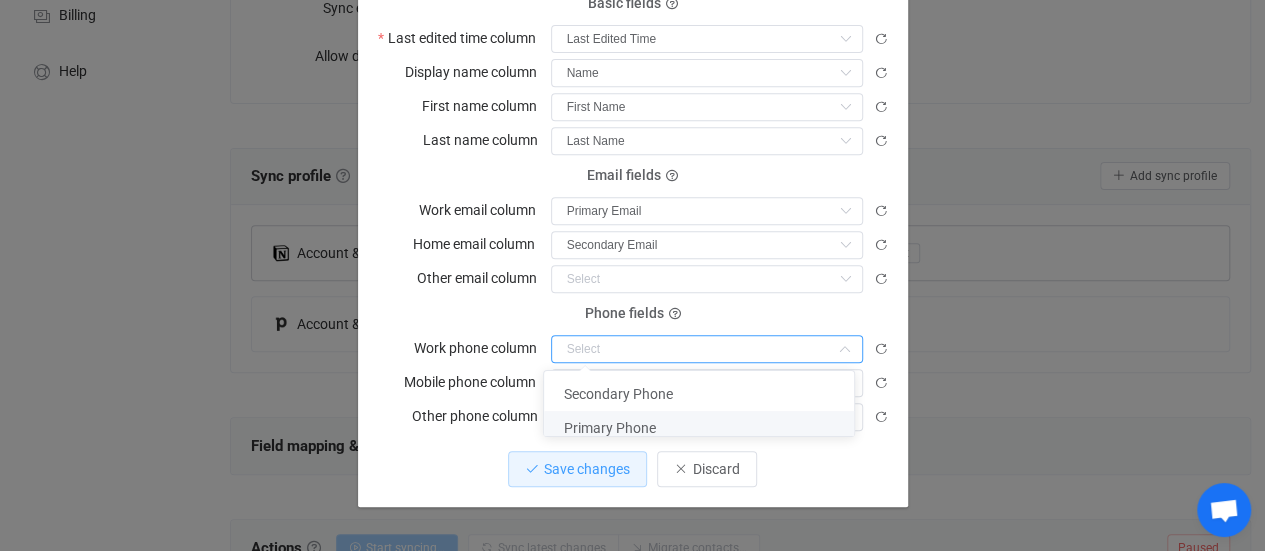 click on "Primary Phone" at bounding box center [706, 428] 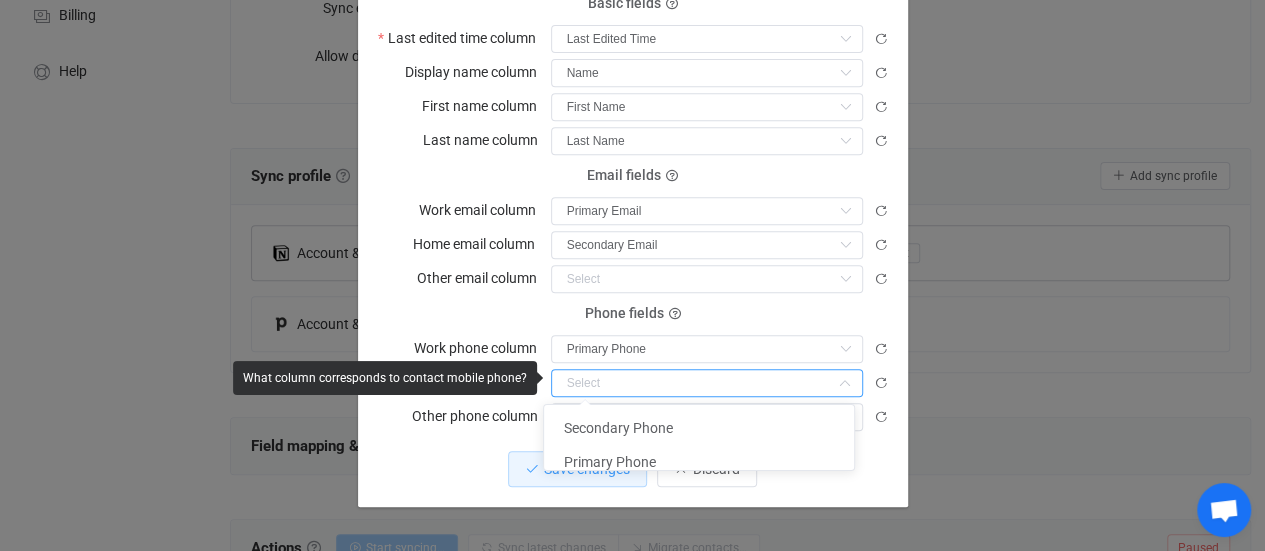 click at bounding box center [707, 383] 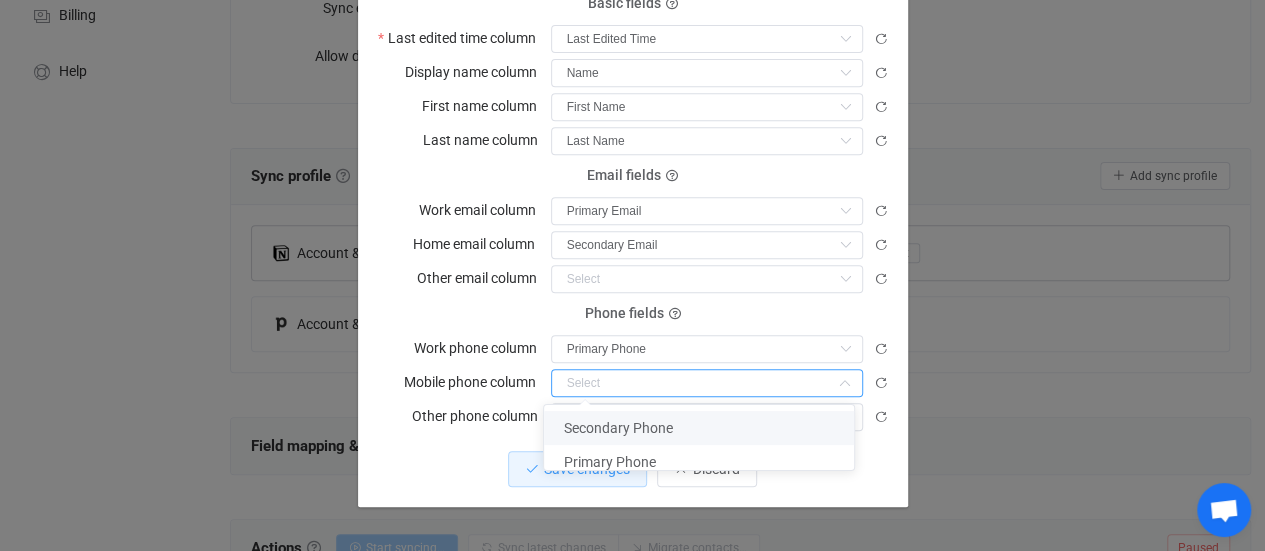 click on "Secondary Phone" at bounding box center [618, 428] 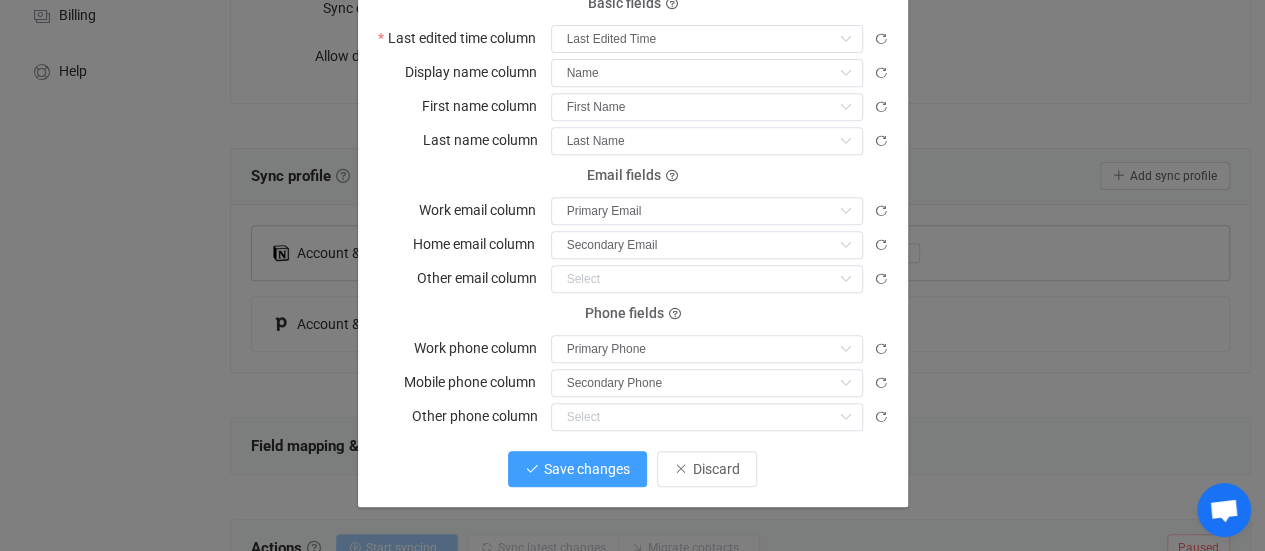 click on "Save changes" at bounding box center [587, 469] 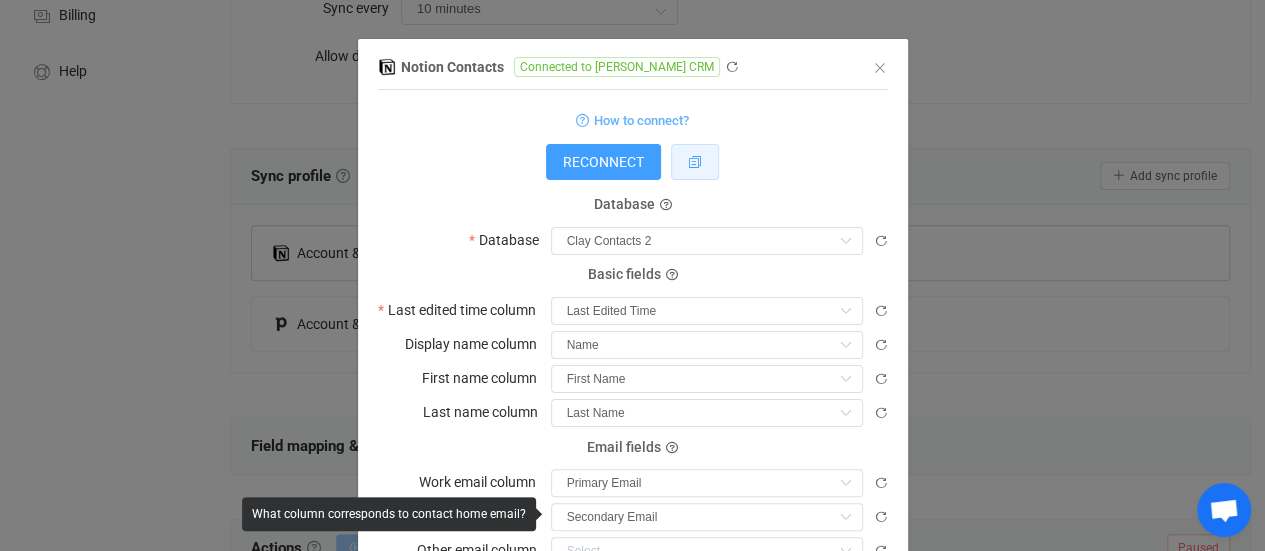 scroll, scrollTop: 9, scrollLeft: 0, axis: vertical 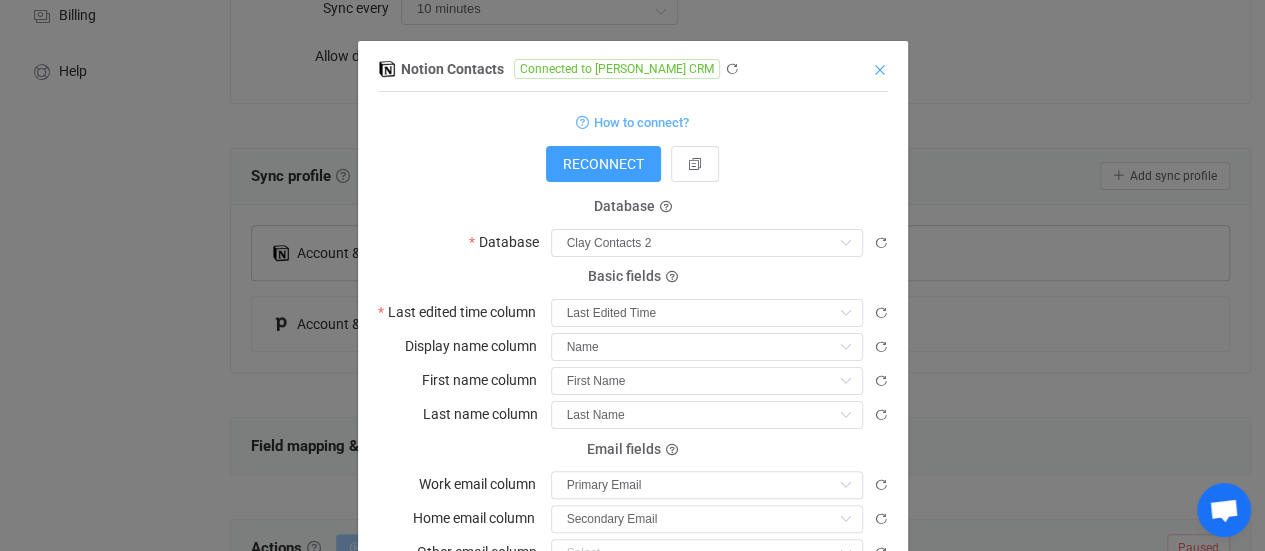 click at bounding box center [880, 70] 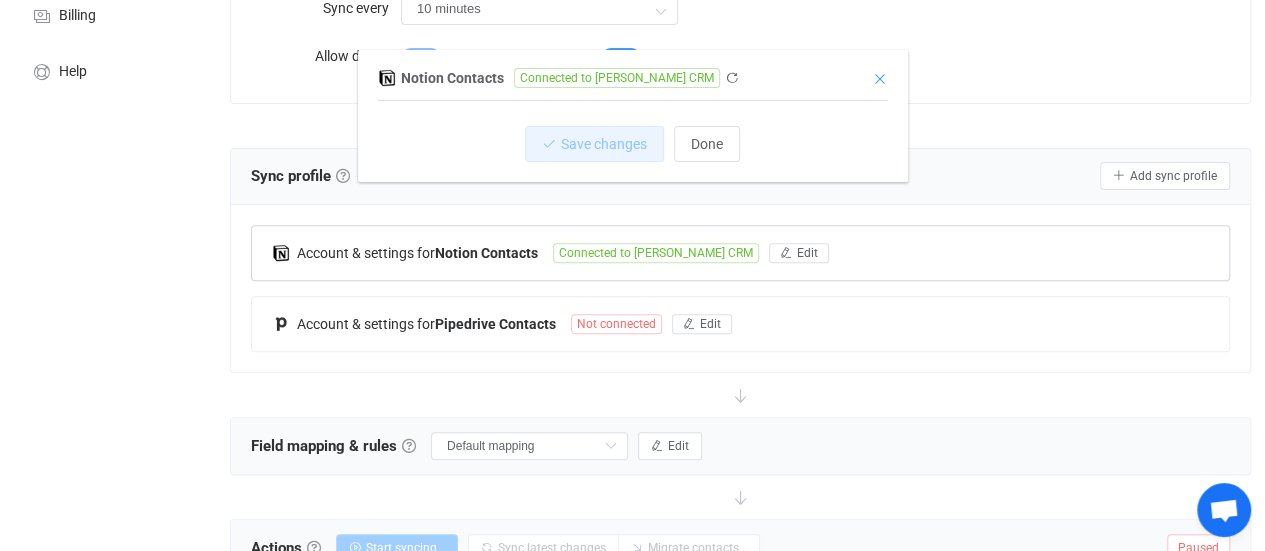scroll, scrollTop: 0, scrollLeft: 0, axis: both 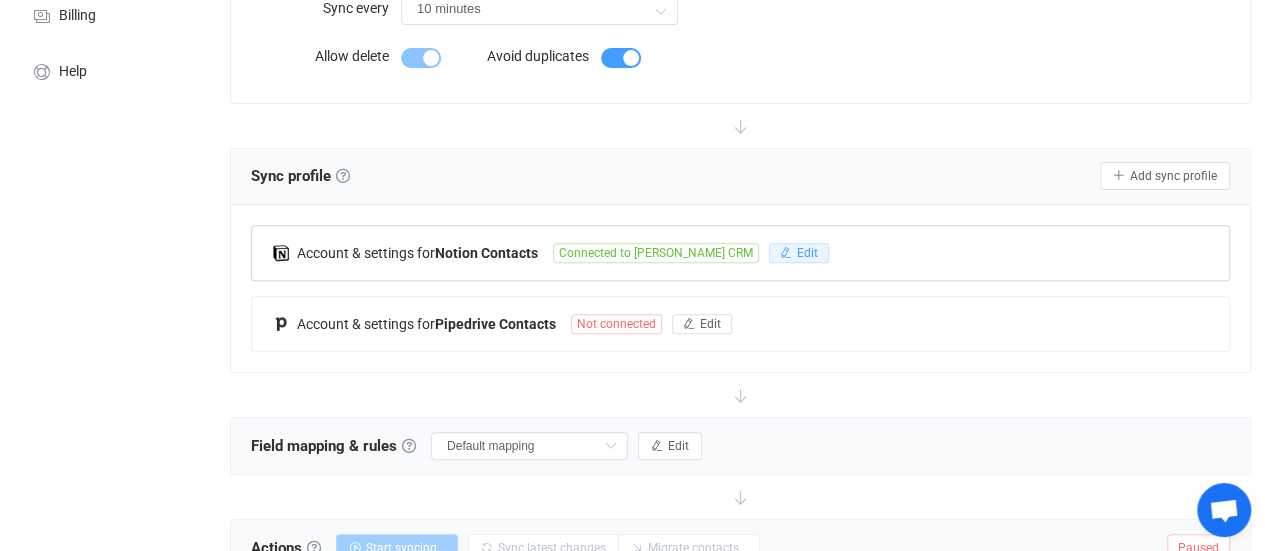 click on "Edit" at bounding box center [807, 253] 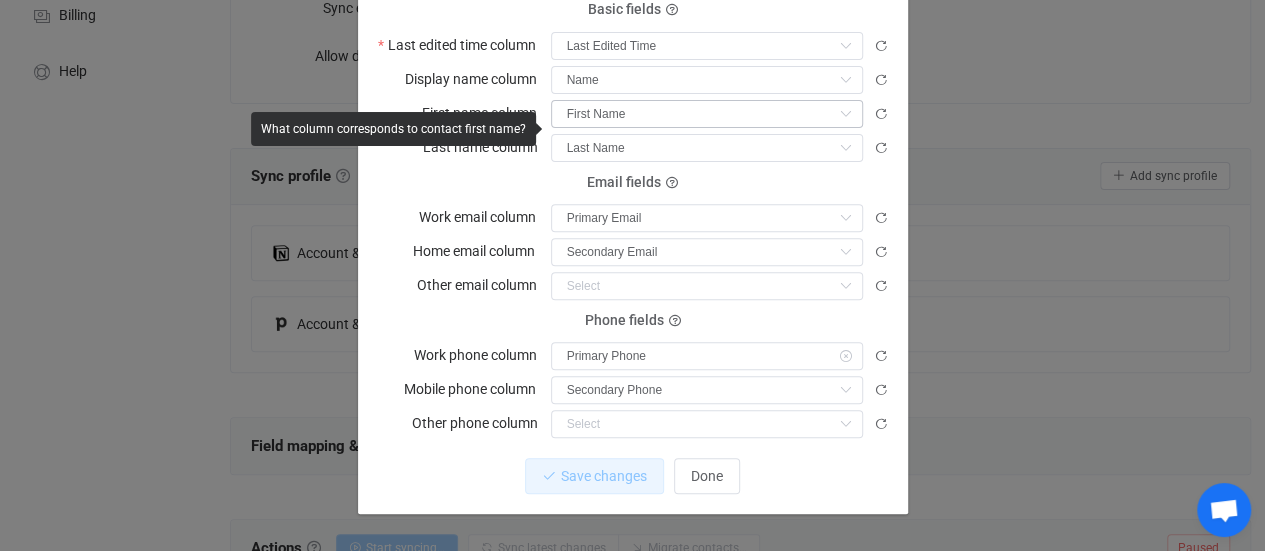 scroll, scrollTop: 278, scrollLeft: 0, axis: vertical 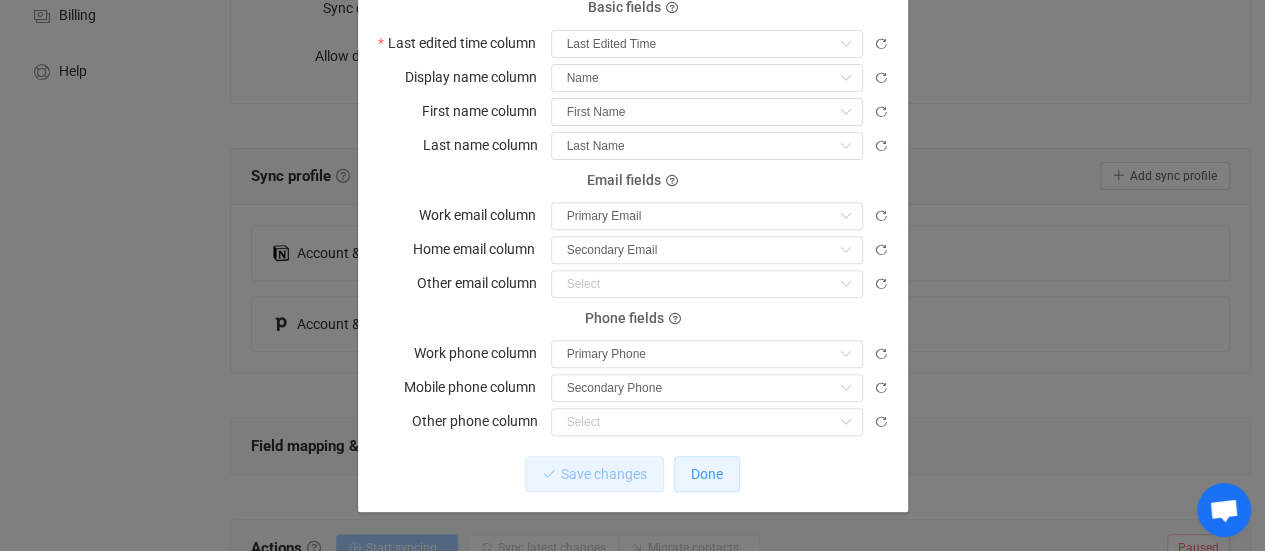 click on "Done" at bounding box center (707, 474) 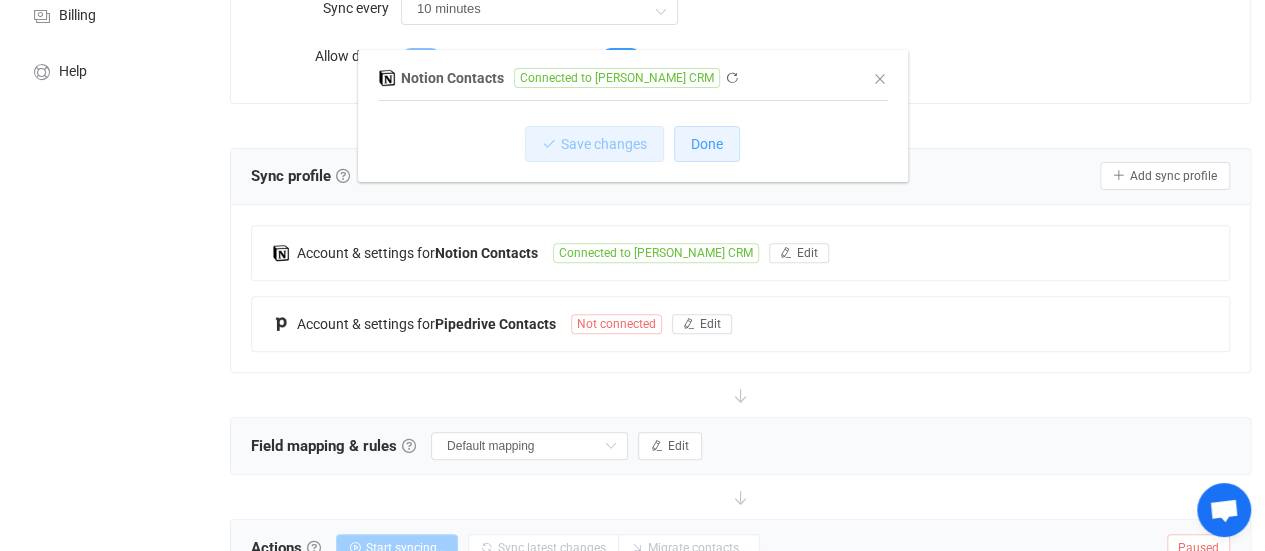 scroll, scrollTop: 0, scrollLeft: 0, axis: both 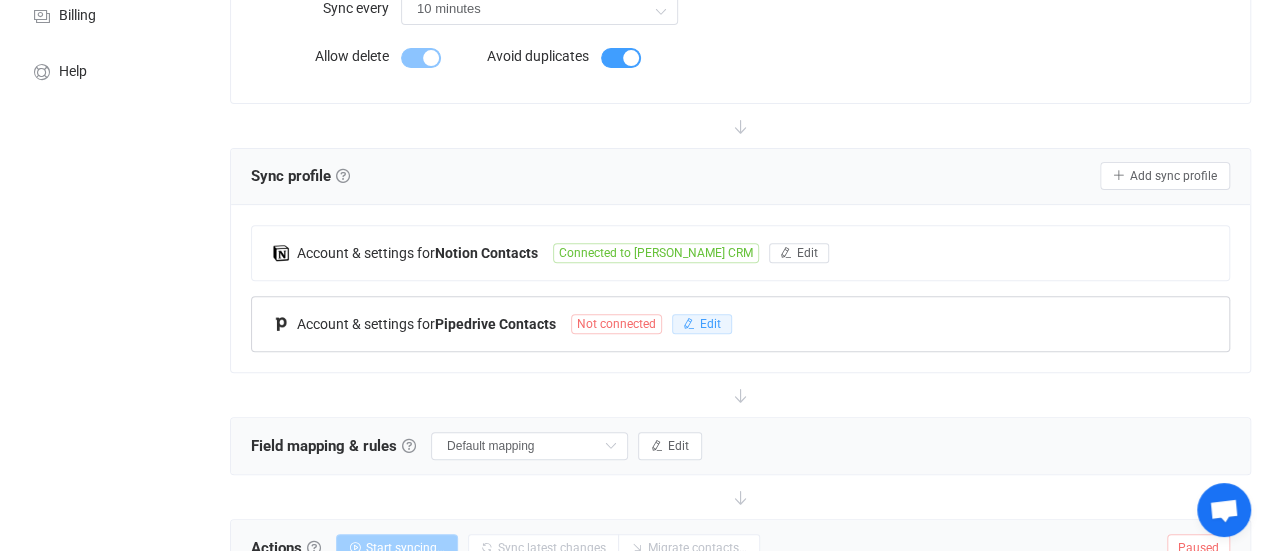 click on "Edit" at bounding box center [702, 324] 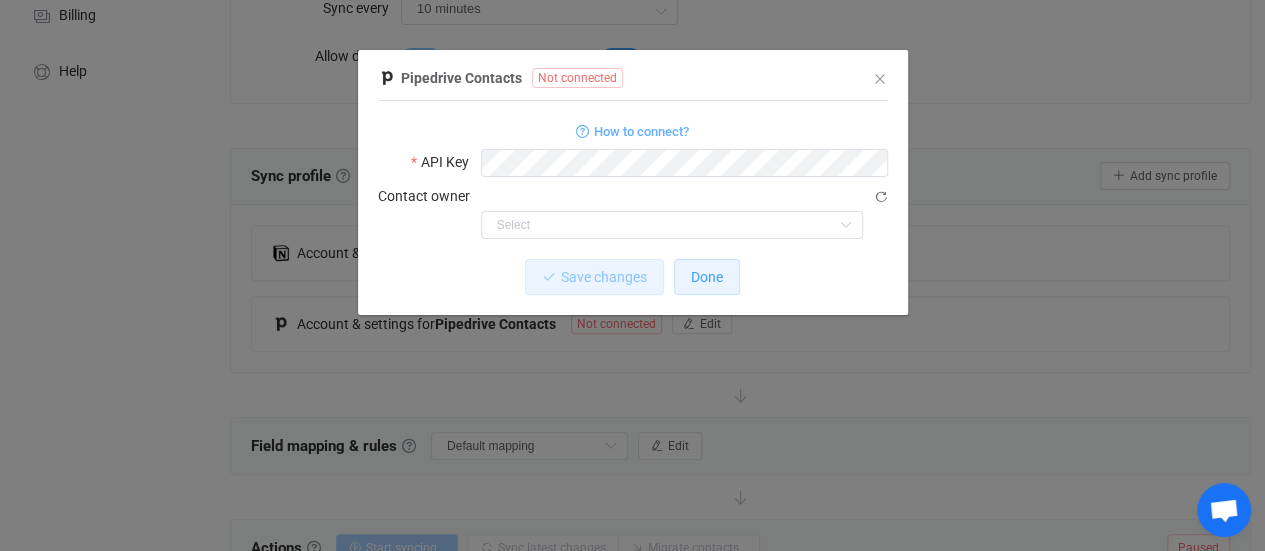 click on "Done" at bounding box center (707, 277) 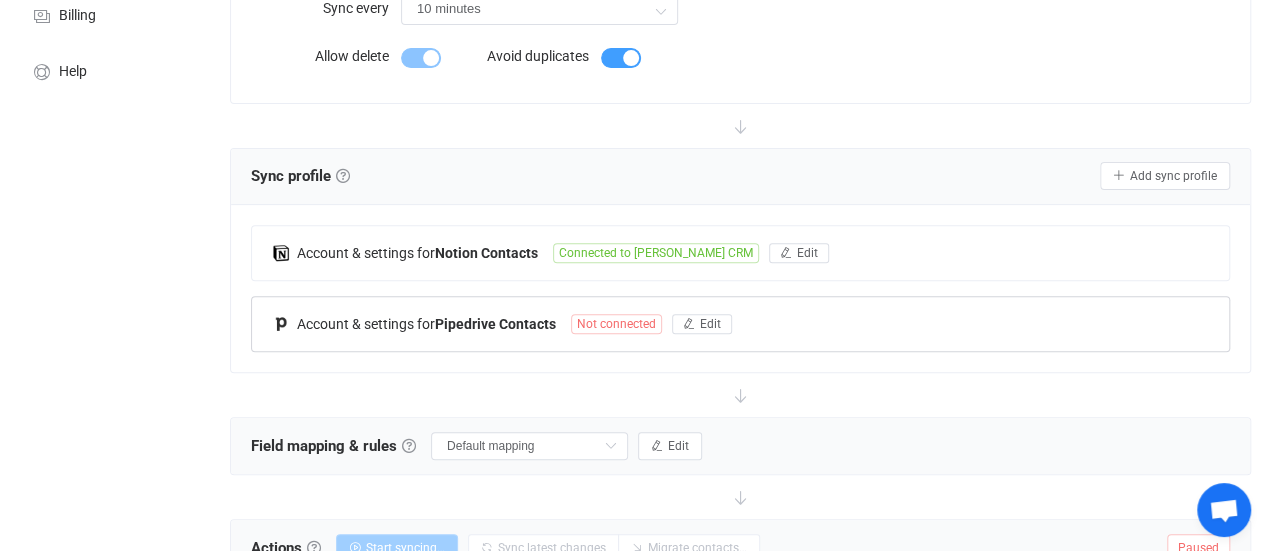 click on "Not connected" at bounding box center (616, 324) 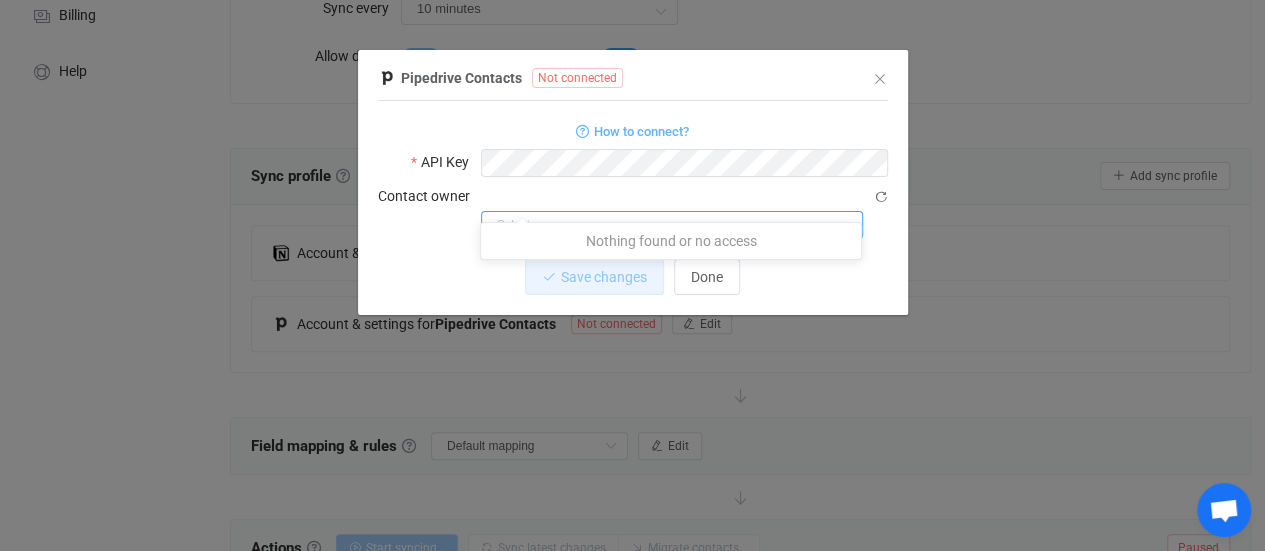 click at bounding box center [672, 225] 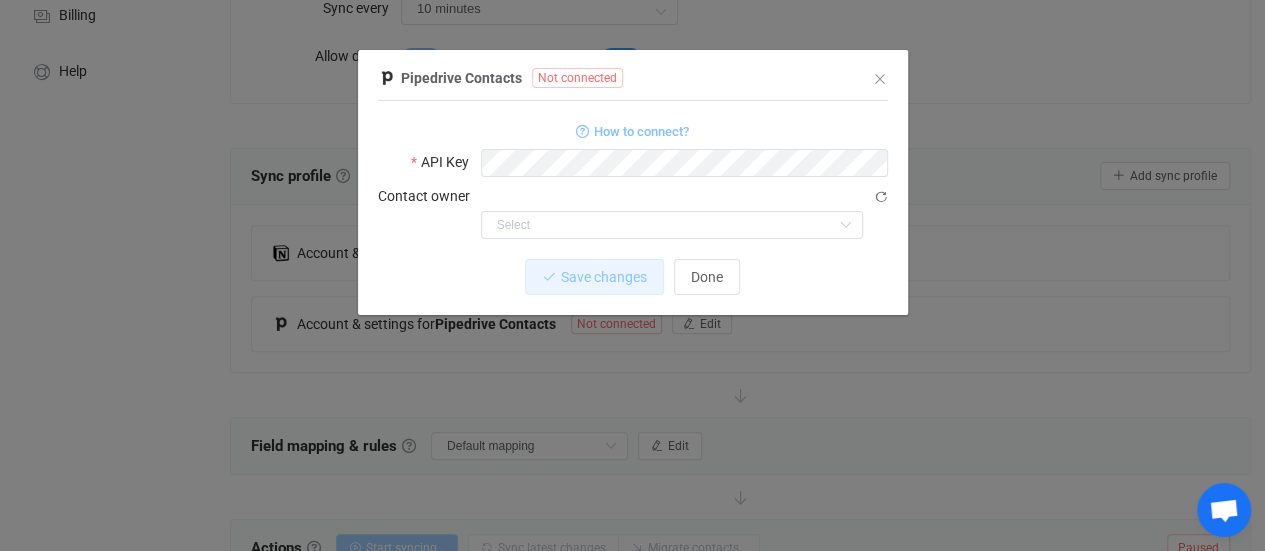 click on "How to connect?" at bounding box center (641, 131) 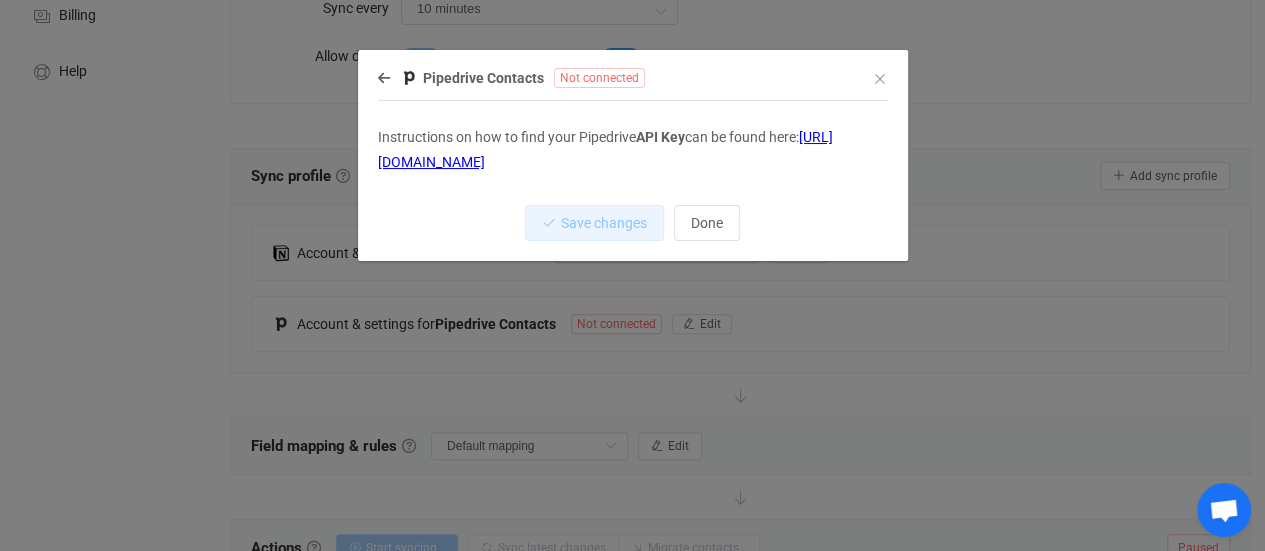 click on "[URL][DOMAIN_NAME]" at bounding box center [605, 149] 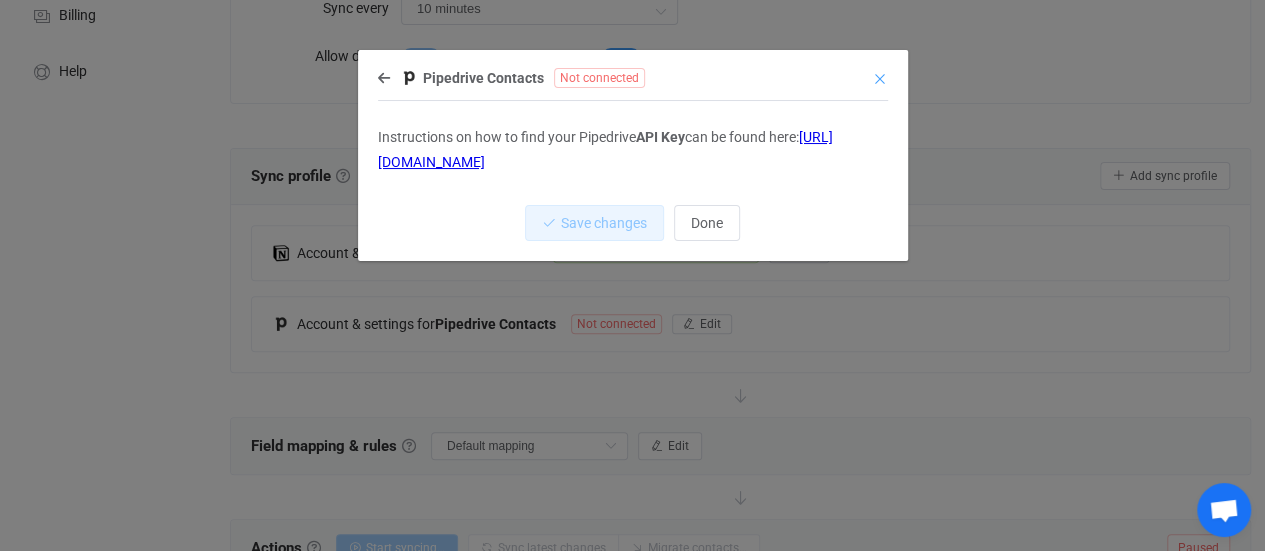 click at bounding box center [880, 79] 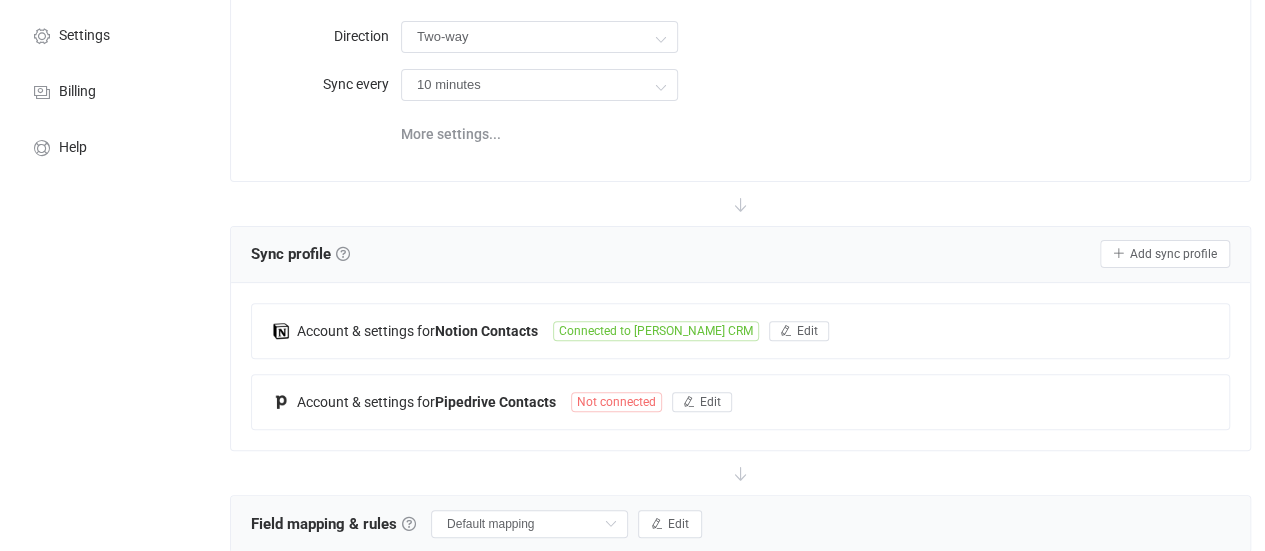 scroll, scrollTop: 378, scrollLeft: 0, axis: vertical 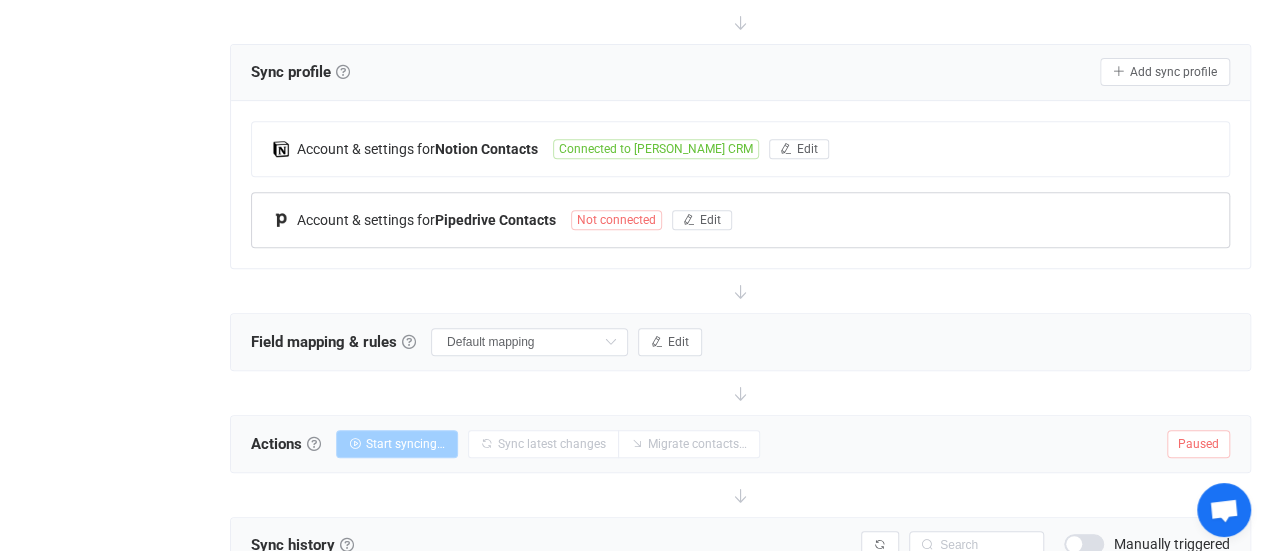 click on "Not connected" at bounding box center (616, 220) 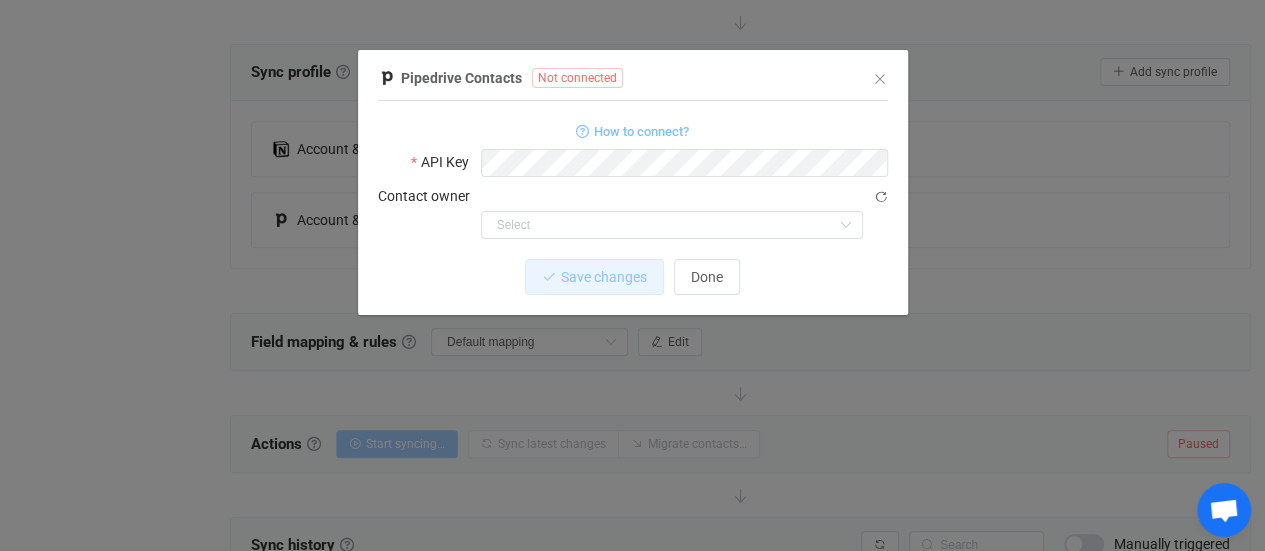 click on "How to connect?" at bounding box center [641, 131] 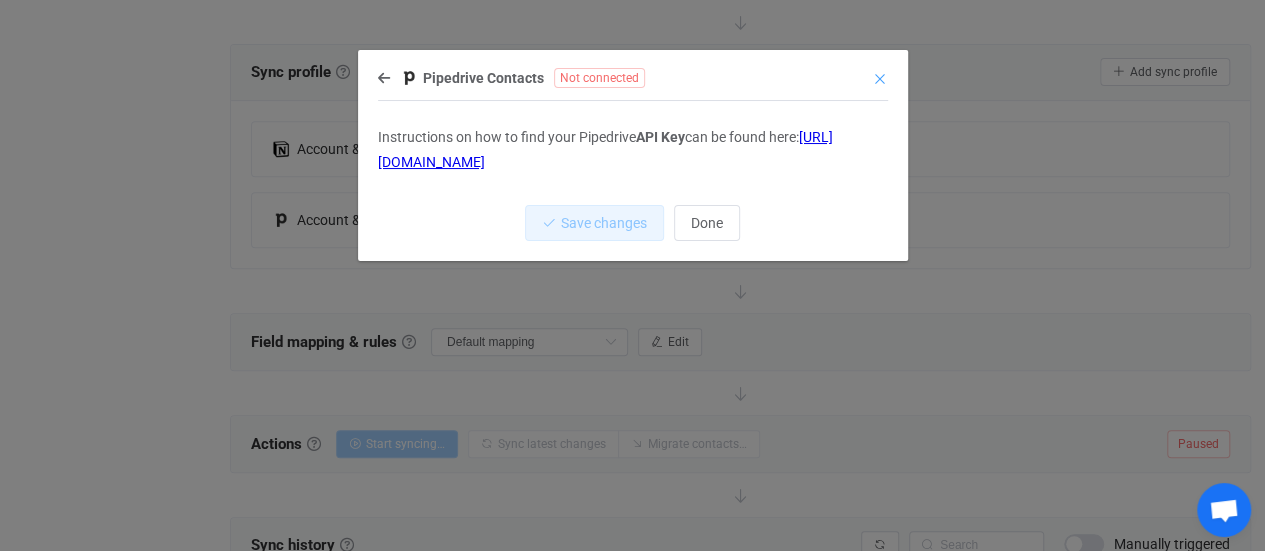 click at bounding box center [880, 79] 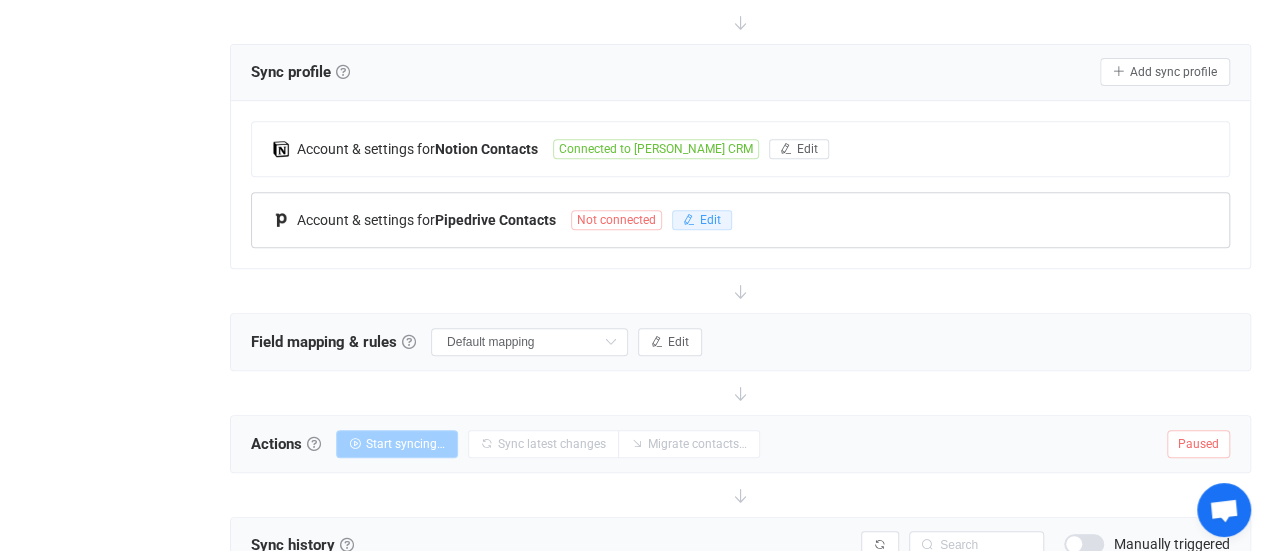 click on "Edit" at bounding box center [710, 220] 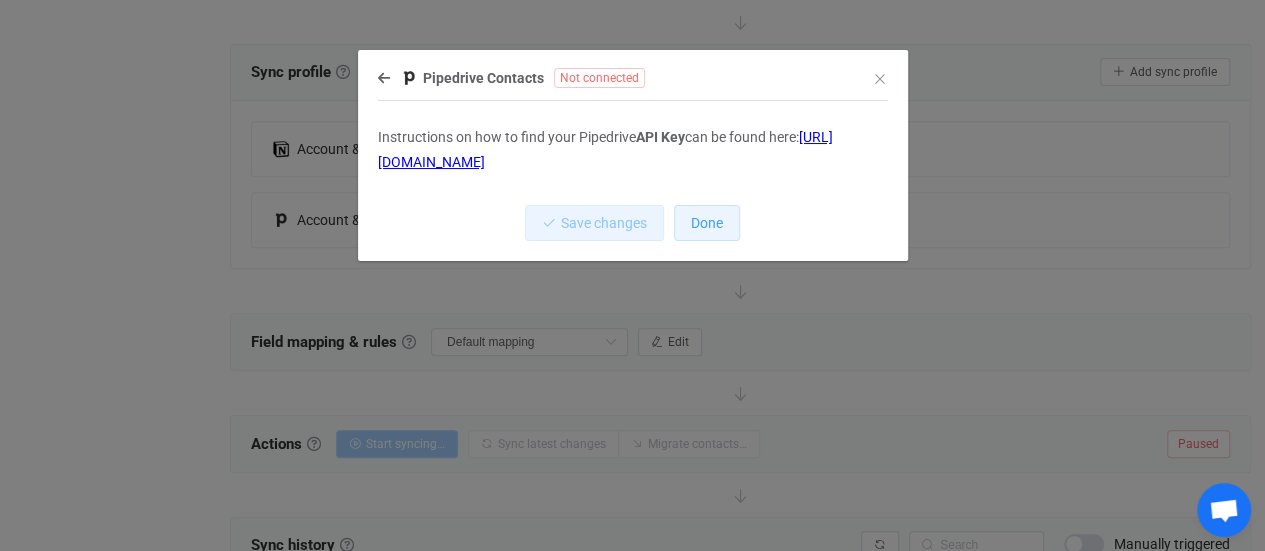 click on "Done" at bounding box center [707, 223] 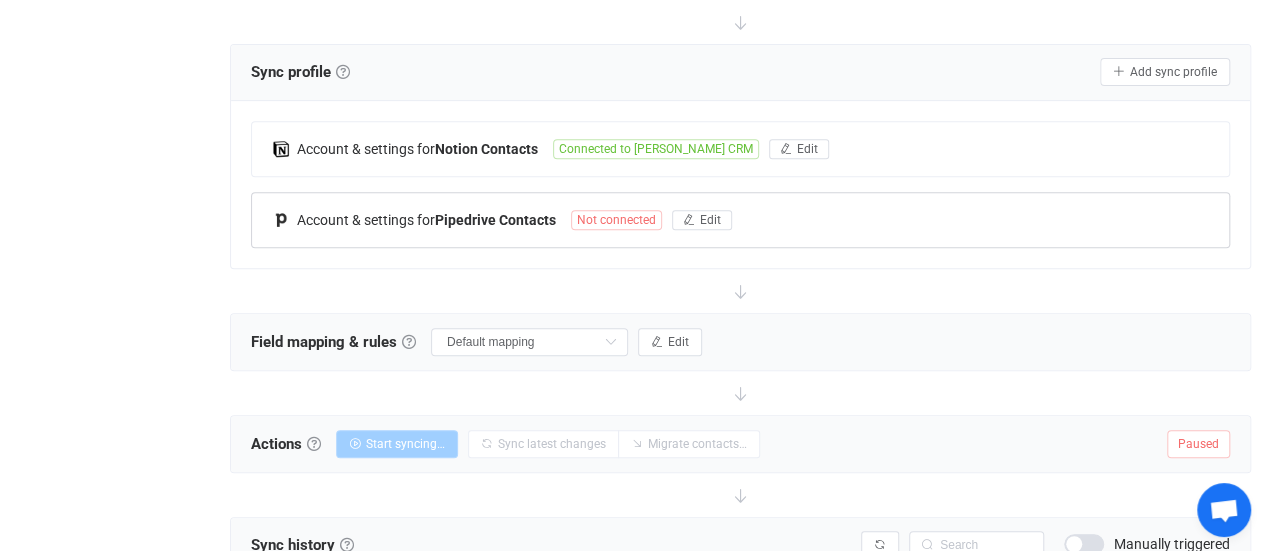 click on "Not connected" at bounding box center (616, 220) 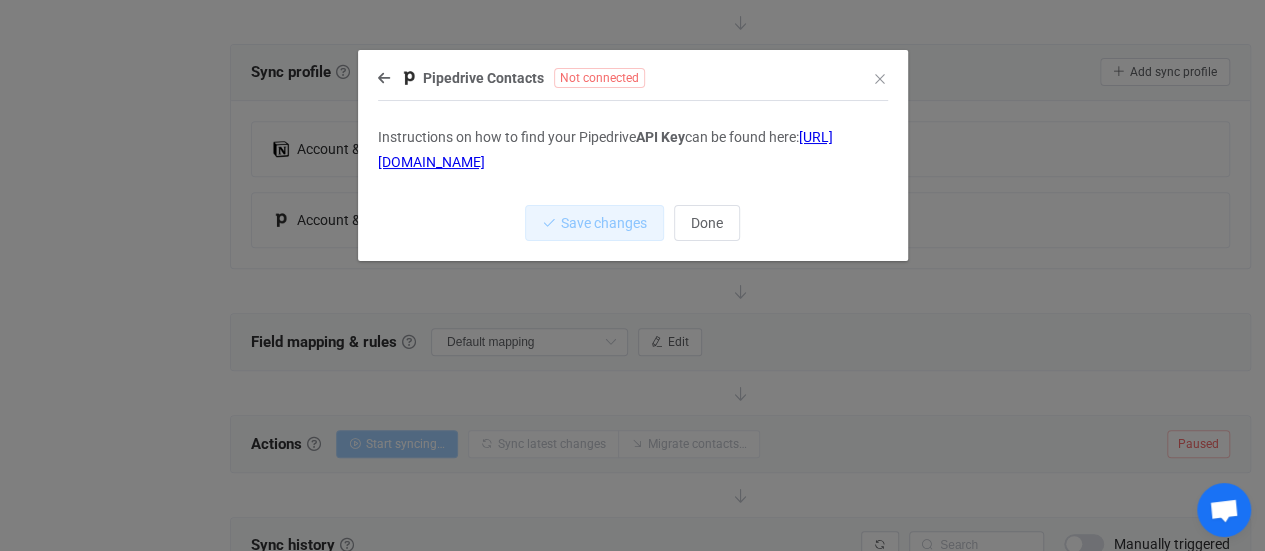 click on "Pipedrive Contacts Not connected Instructions on how to find your Pipedrive  API Key  can be found here:  [URL][DOMAIN_NAME]
Save changes Done" at bounding box center [633, 163] 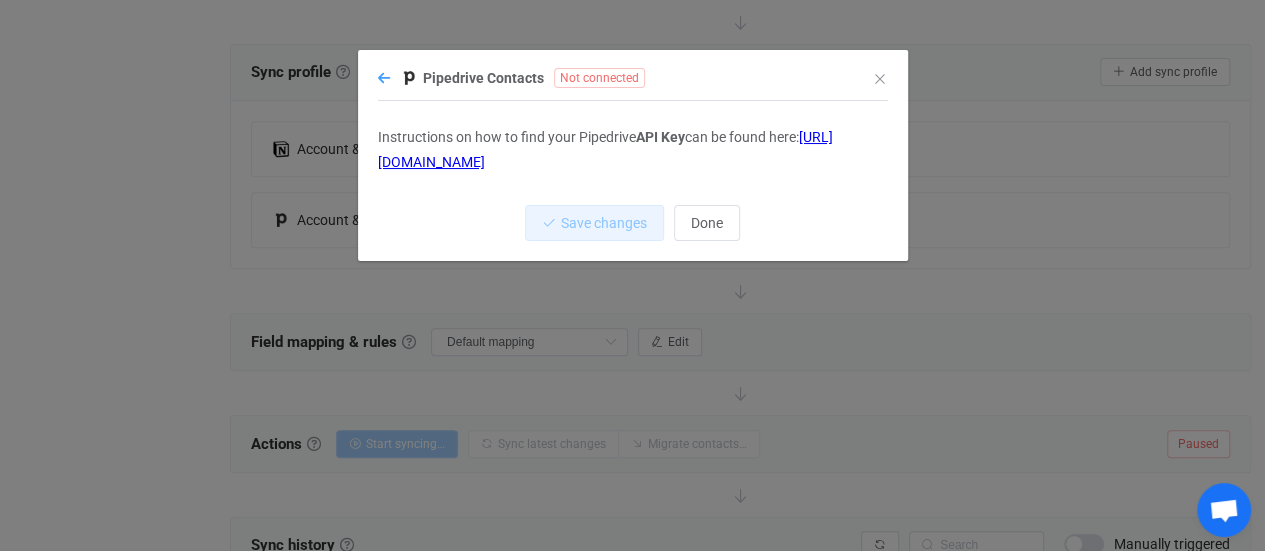 click at bounding box center (384, 78) 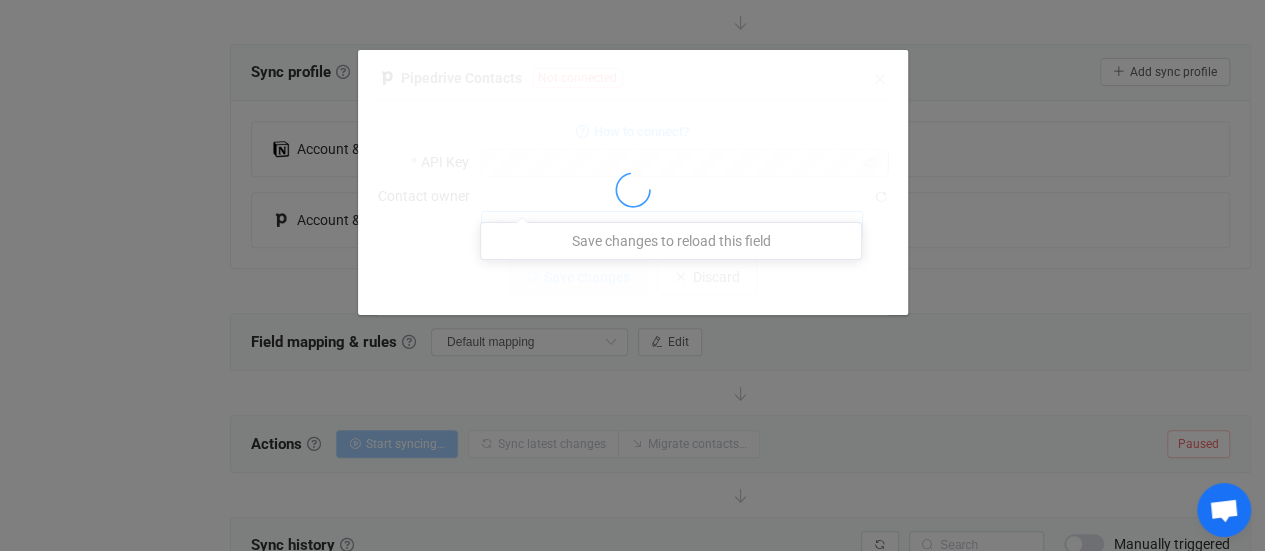 click on "Pipedrive Contacts Not connected 1 { {
"apiKey": "8585a42cfe822c8c2c3852e9d285ffb0681075c6",
"userId": null
}
How to connect?
API Key Contact owner Save changes Discard" at bounding box center (633, 190) 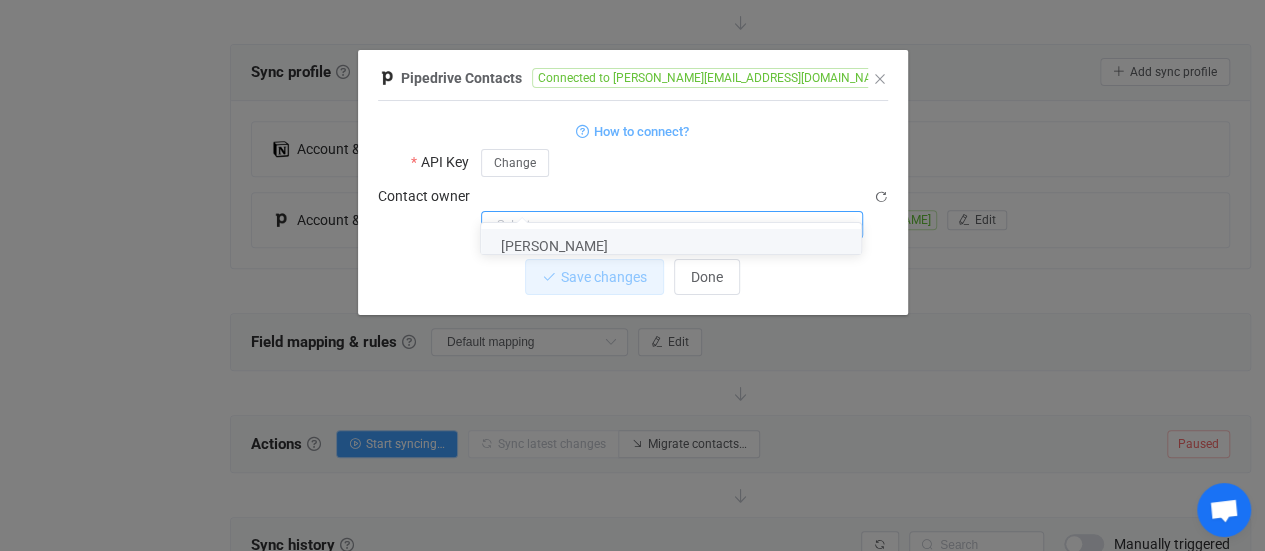 click on "[PERSON_NAME]" at bounding box center [678, 246] 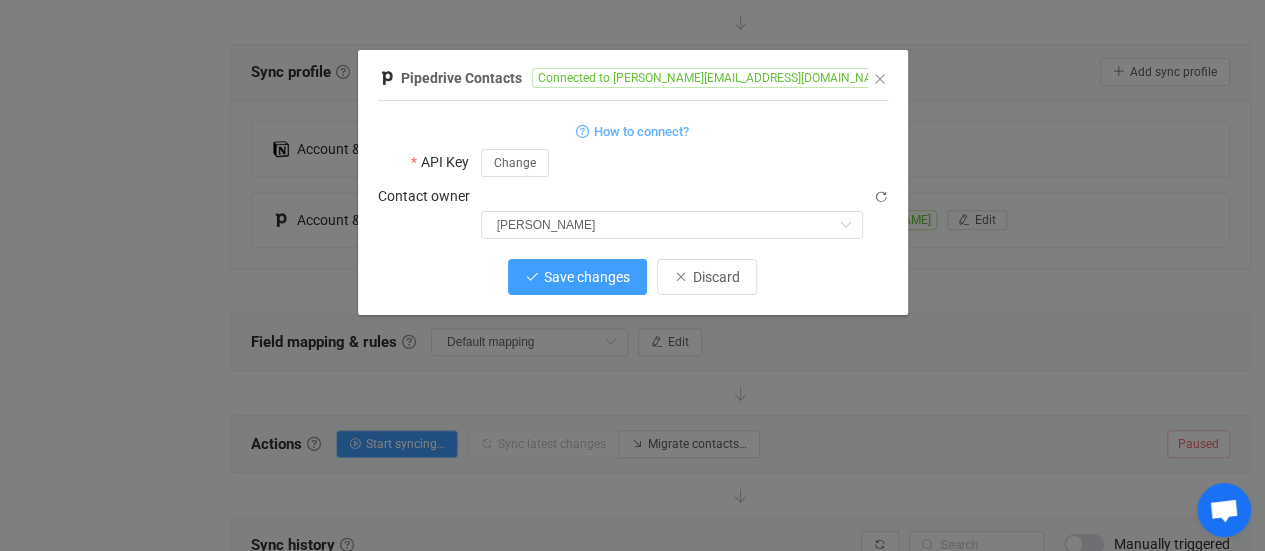 click on "Save changes" at bounding box center (587, 277) 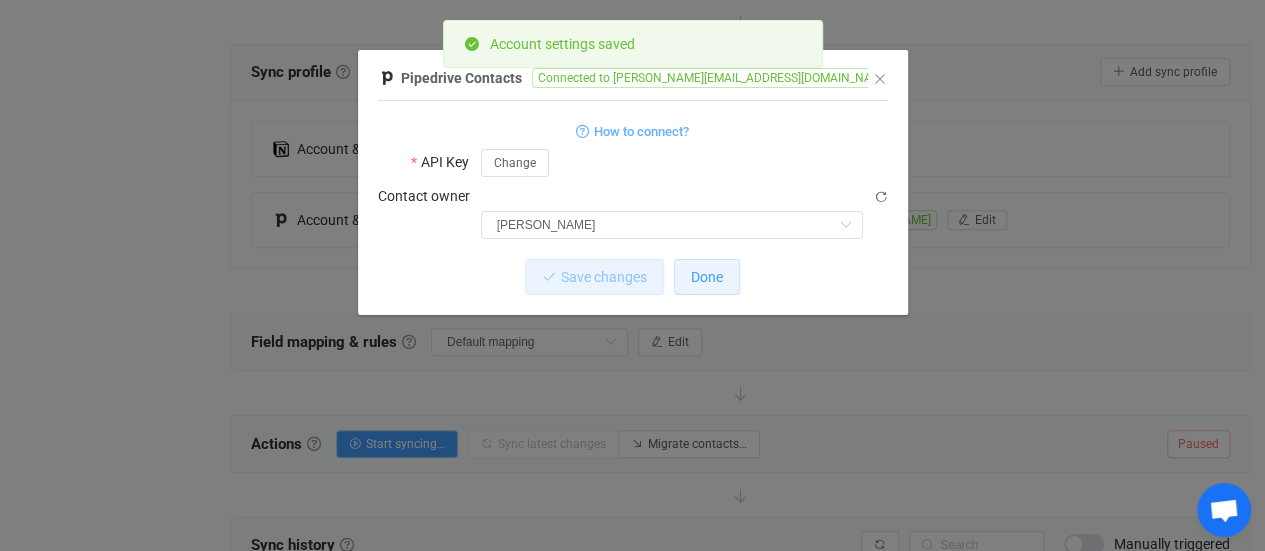 click on "Done" at bounding box center [707, 277] 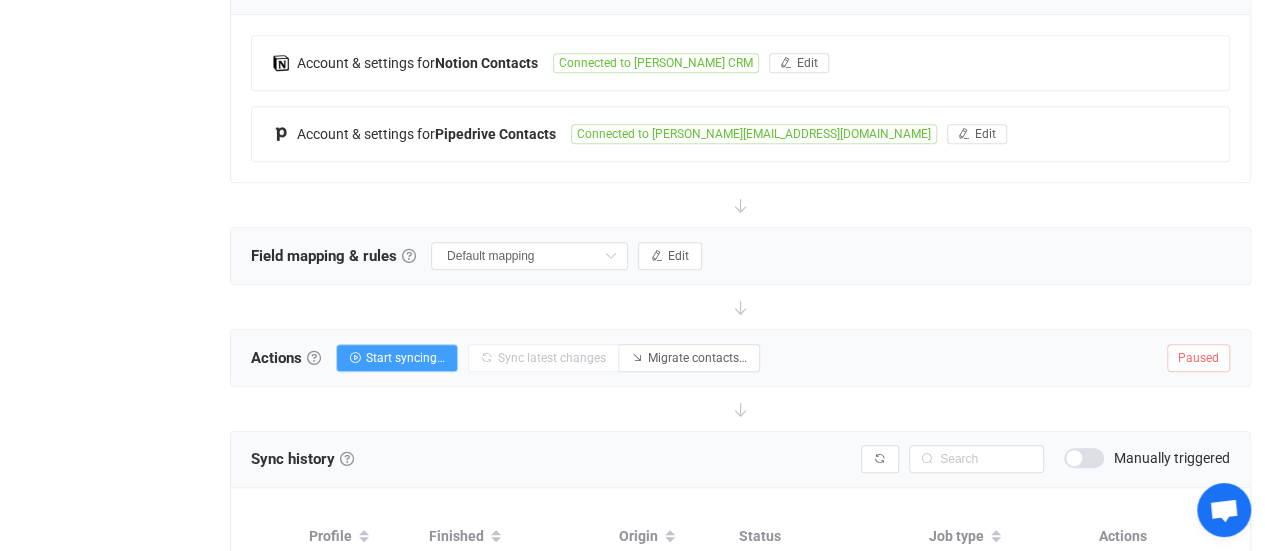 scroll, scrollTop: 465, scrollLeft: 0, axis: vertical 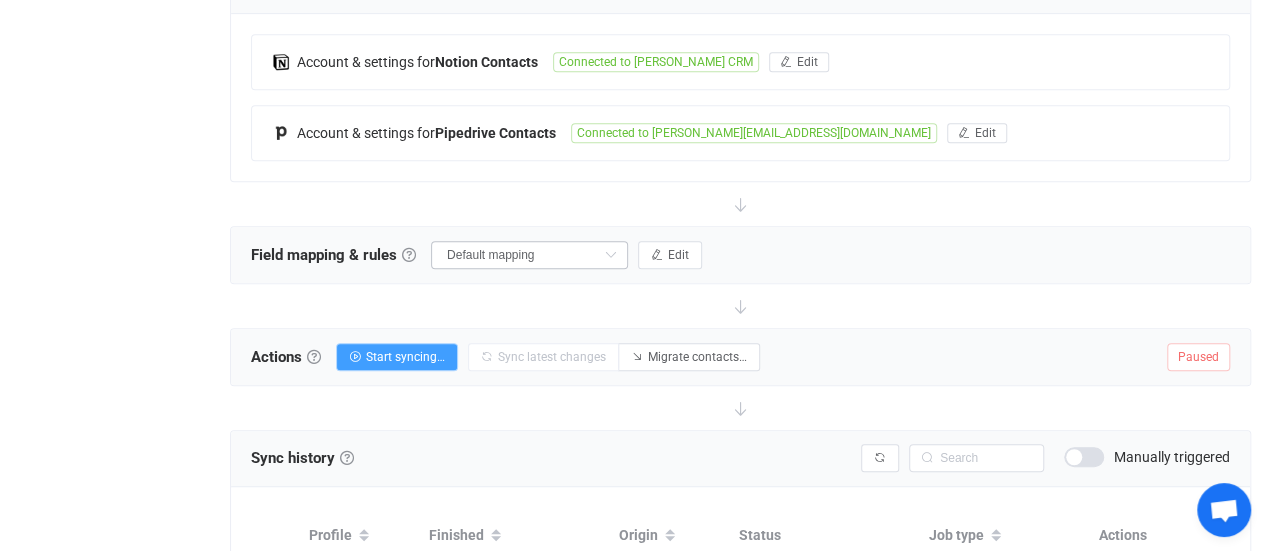 click at bounding box center [610, 255] 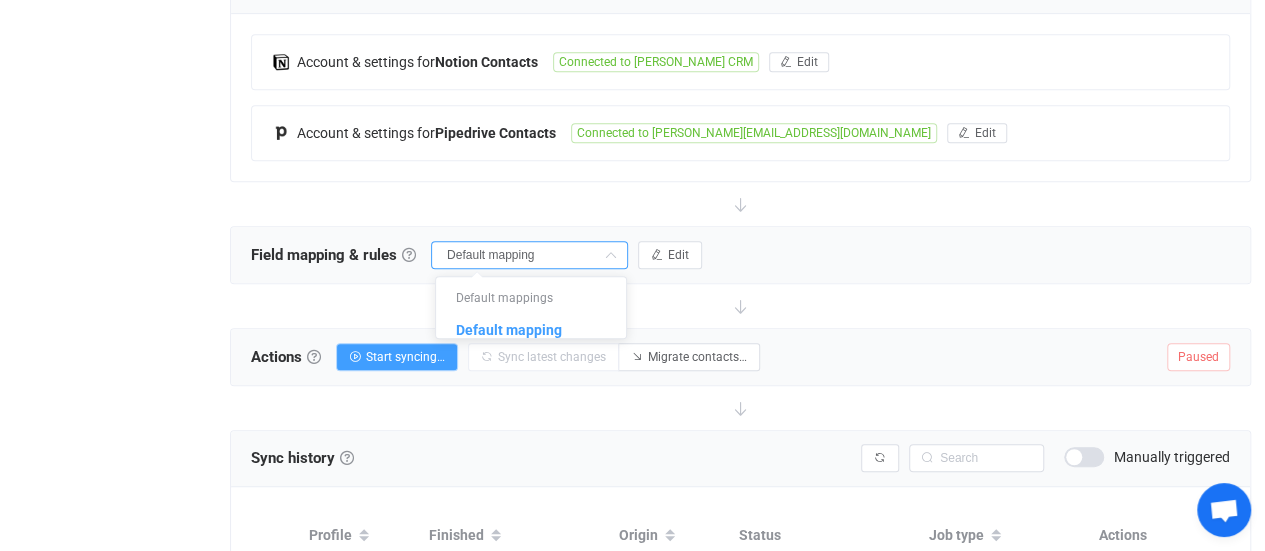 click at bounding box center (610, 255) 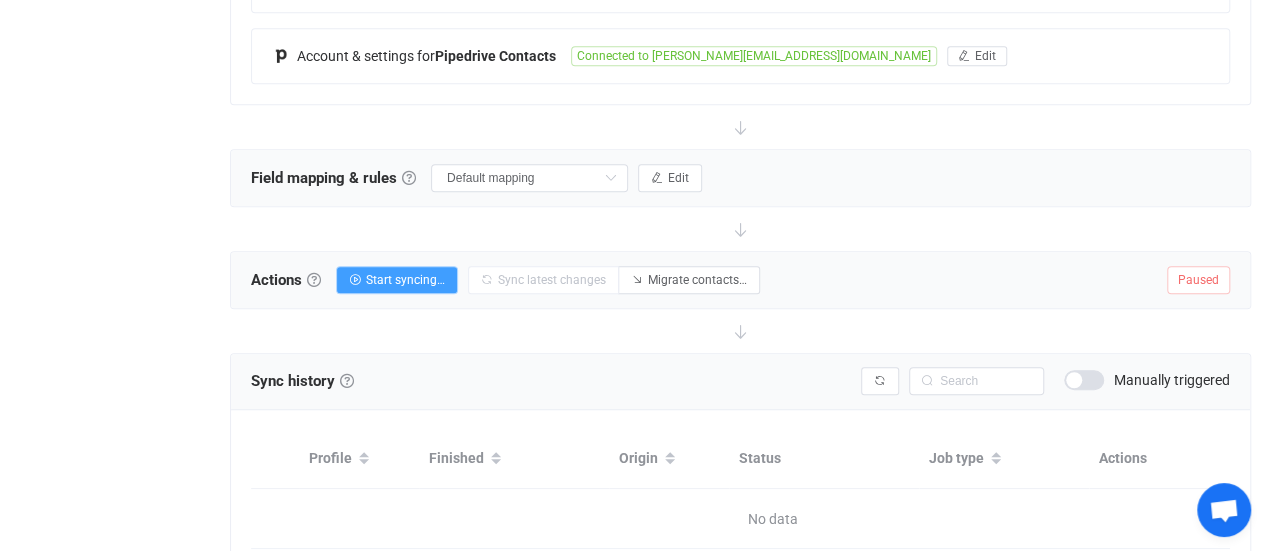 scroll, scrollTop: 540, scrollLeft: 0, axis: vertical 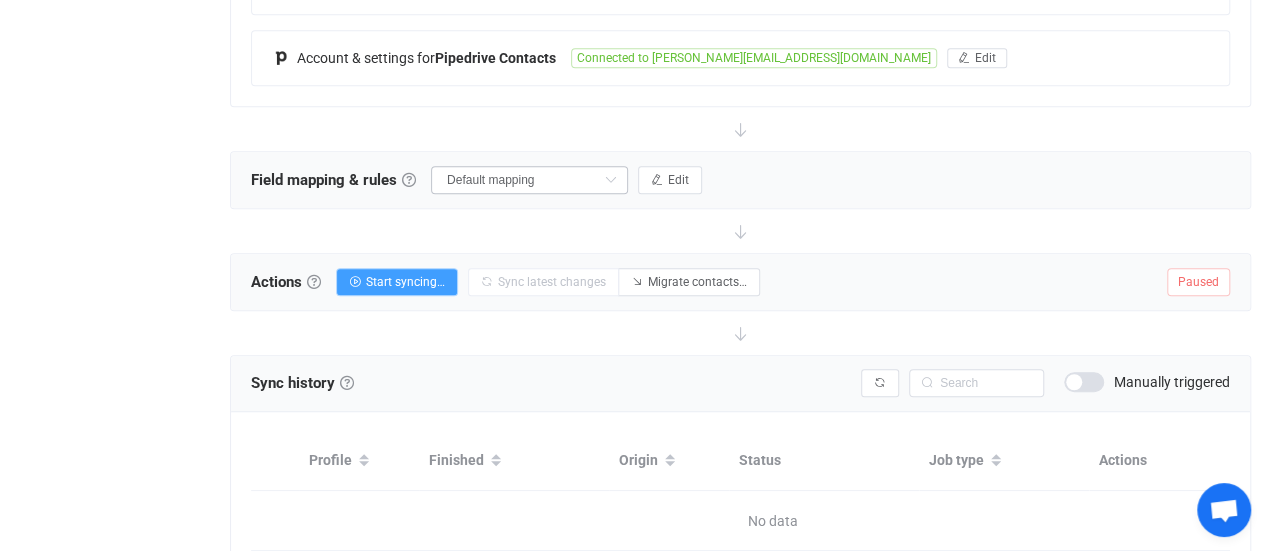 click at bounding box center [610, 180] 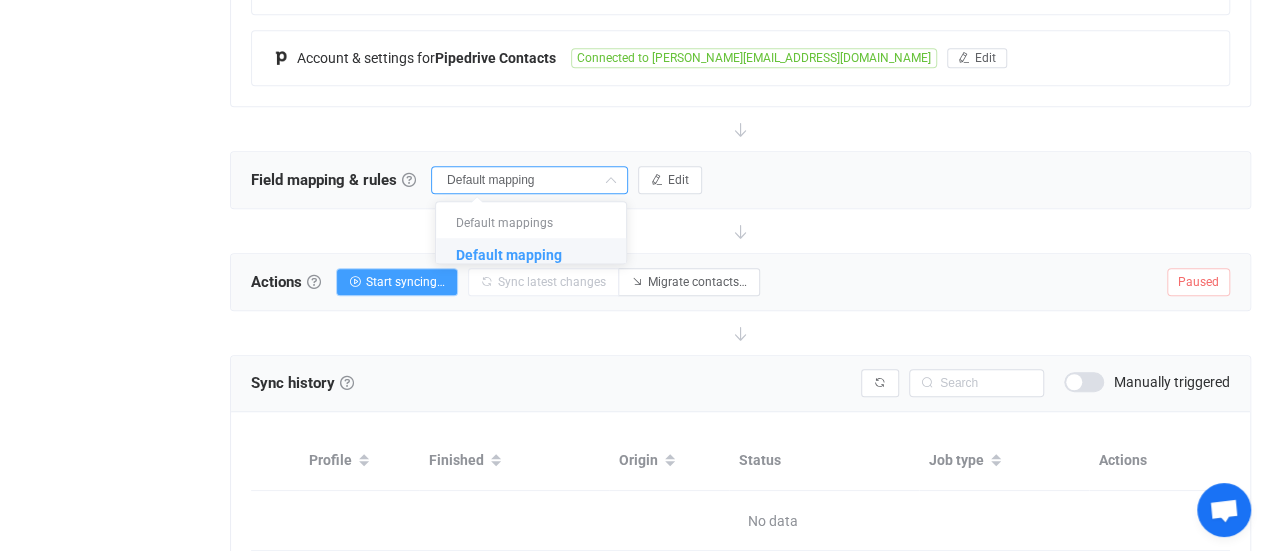 click at bounding box center (610, 180) 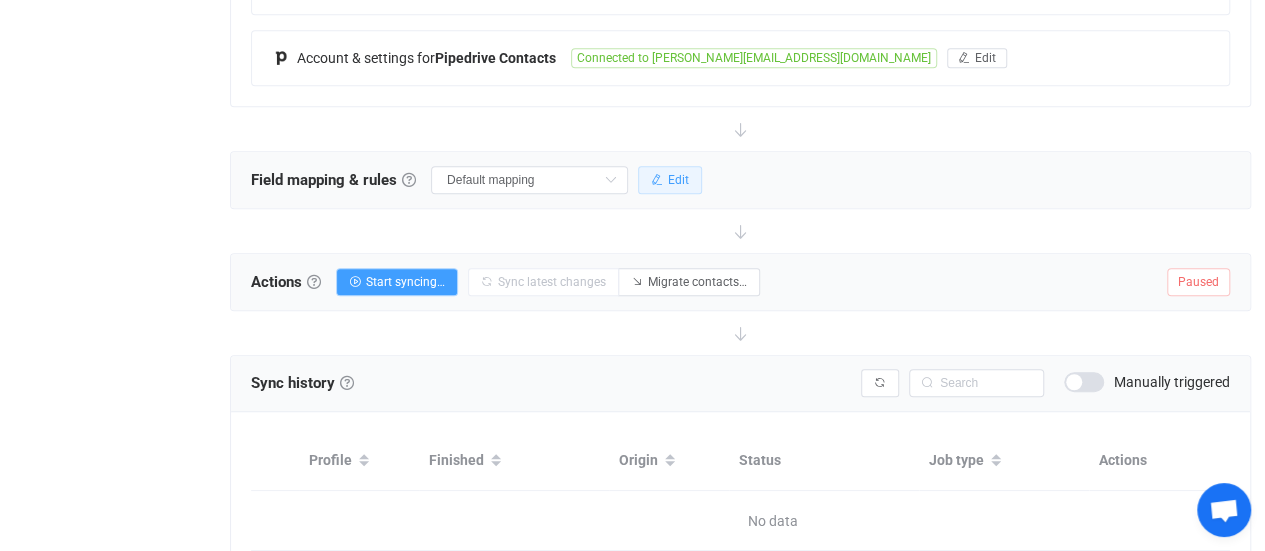 click at bounding box center (657, 180) 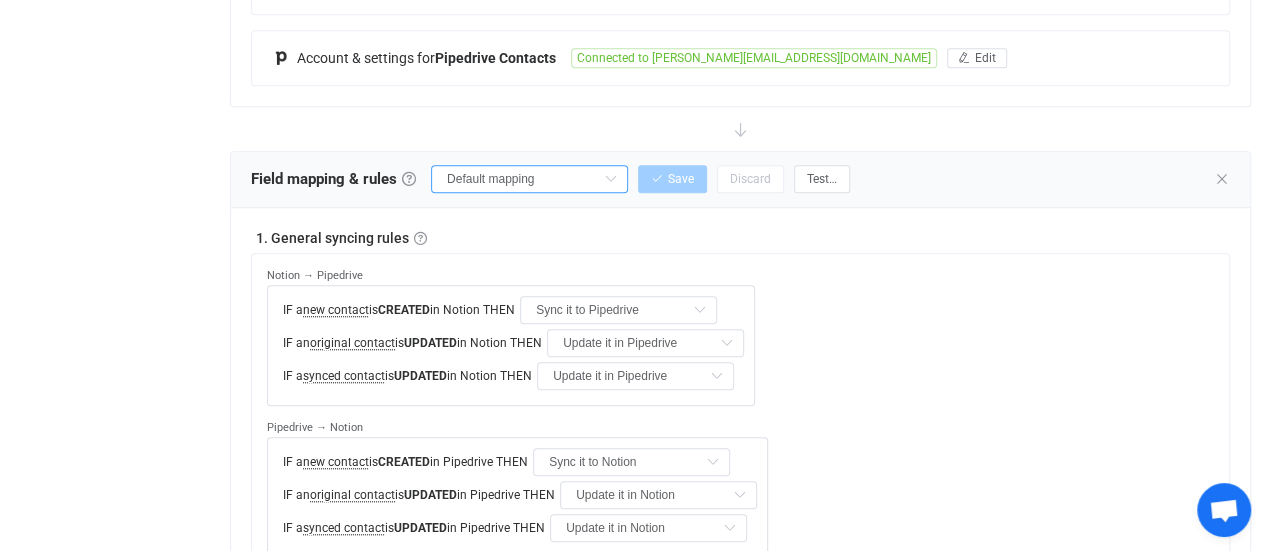 click on "Default mapping" at bounding box center (529, 179) 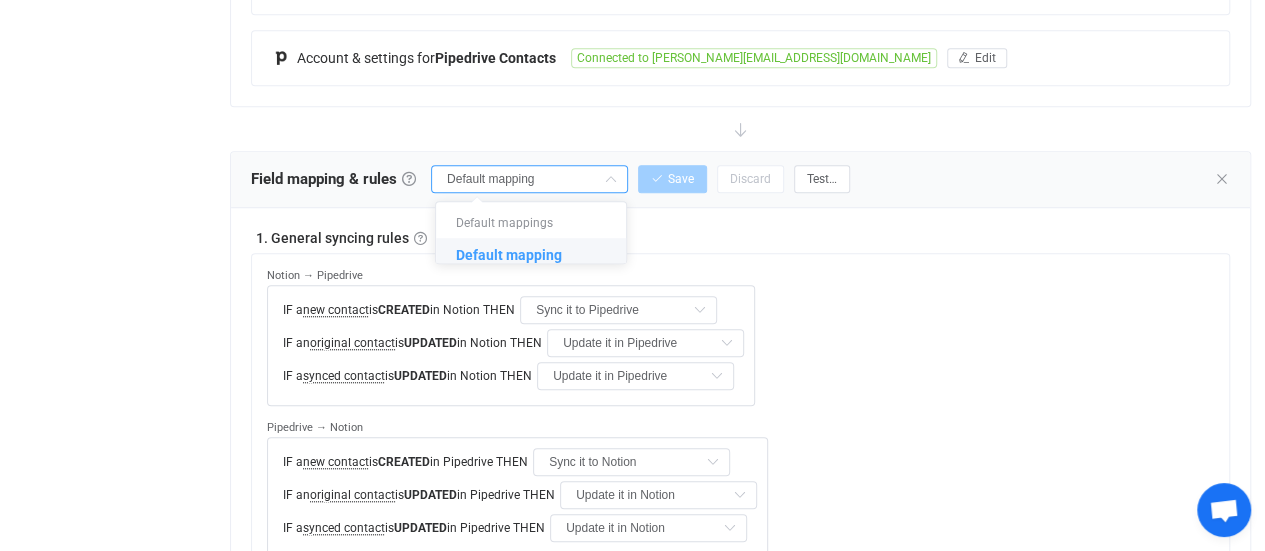 click on "1. General syncing rules General syncing rules Control how SyncPengin reacts to changes in your data. You can override or further adjust these rules in the Filters and Custom rules sections below.   Note that the rules also apply to the initial sync. Notion → Pipedrive
IF a  new contact  is  CREATED  in Notion THEN
Sync it to Pipedrive Do nothing Sync it to Pipedrive
IF an  original contact  is  UPDATED  in Notion THEN
Update it in Pipedrive Do nothing Update it in Pipedrive Update it in Pipedrive if it's a copy
IF a  synced contact  is  UPDATED  in Notion THEN
Update it in Pipedrive Do nothing Update it in Pipedrive Pipedrive → Notion
IF a  new contact  is  CREATED  in Pipedrive THEN
Sync it to Notion Do nothing Sync it to Notion
IF an  original contact  is  UPDATED  in Pipedrive THEN
Update it in Notion Do nothing Update it in Notion Update it in Notion if it's a copy
IF a  synced contact  is  UPDATED Do nothing" at bounding box center (740, 632) 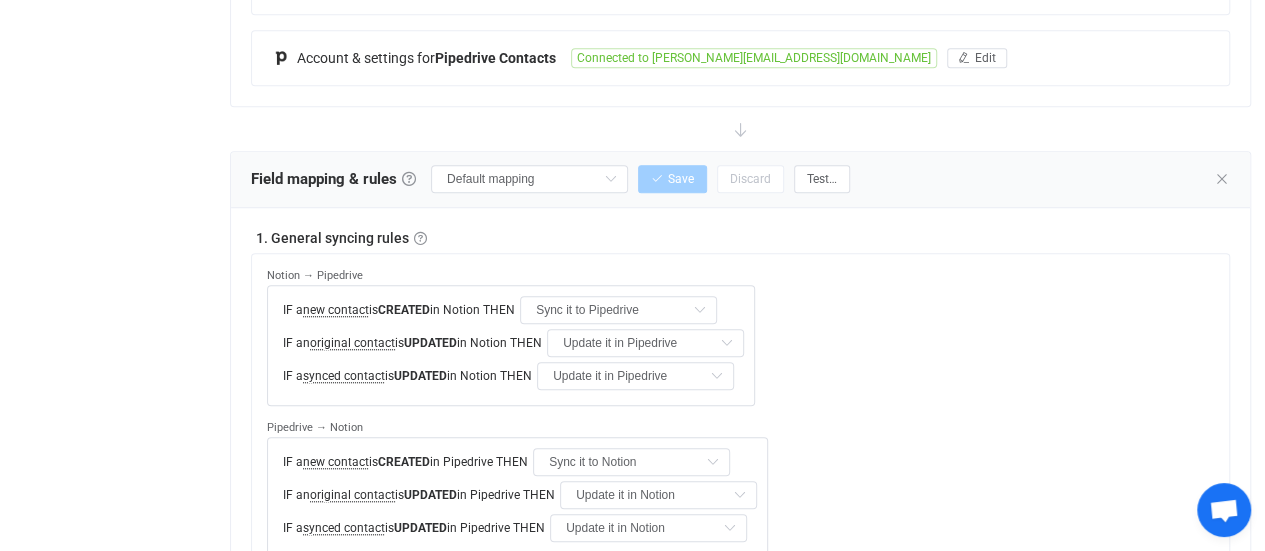 click on "1. General syncing rules General syncing rules Control how SyncPengin reacts to changes in your data. You can override or further adjust these rules in the Filters and Custom rules sections below.   Note that the rules also apply to the initial sync." at bounding box center [740, 238] 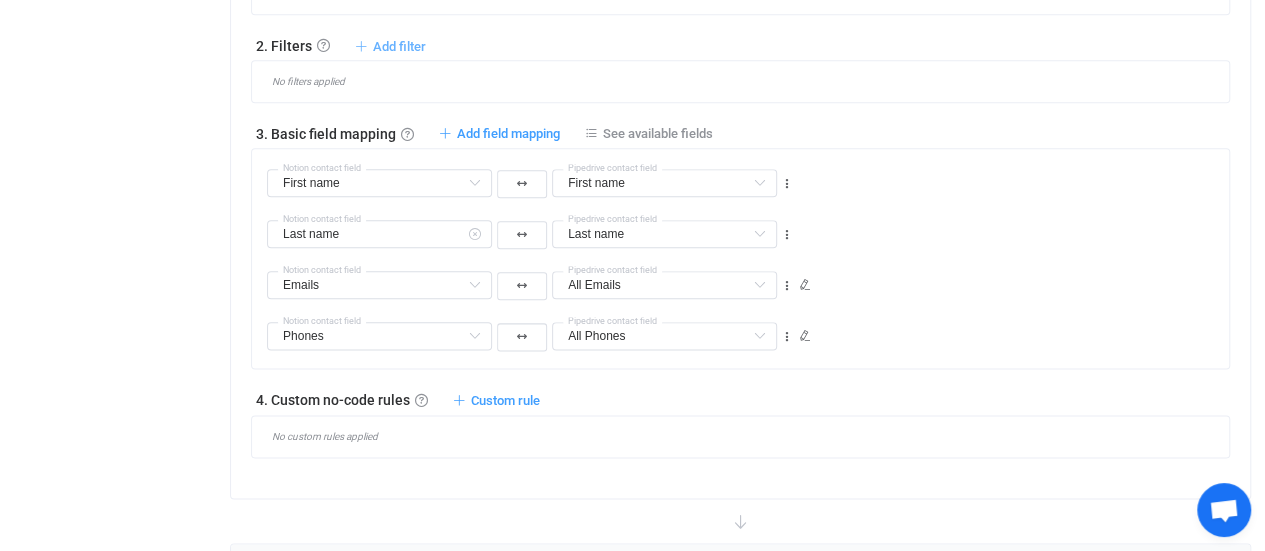 scroll, scrollTop: 1136, scrollLeft: 0, axis: vertical 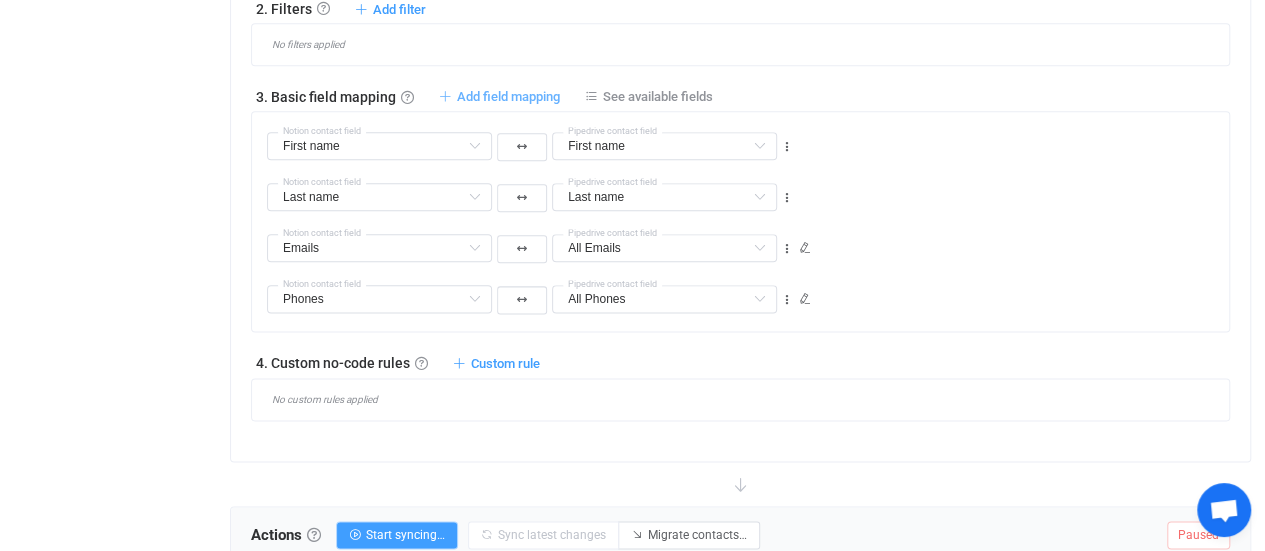 click on "Add field mapping" at bounding box center [508, 96] 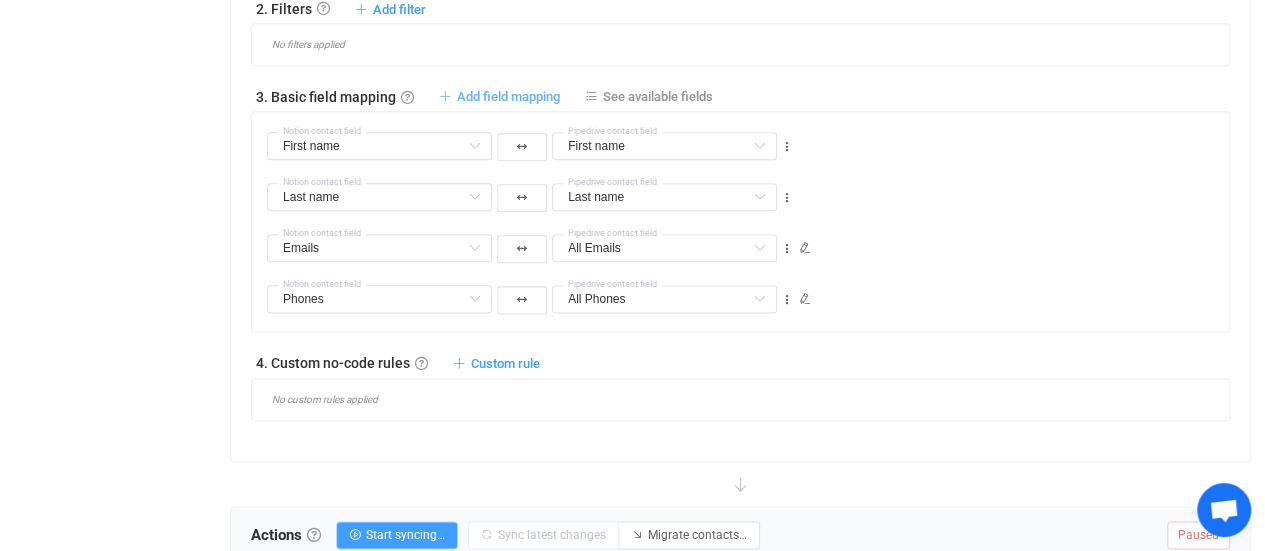 type 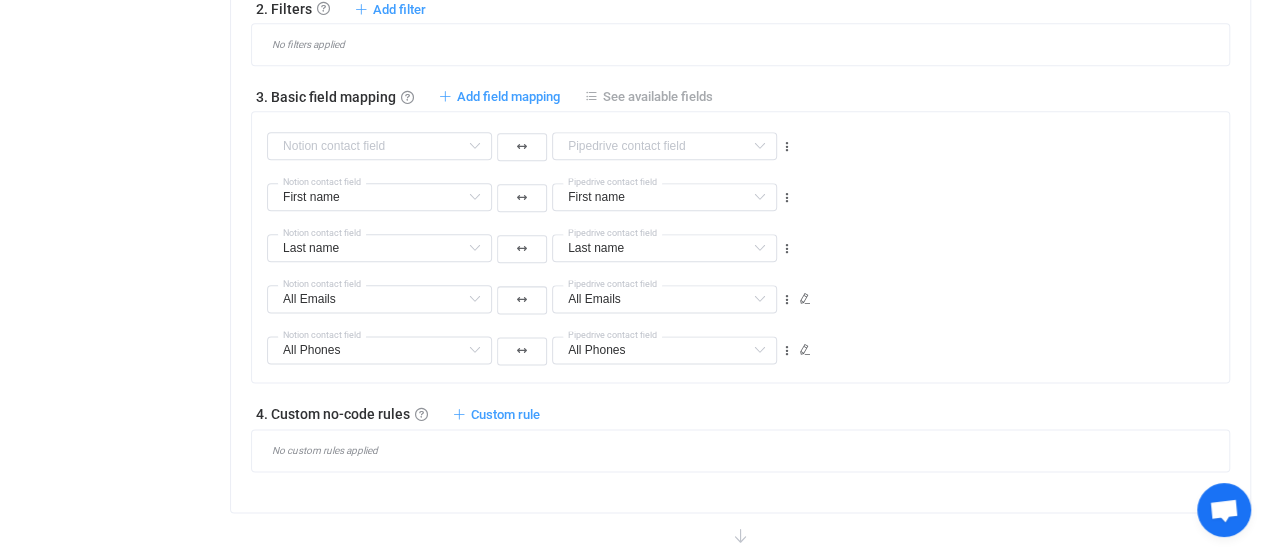 click on "See available fields" at bounding box center [658, 96] 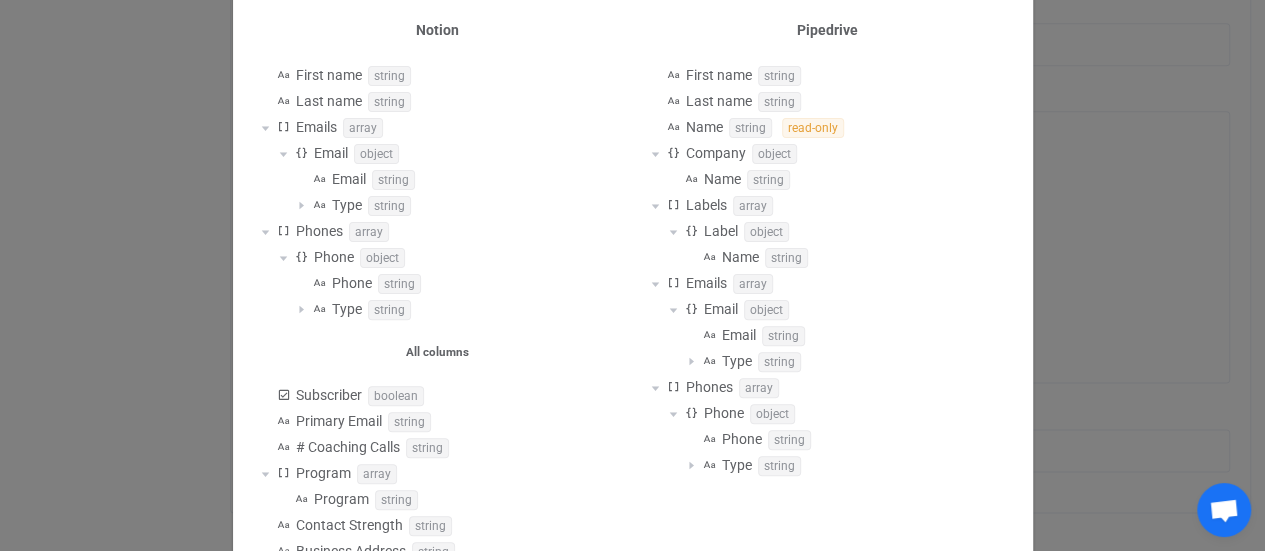 scroll, scrollTop: 0, scrollLeft: 0, axis: both 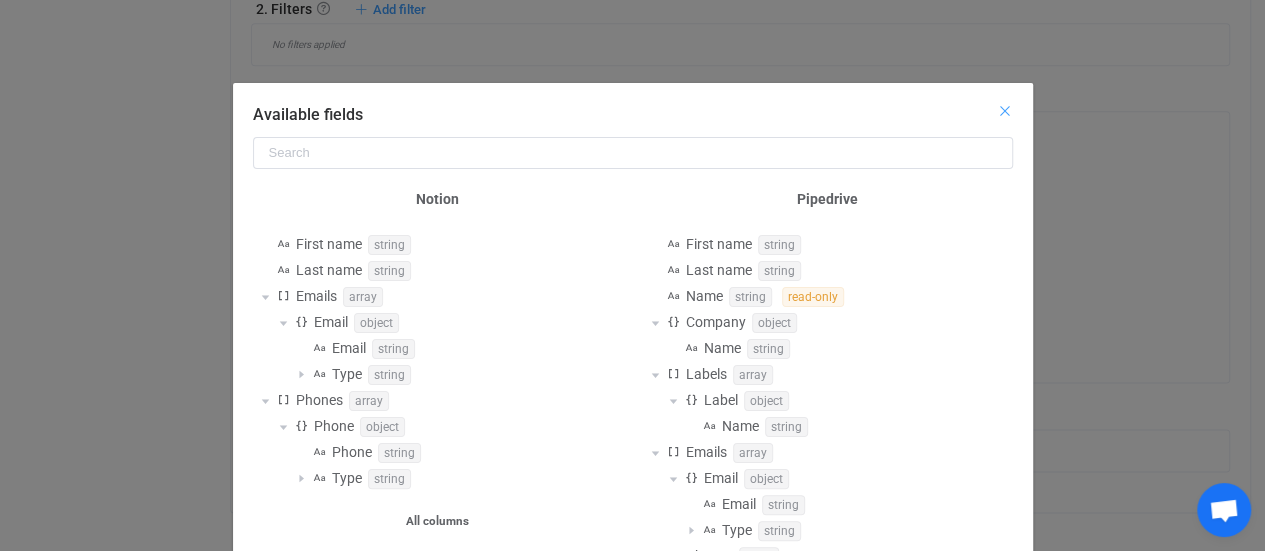 click at bounding box center (1005, 111) 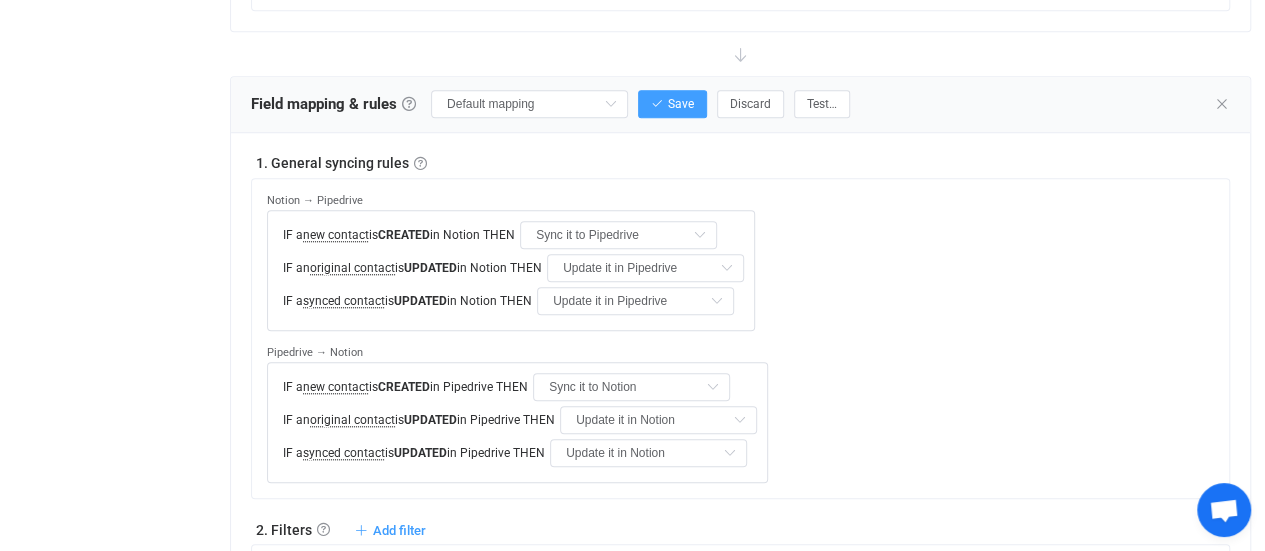 scroll, scrollTop: 505, scrollLeft: 0, axis: vertical 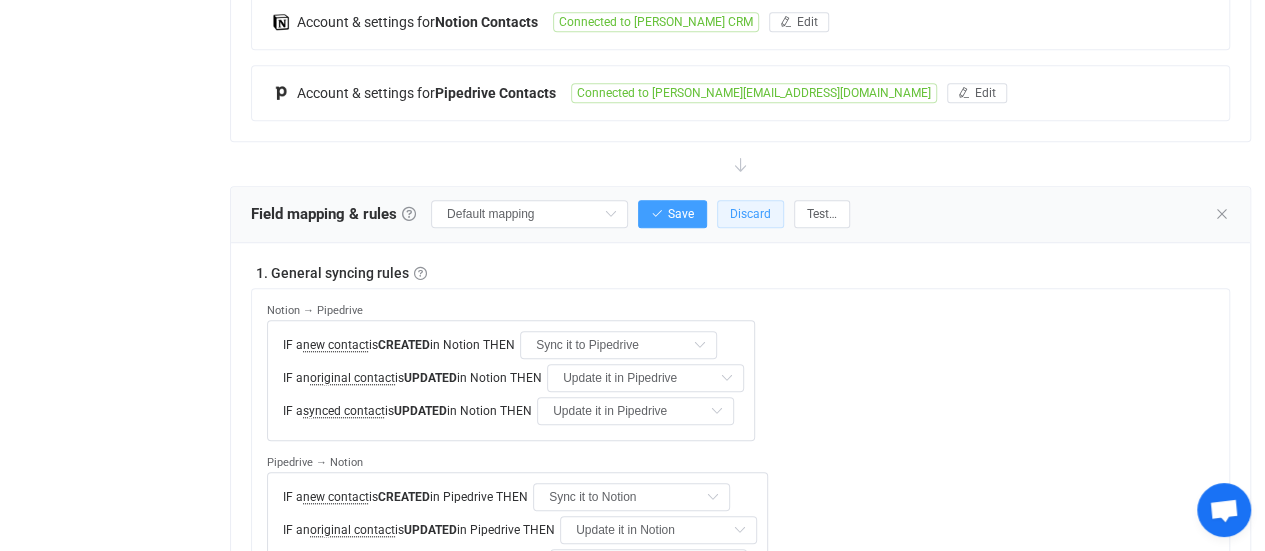 click on "Discard" at bounding box center (750, 214) 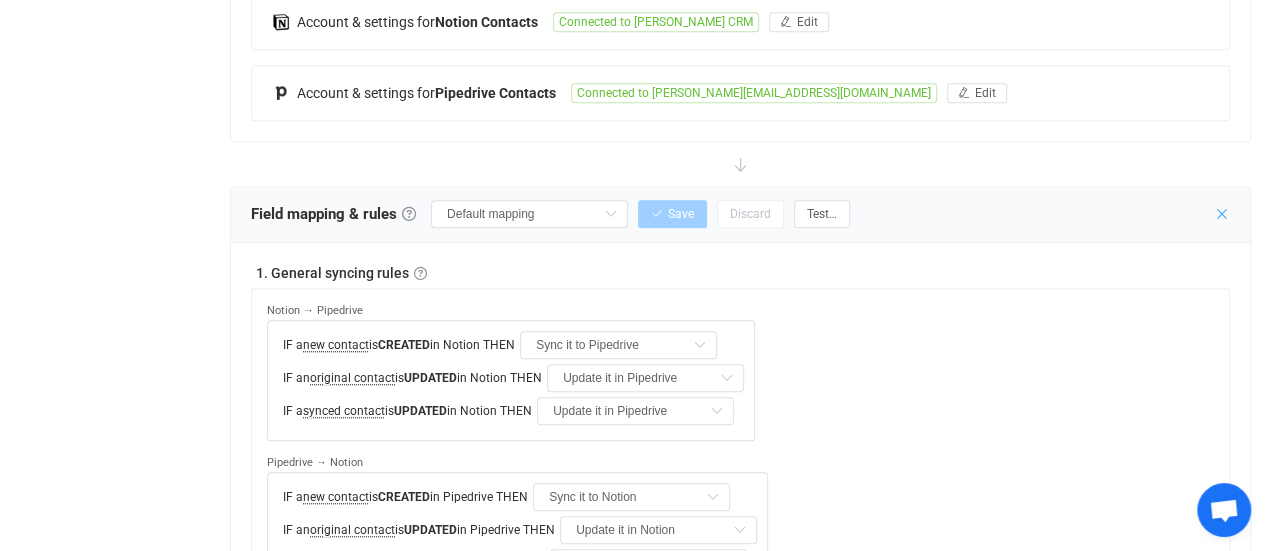click at bounding box center [1222, 214] 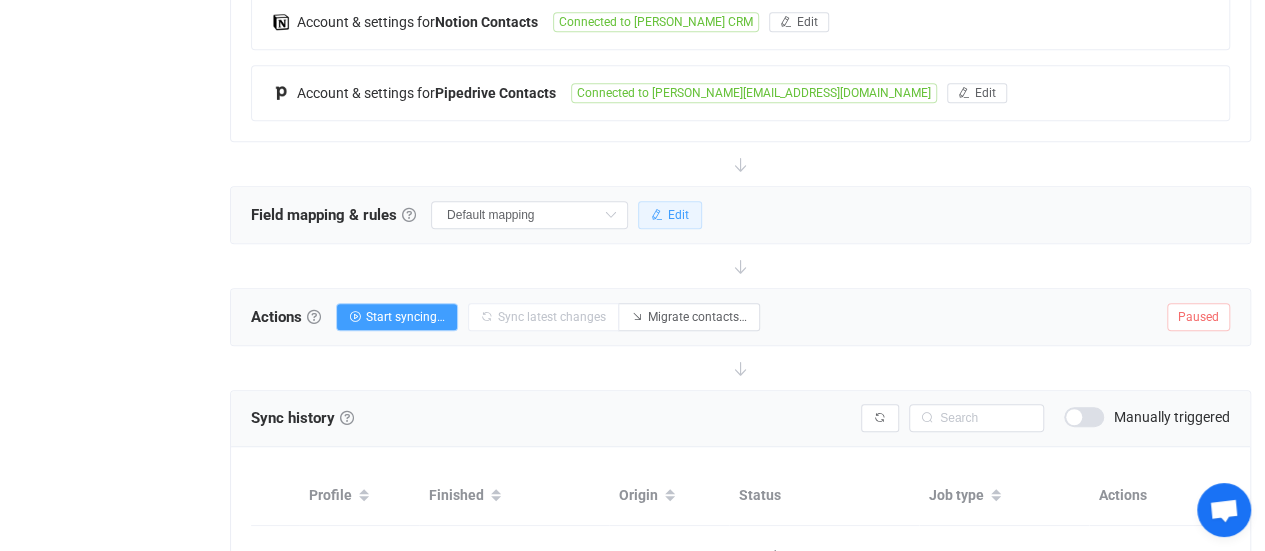 click at bounding box center [657, 215] 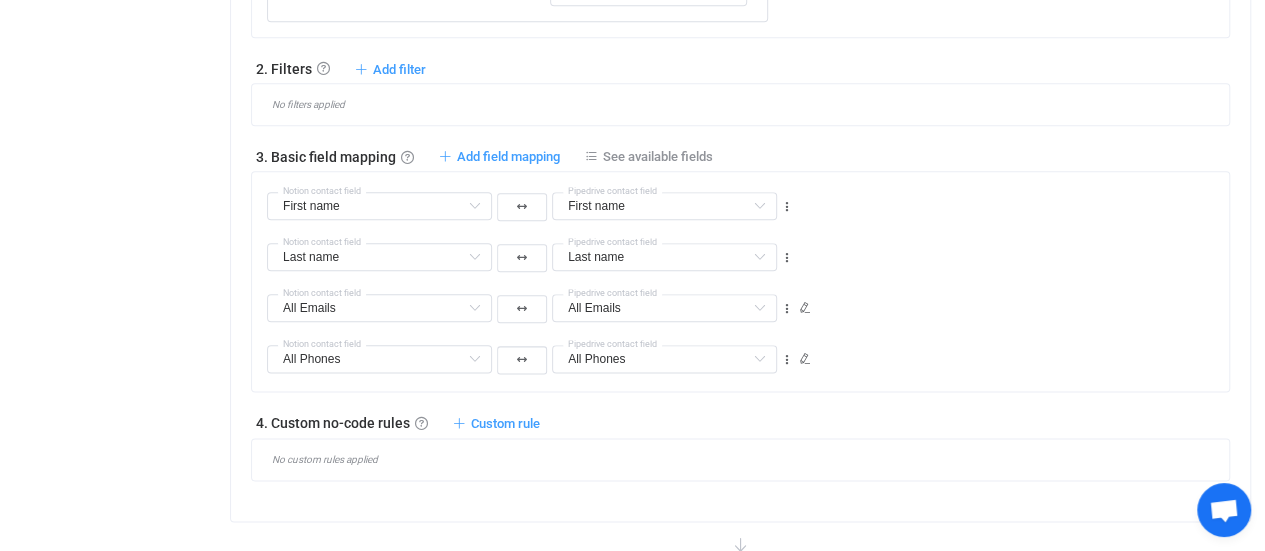 scroll, scrollTop: 1071, scrollLeft: 0, axis: vertical 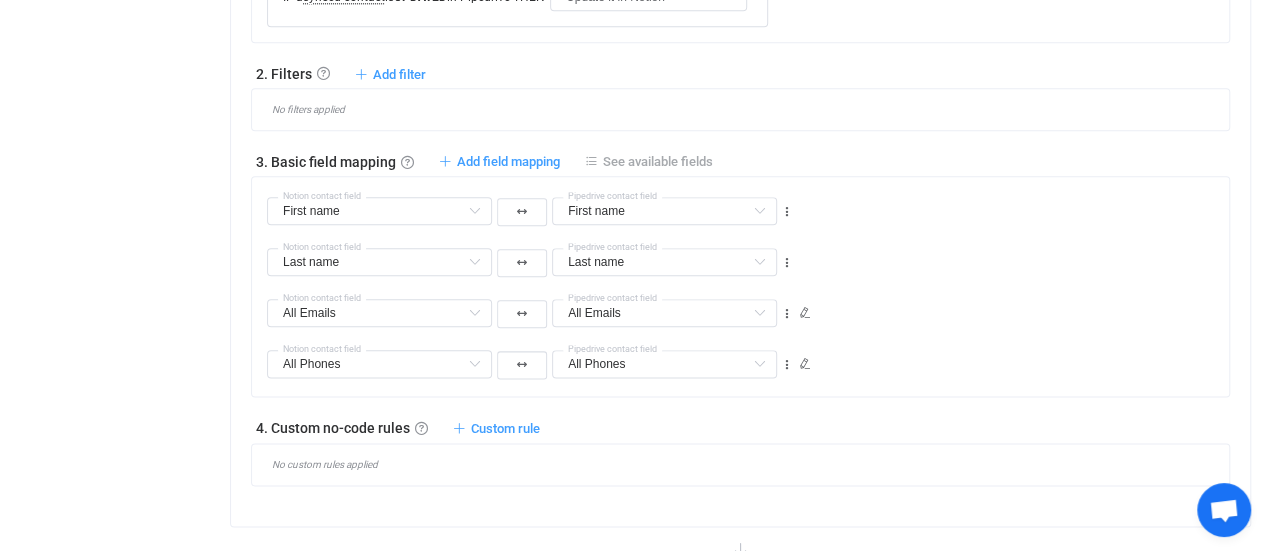 click on "See available fields" at bounding box center [658, 161] 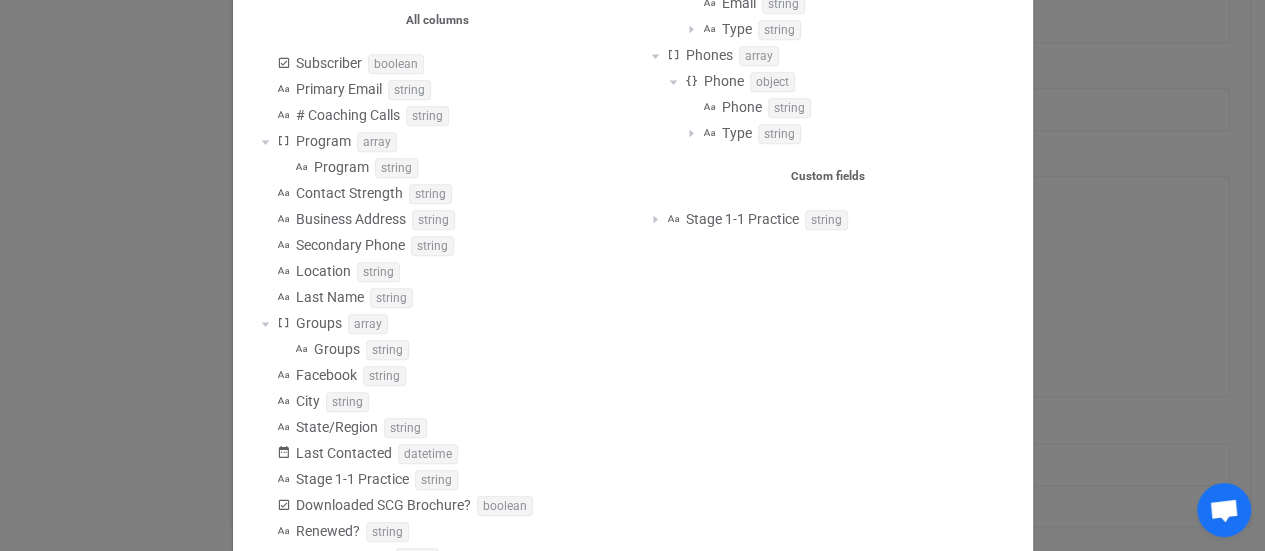 scroll, scrollTop: 491, scrollLeft: 0, axis: vertical 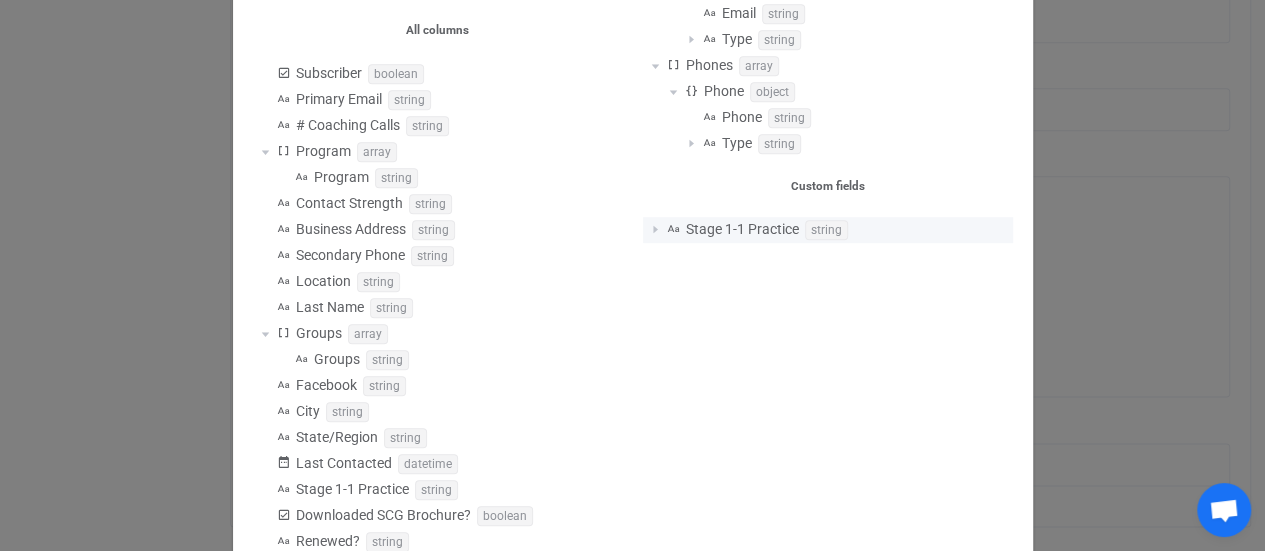 click at bounding box center (655, 230) 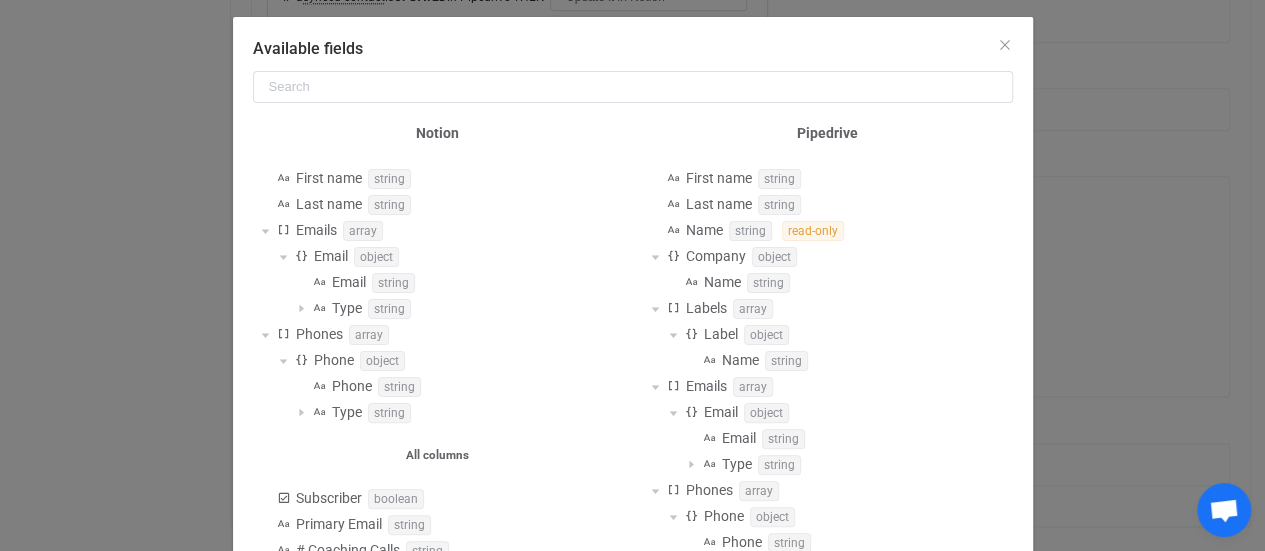 scroll, scrollTop: 0, scrollLeft: 0, axis: both 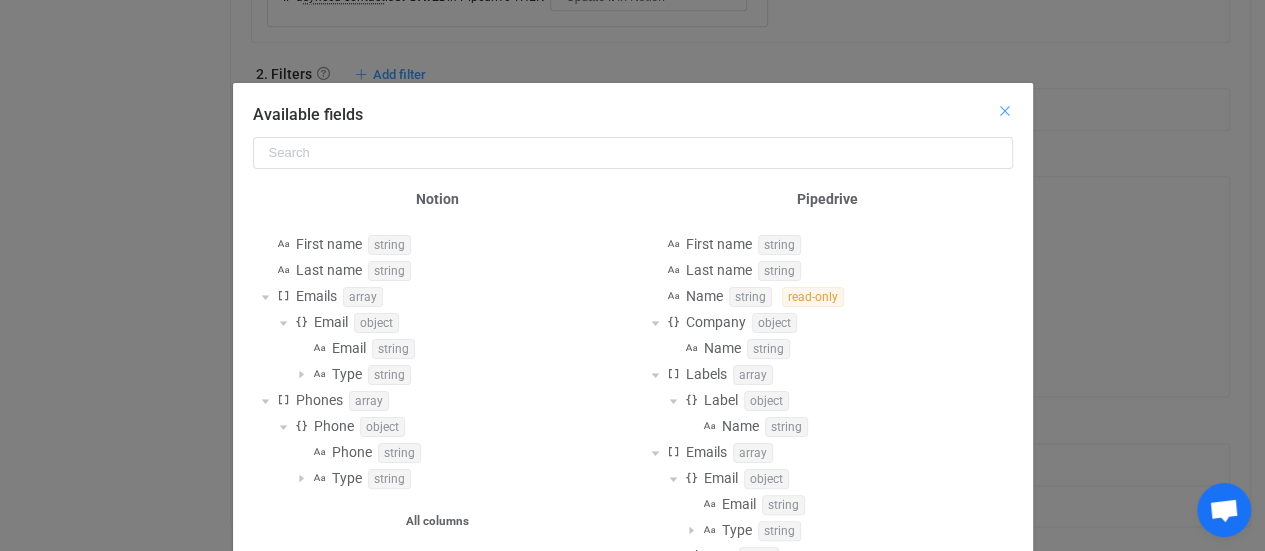 click at bounding box center [1005, 111] 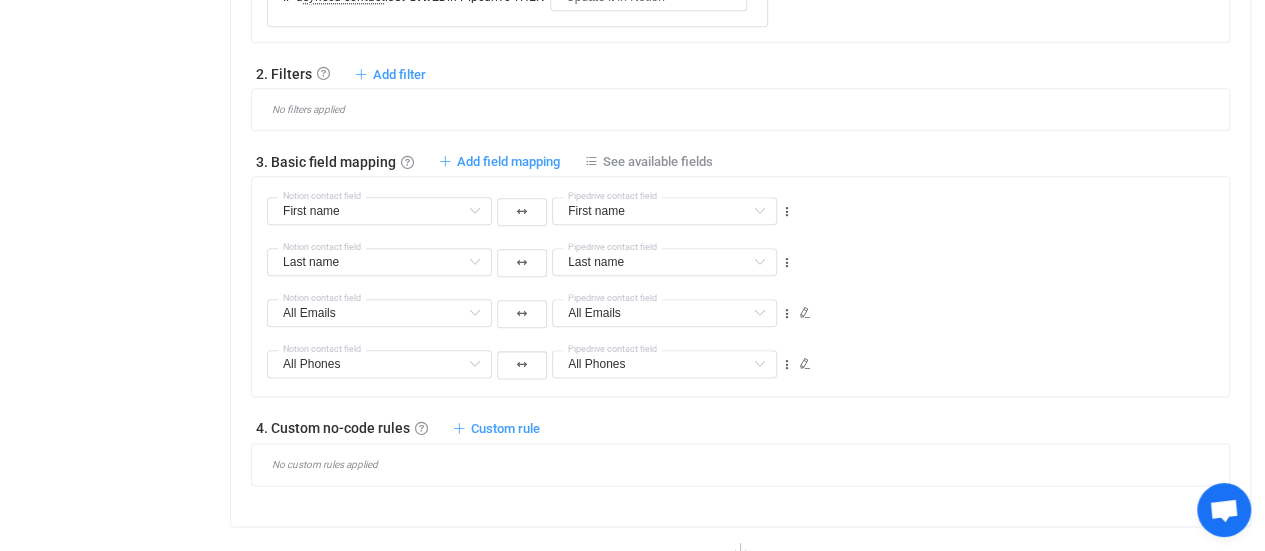 scroll, scrollTop: 1141, scrollLeft: 0, axis: vertical 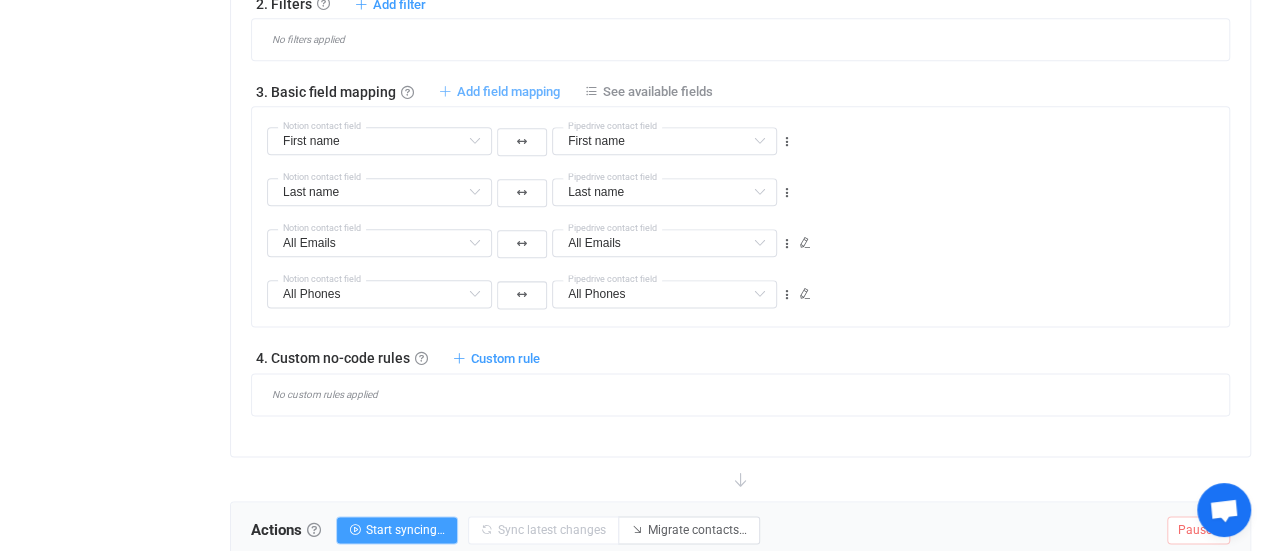 click on "Add field mapping" at bounding box center (508, 91) 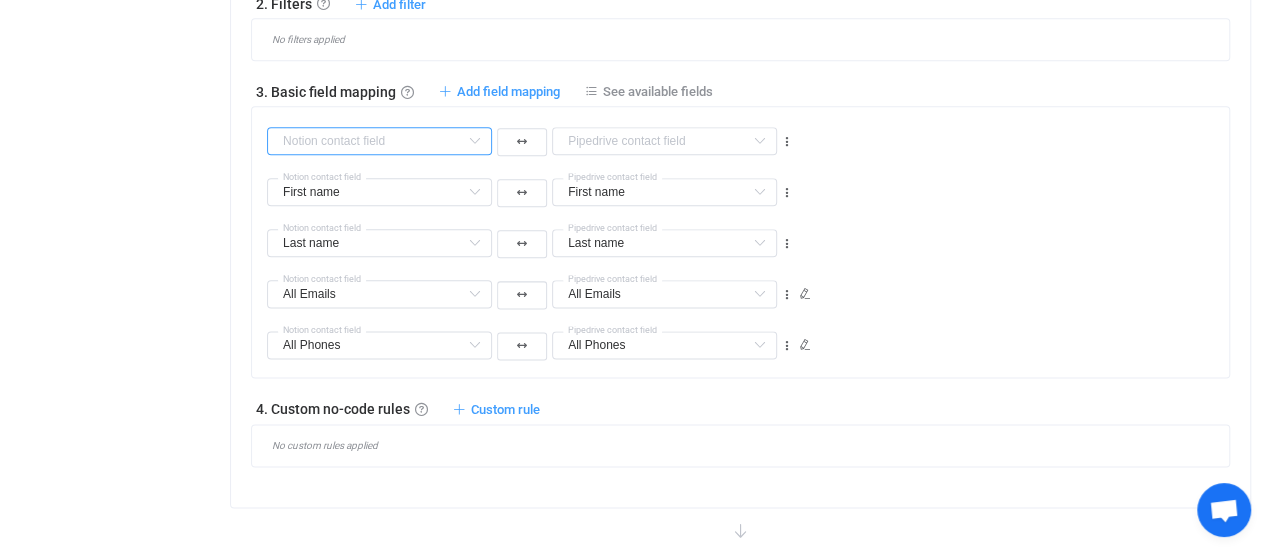 click at bounding box center [379, 141] 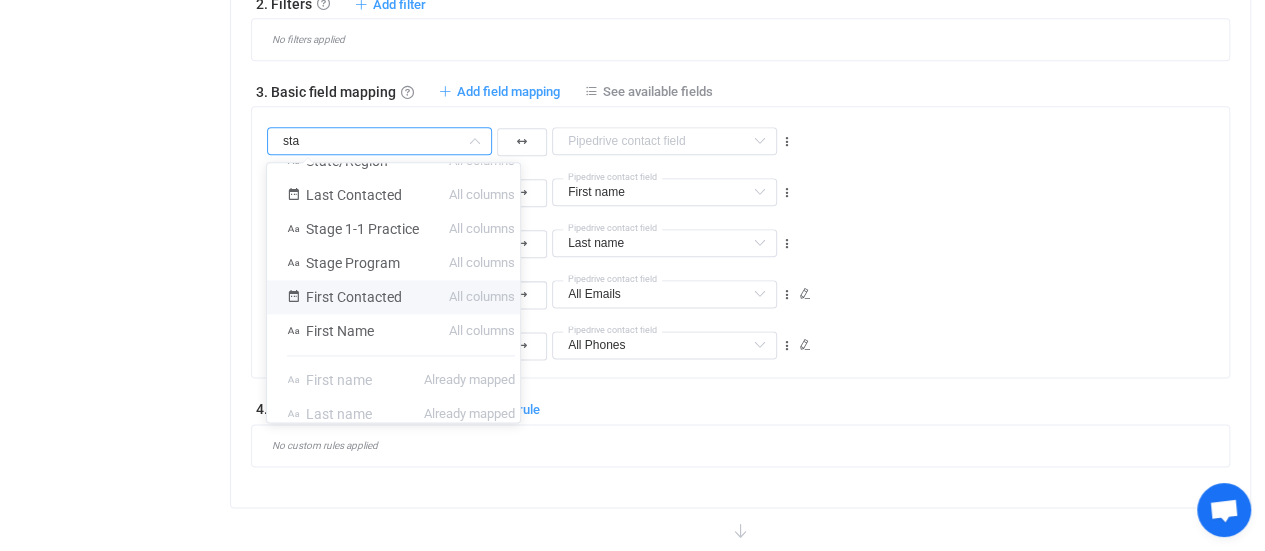 scroll, scrollTop: 0, scrollLeft: 0, axis: both 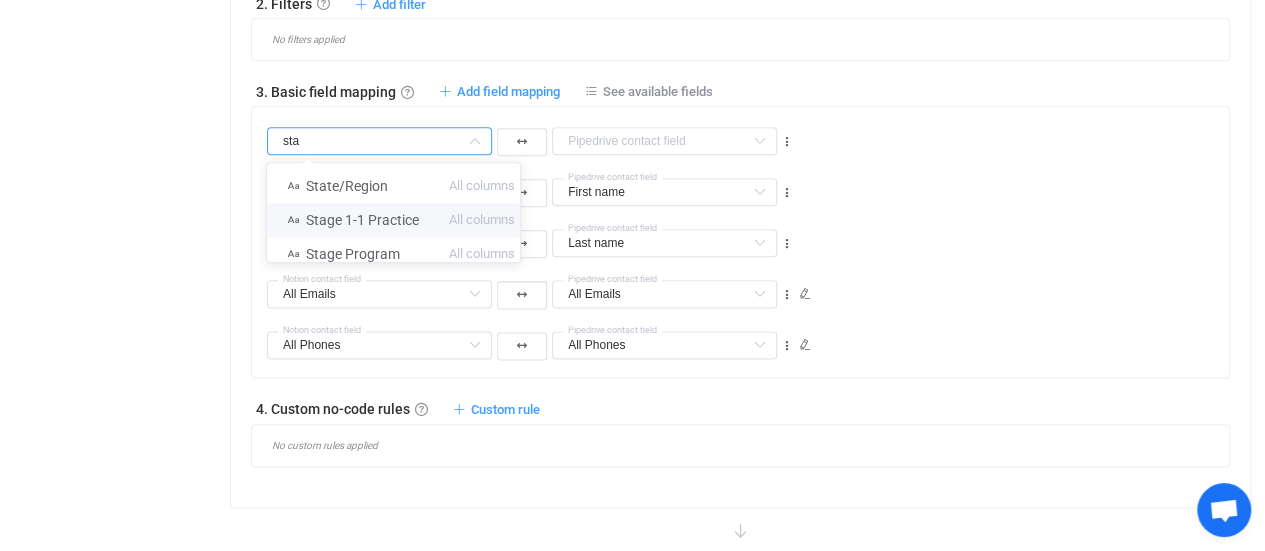click on "Stage 1-1 Practice" at bounding box center (362, 220) 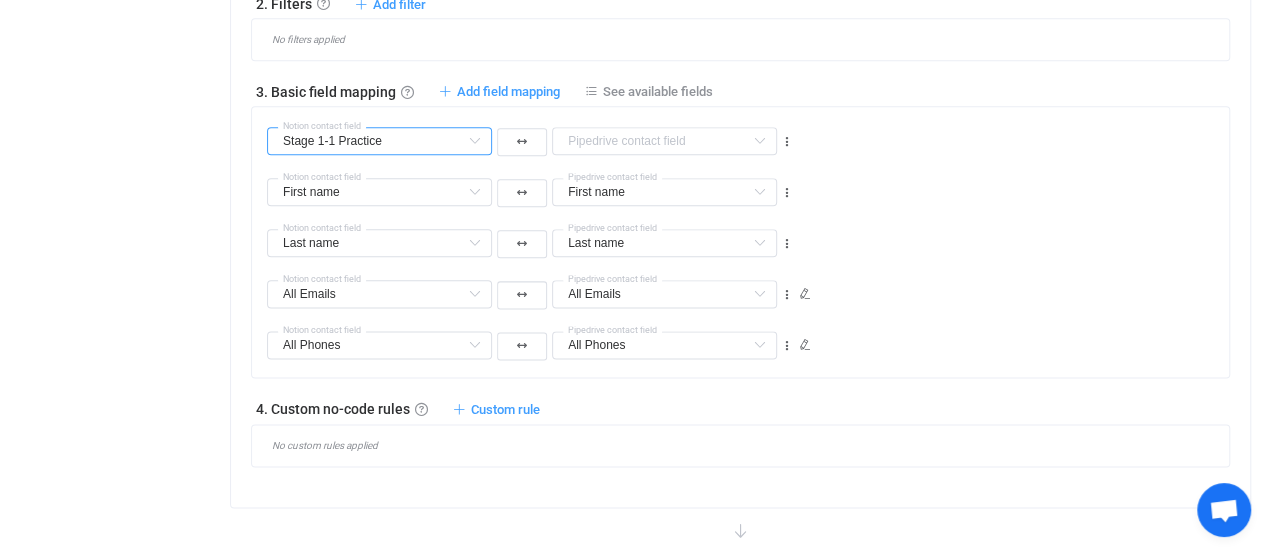 scroll, scrollTop: 257, scrollLeft: 0, axis: vertical 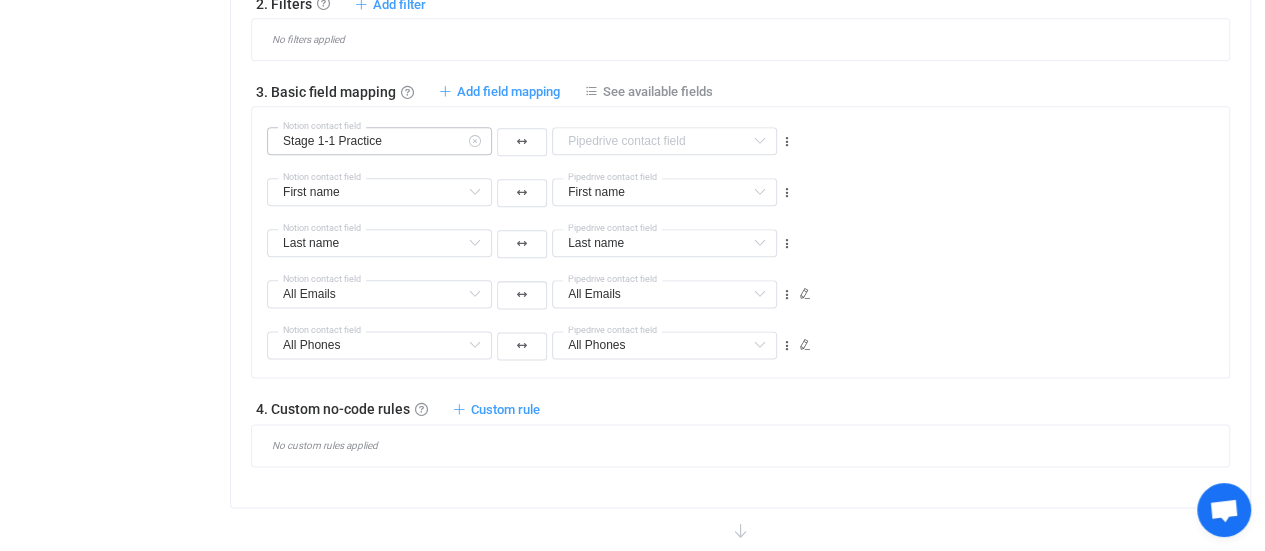 click at bounding box center (474, 141) 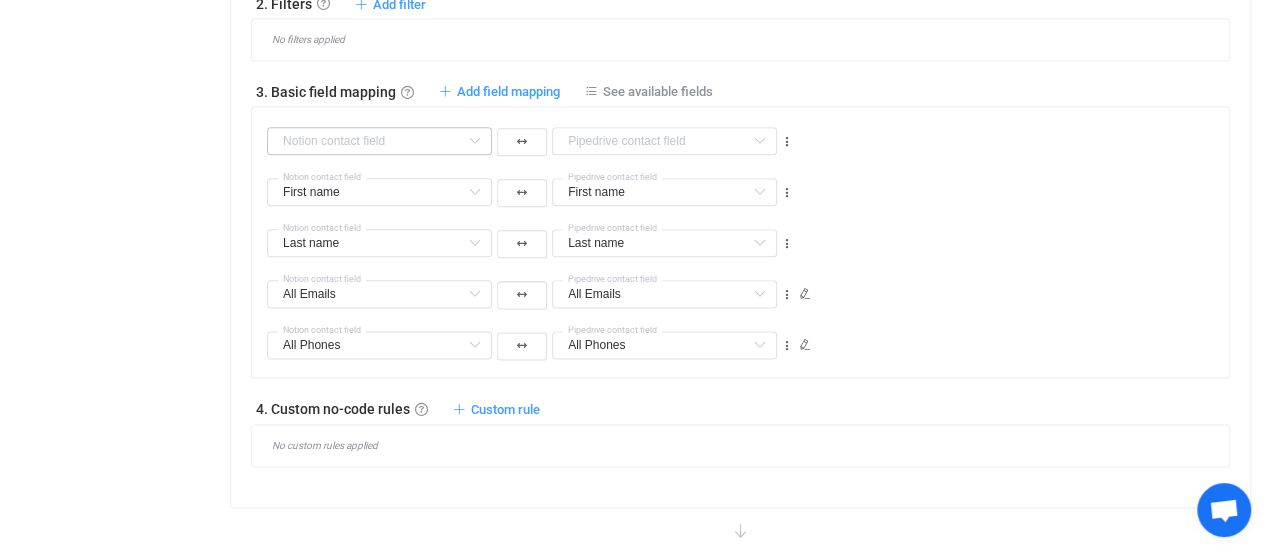 click at bounding box center (474, 141) 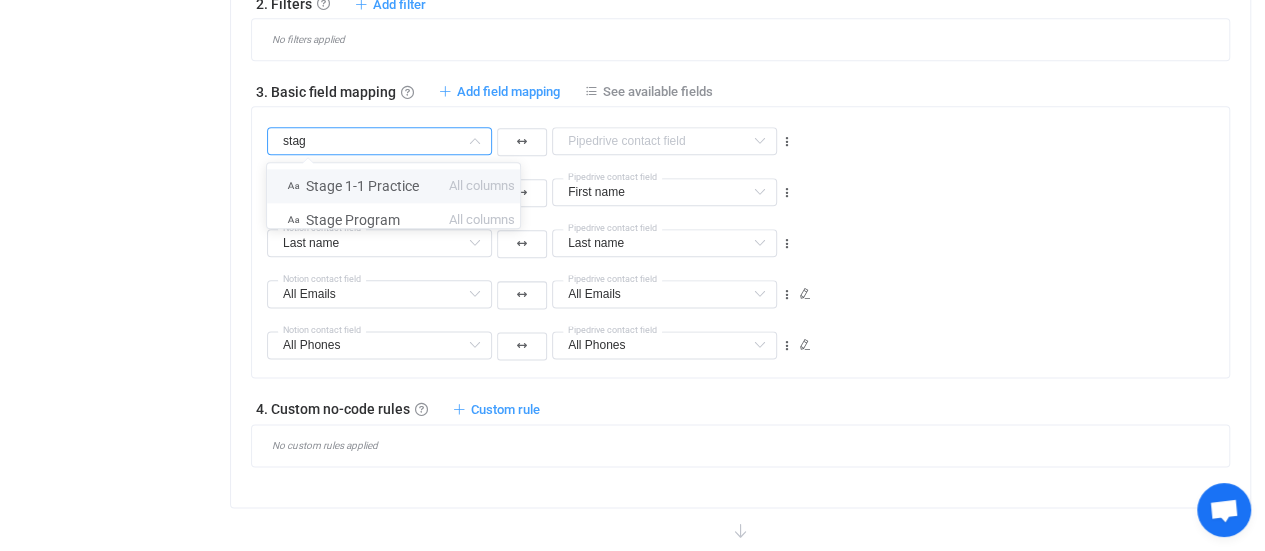 click on "All columns" at bounding box center (482, 186) 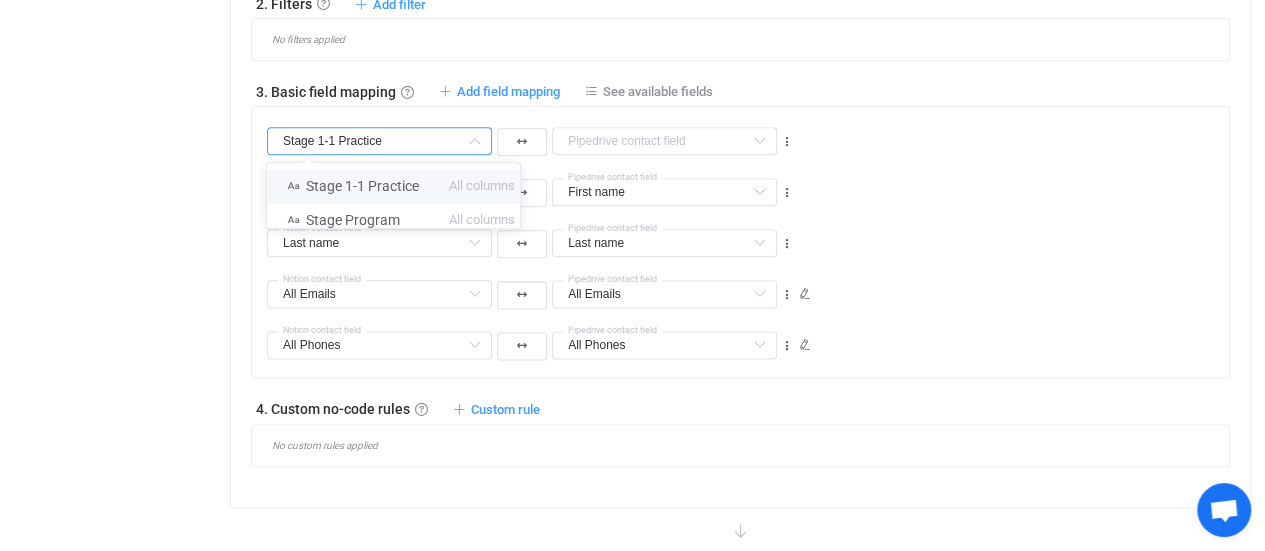 scroll, scrollTop: 257, scrollLeft: 0, axis: vertical 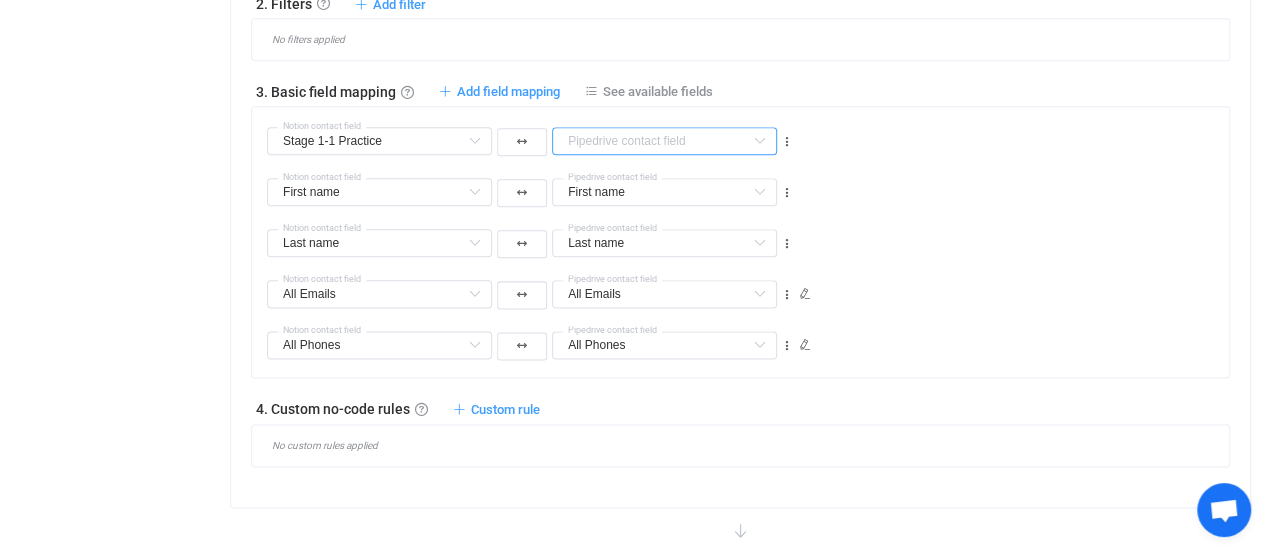 click at bounding box center [664, 141] 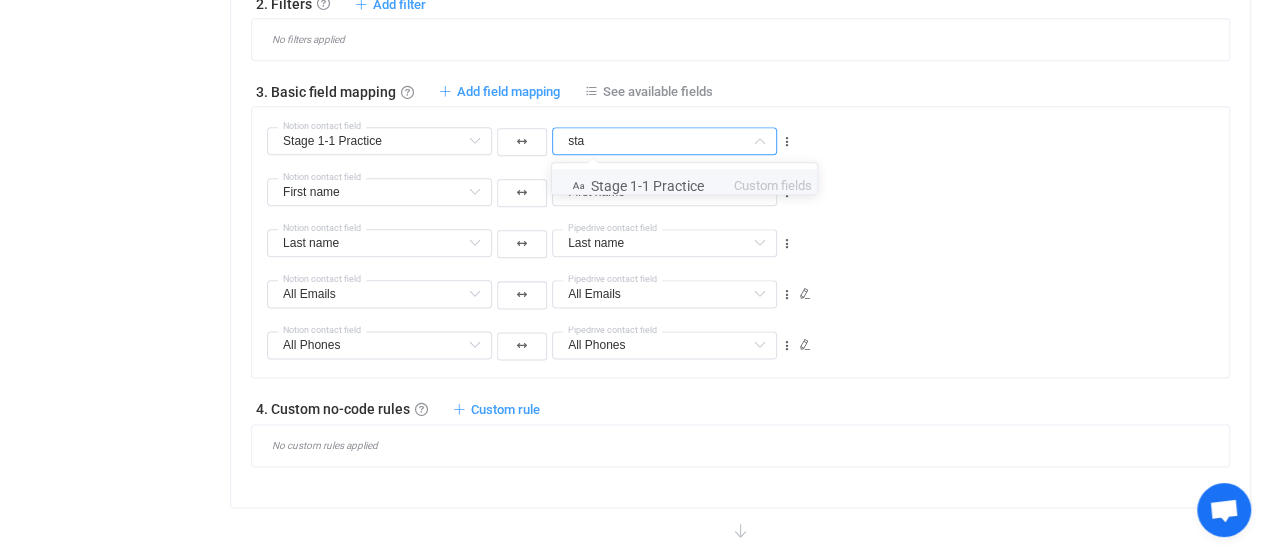 click on "Stage 1-1 Practice Custom fields" at bounding box center [692, 186] 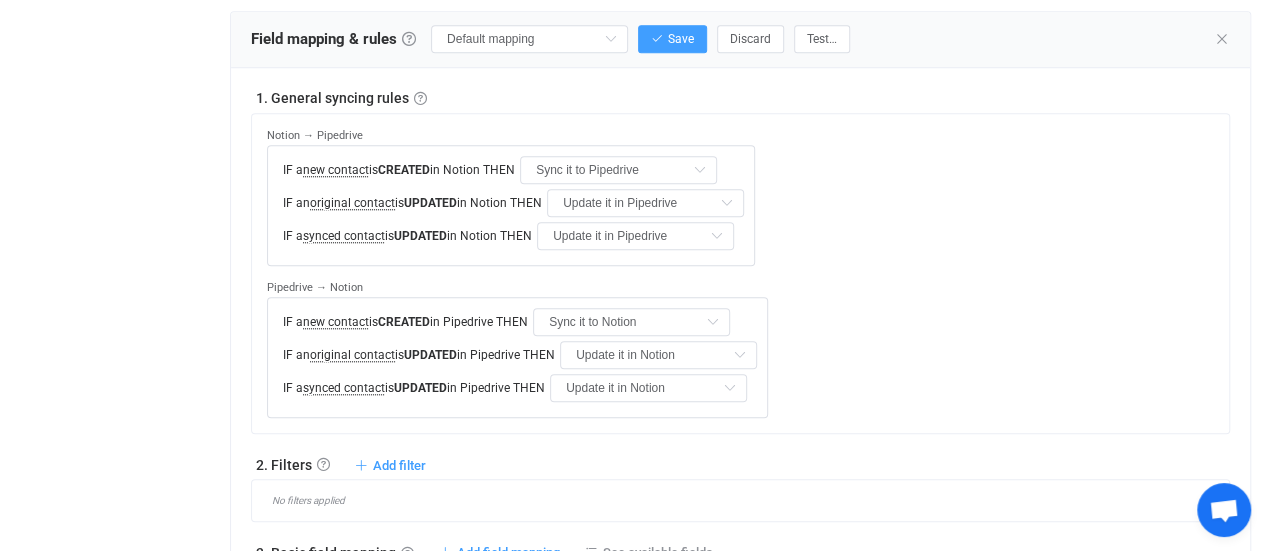 scroll, scrollTop: 622, scrollLeft: 0, axis: vertical 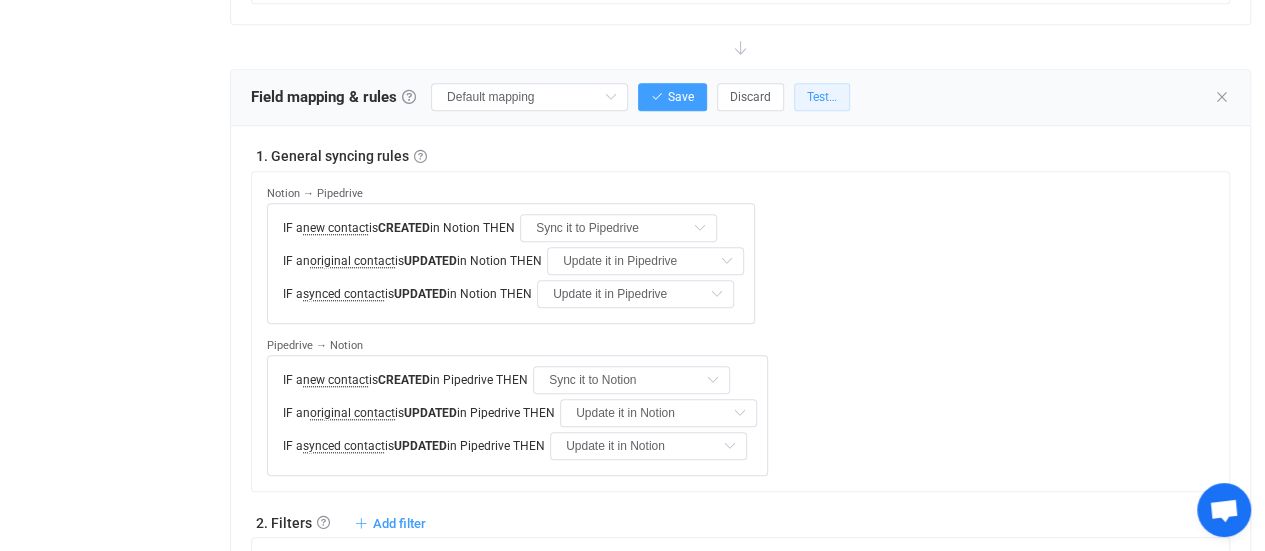 click on "Test…" at bounding box center [822, 97] 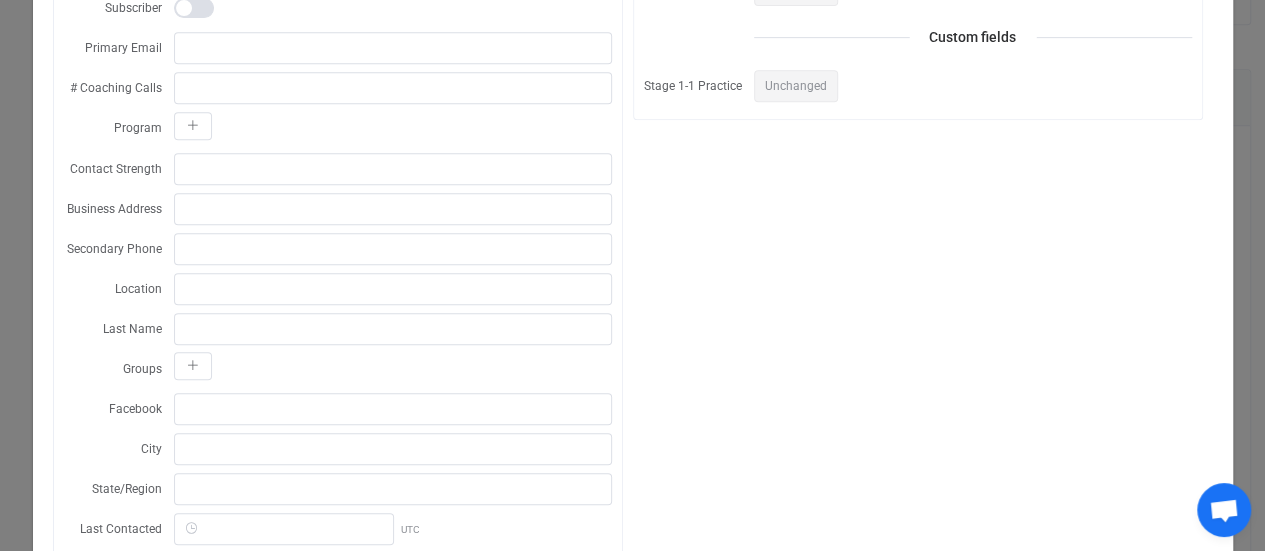 scroll, scrollTop: 703, scrollLeft: 0, axis: vertical 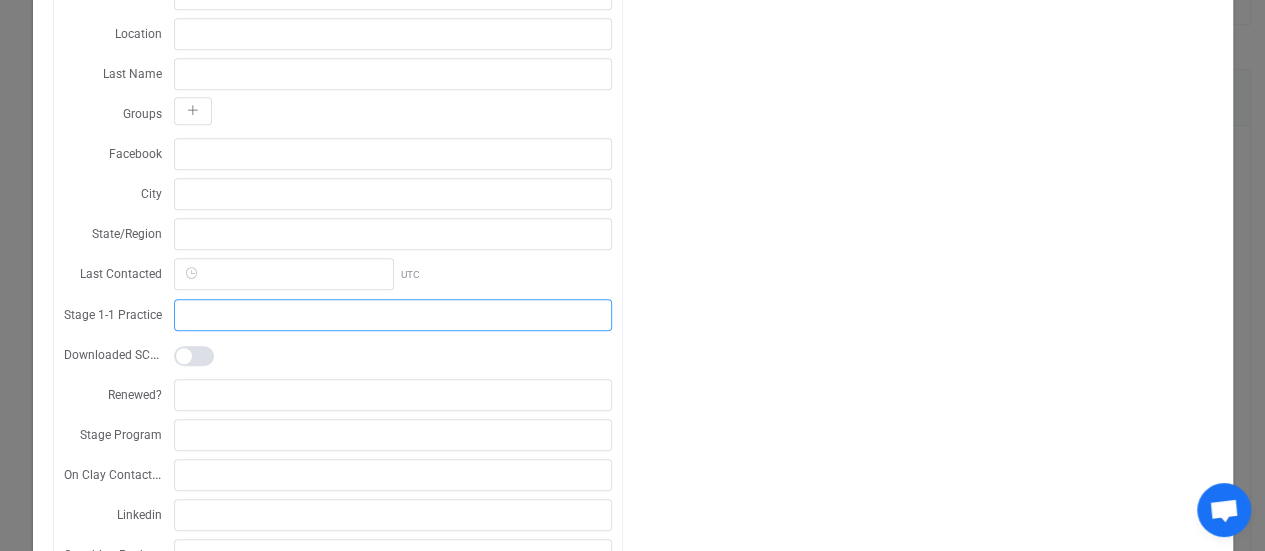 click at bounding box center (393, 315) 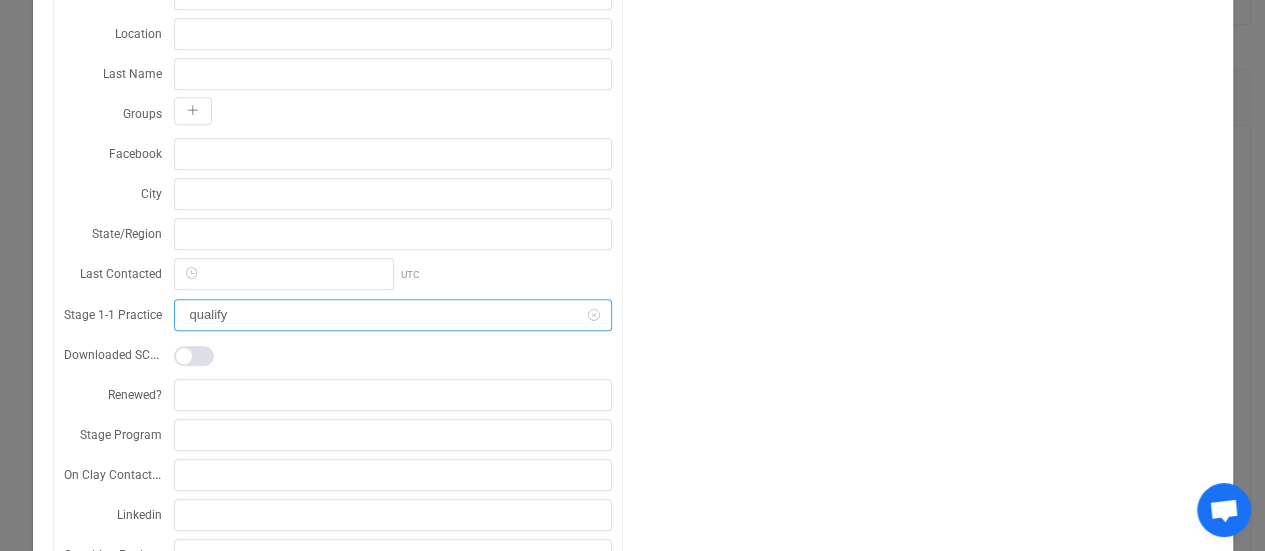 type on "qualify" 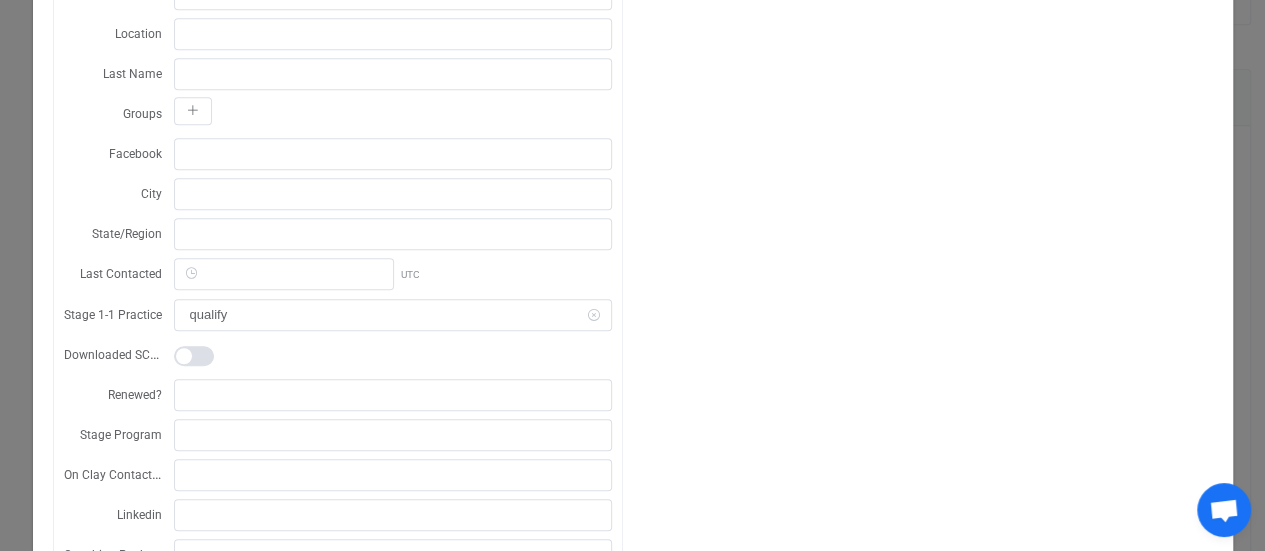 click on "Notion A
Sync account ID 0 Sync account name Origin A A B Operation type Update Update Insert First name Last name Emails Phones All columns Subscriber Primary Email # Coaching Calls Program Contact Strength Business Address Secondary Phone Location Last Name Groups Facebook City State/Region Last Contacted UTC Stage 1-1 Practice qualify Downloaded SCG Brochure? Renewed? Stage Program On Clay Contacts? Linkedin Coaching Package Upcoming Birthday UTC Company Job Title Country Coaching Length UTC First Contacted UTC Twitter Primary Phone Secondary Email Website First Name Note Value 0 Contact URL Bio Home Address Name Pipedrive B
First name Unchanged Last name Unchanged Company Unchanged Labels Unchanged Emails Unchanged Phones Unchanged Custom fields Stage 1-1 Practice Unchanged" at bounding box center [633, 372] 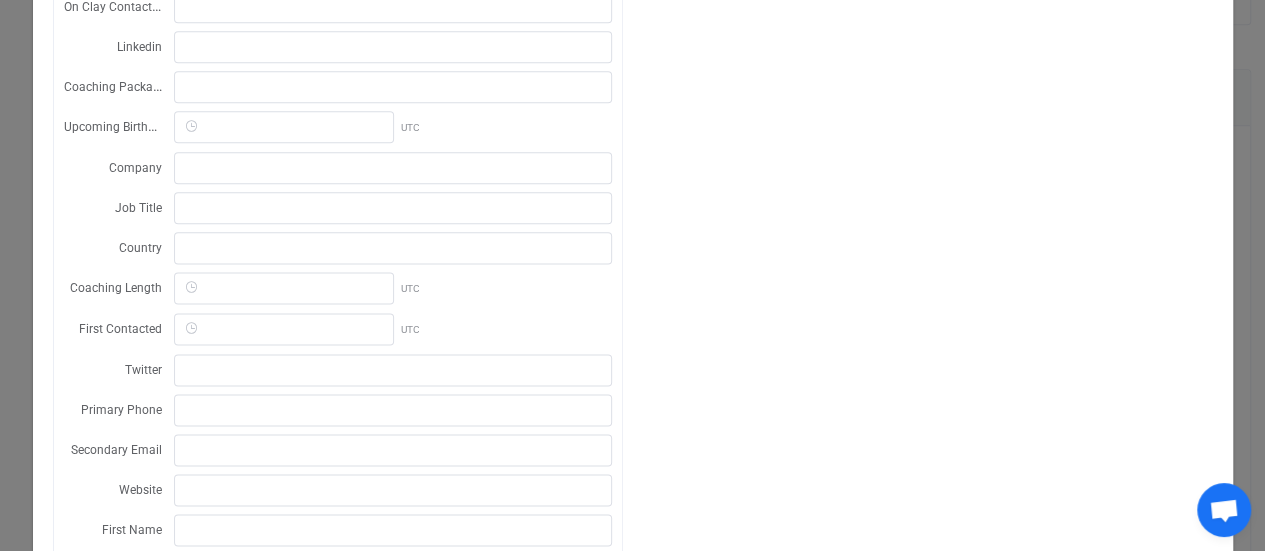 scroll, scrollTop: 1473, scrollLeft: 0, axis: vertical 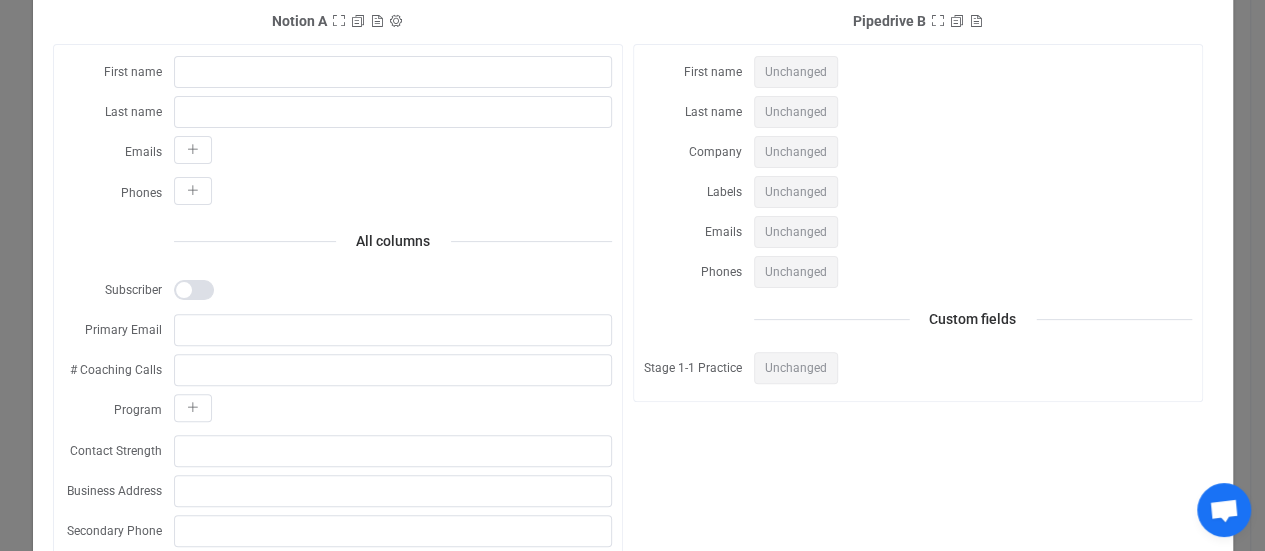 click on "Unchanged" at bounding box center [796, 368] 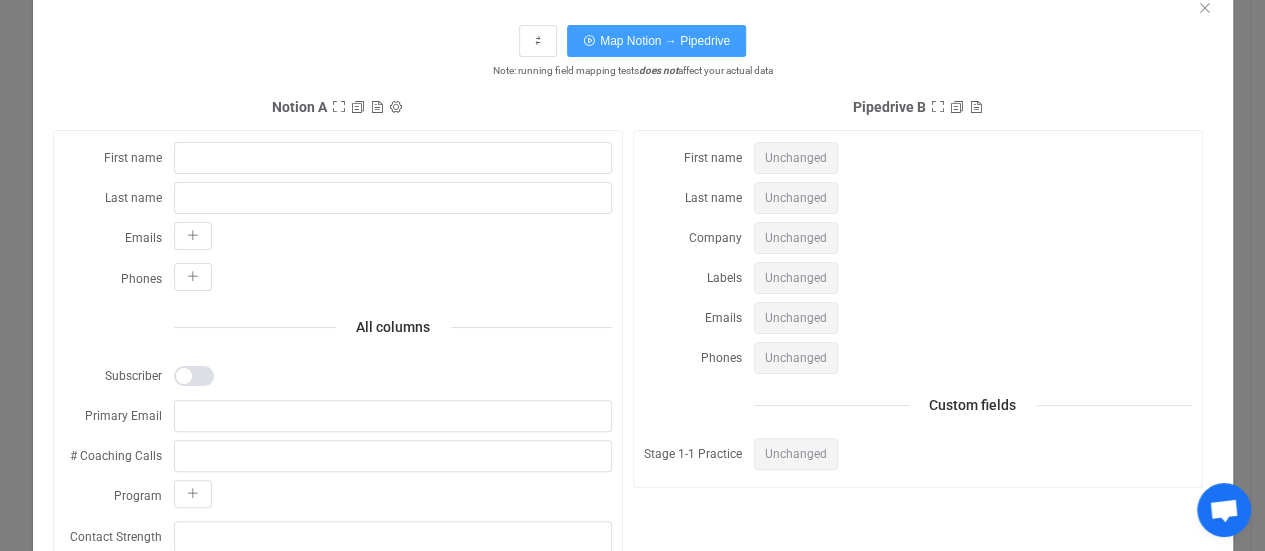 scroll, scrollTop: 81, scrollLeft: 0, axis: vertical 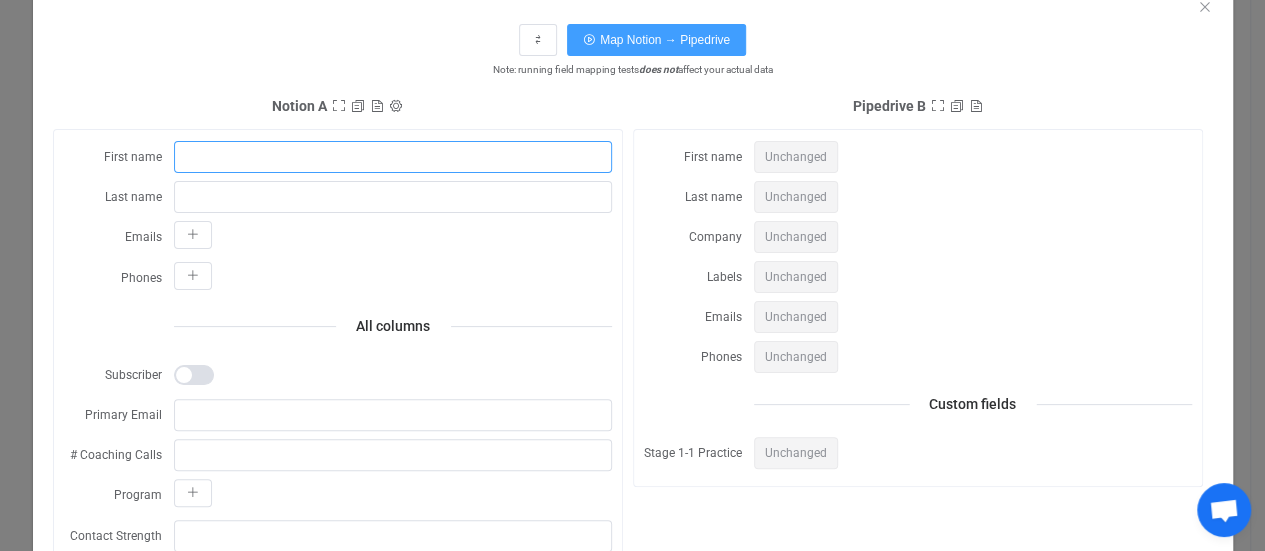 click at bounding box center [393, 157] 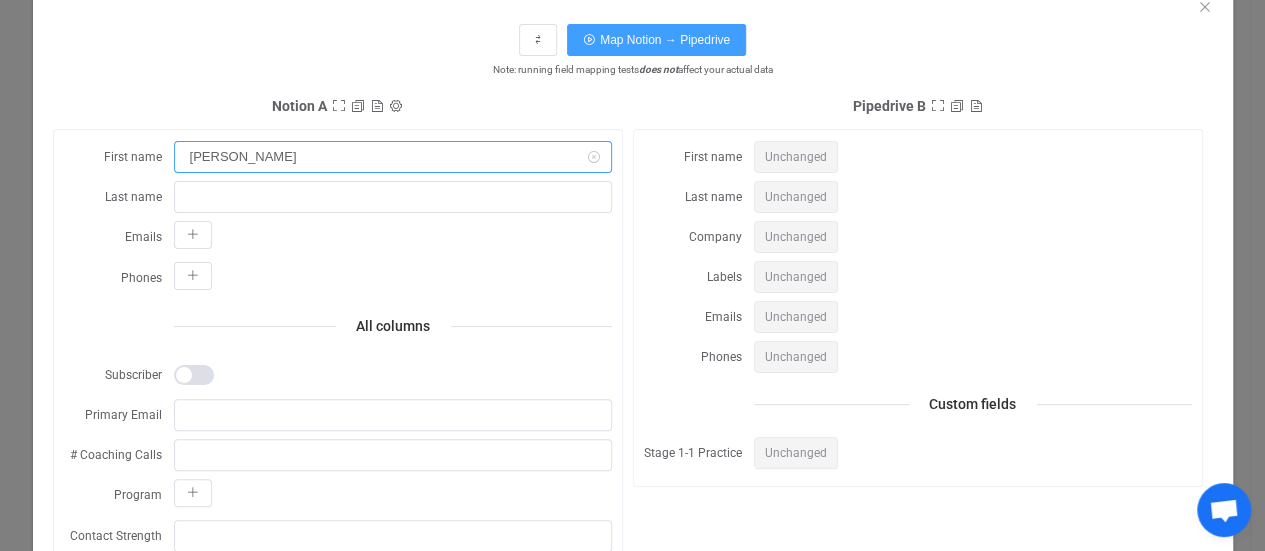 type on "[PERSON_NAME]" 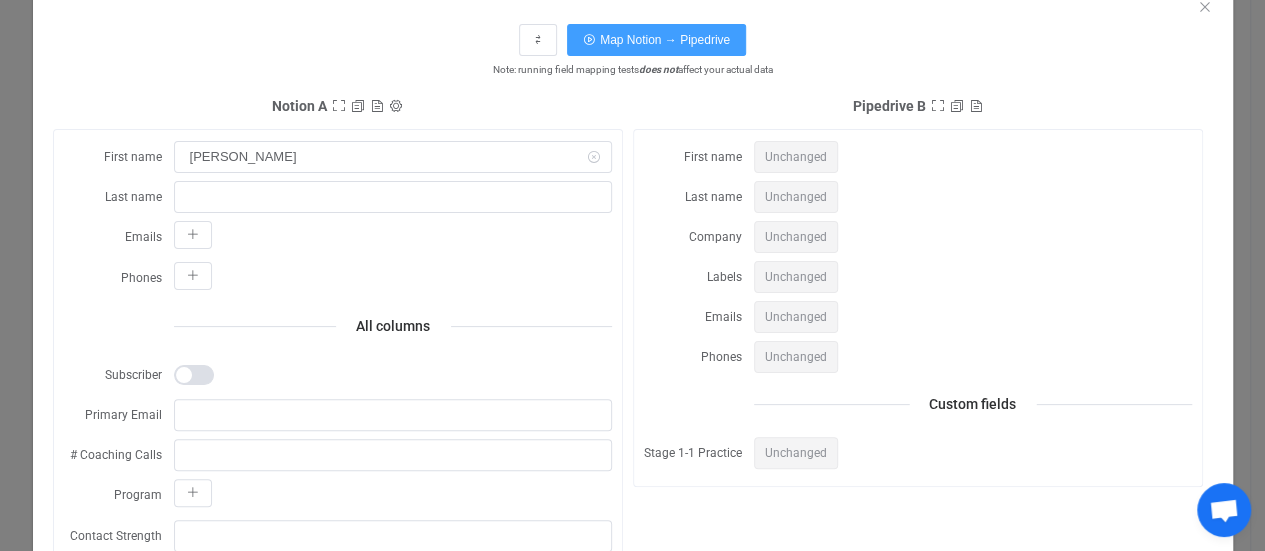 click on "Notion A
Sync account ID 0 Sync account name Origin A A B Operation type Update Update Insert First name [PERSON_NAME] name Emails Phones All columns Subscriber Primary Email # Coaching Calls Program Contact Strength Business Address Secondary Phone Location Last Name Groups Facebook City State/Region Last Contacted UTC Stage 1-1 Practice qualify Downloaded SCG Brochure? Renewed? Stage Program On Clay Contacts? Linkedin Coaching Package Upcoming Birthday UTC Company Job Title Country Coaching Length UTC First Contacted UTC Twitter Primary Phone Secondary Email Website First Name Note Value 0 Contact URL Bio Home Address Name" at bounding box center (343, 994) 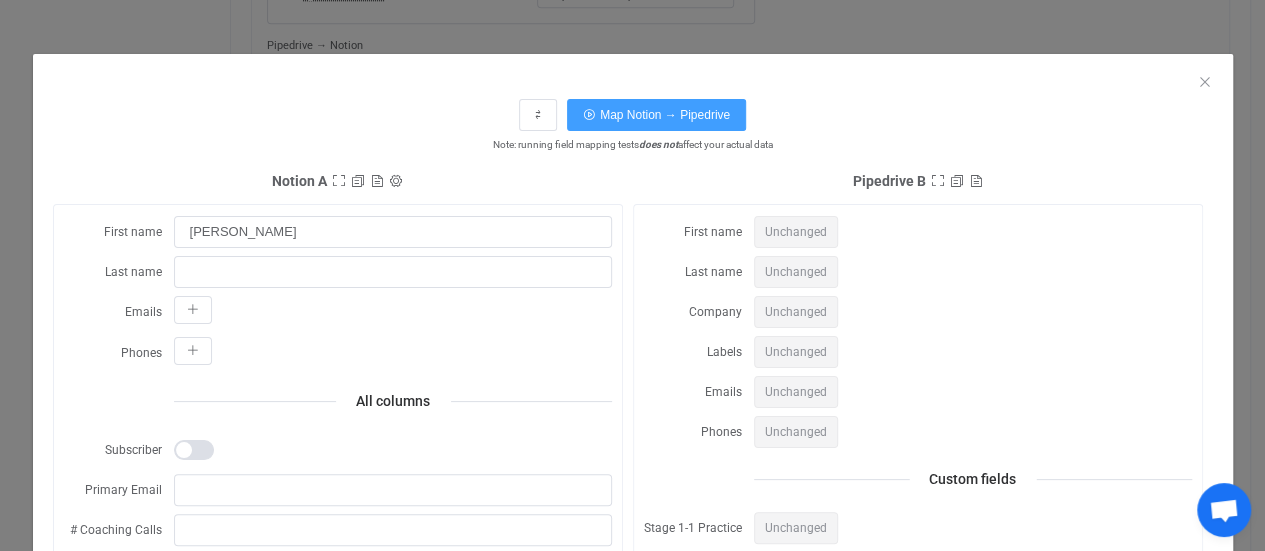 scroll, scrollTop: 5, scrollLeft: 0, axis: vertical 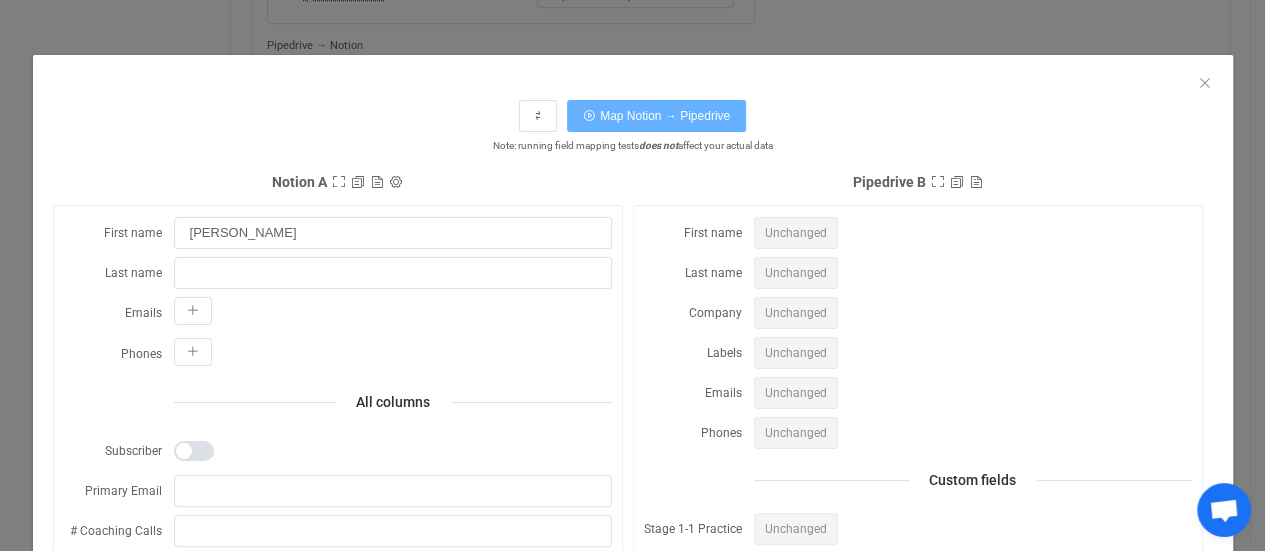 click on "Map Notion → Pipedrive" at bounding box center (665, 116) 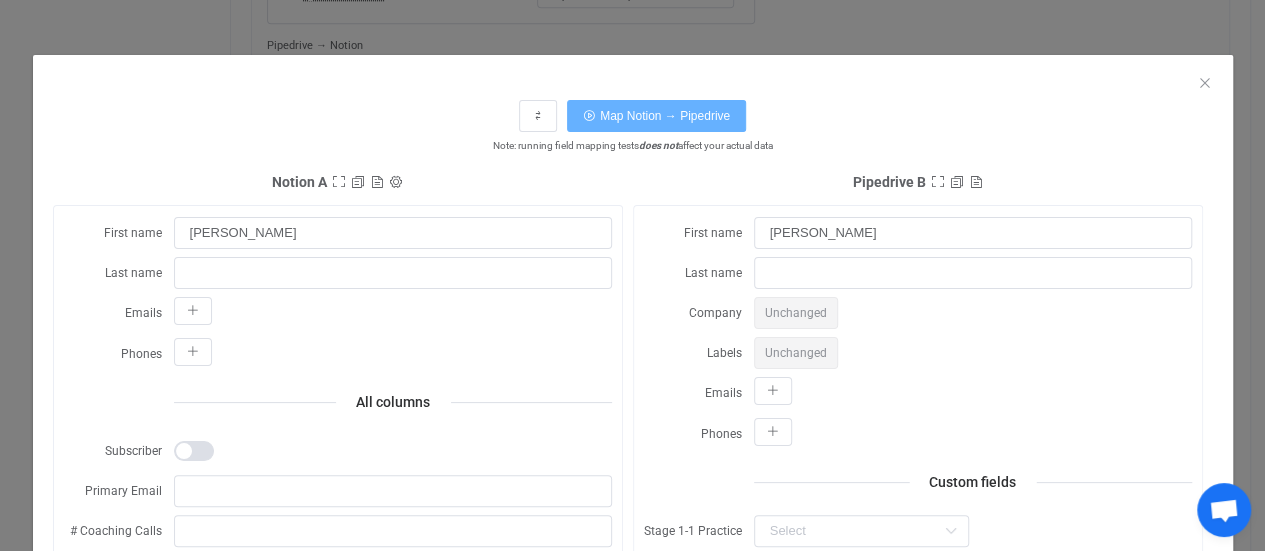 scroll, scrollTop: 320, scrollLeft: 0, axis: vertical 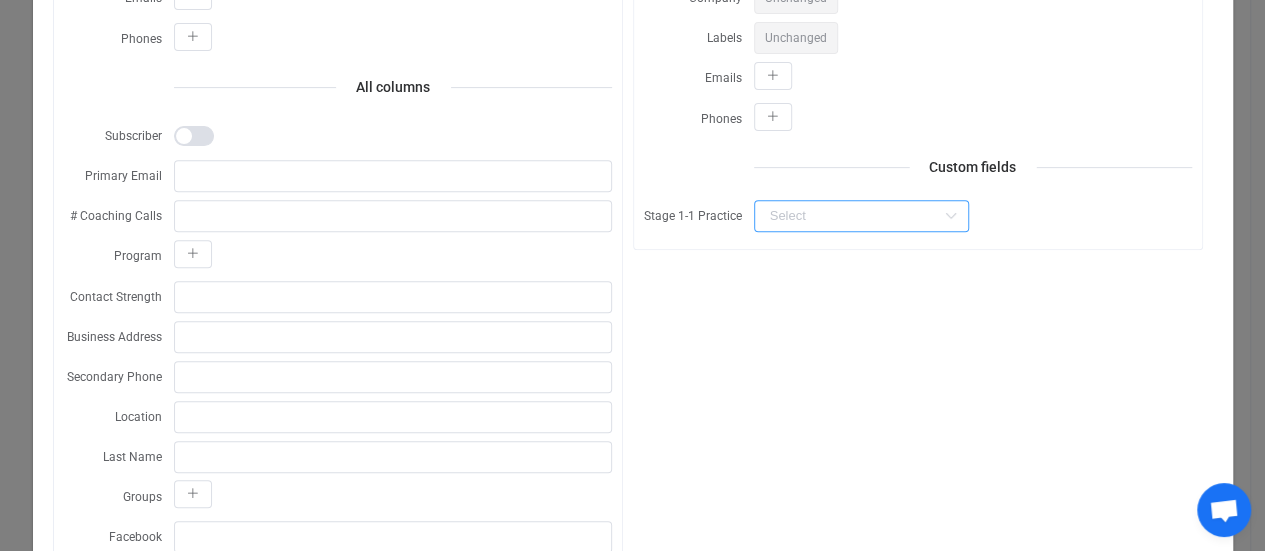 click at bounding box center (861, 216) 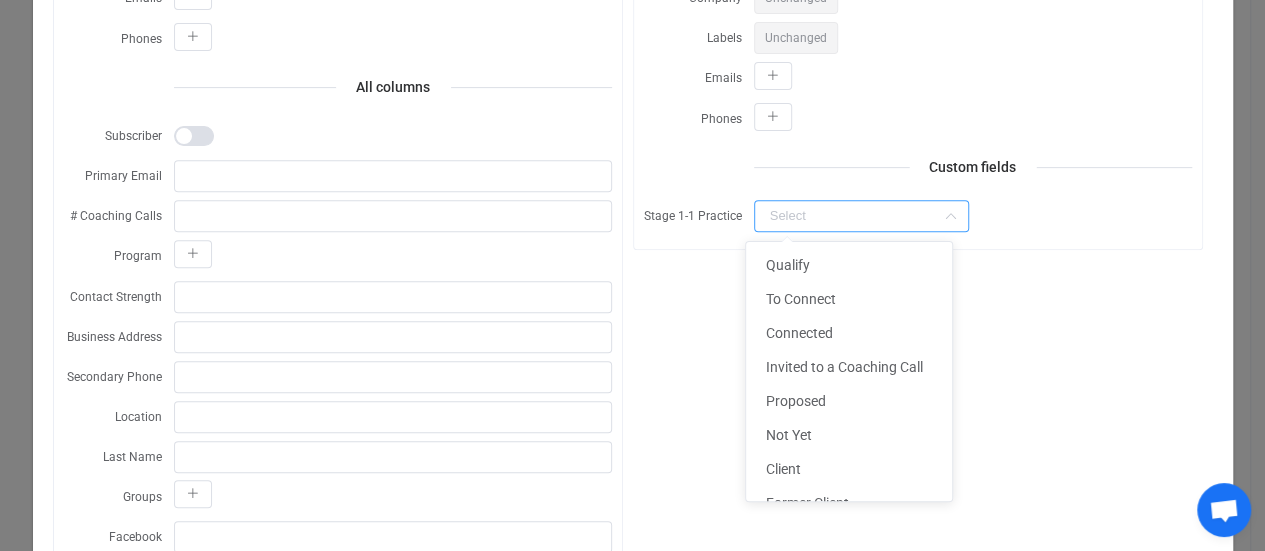 click at bounding box center [861, 216] 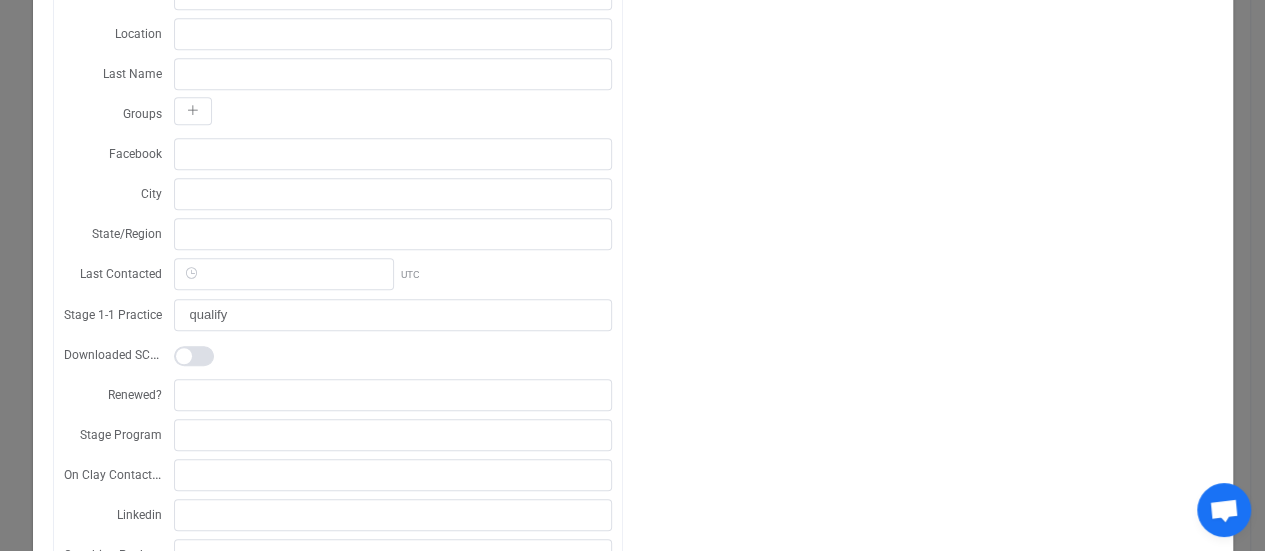 scroll, scrollTop: 784, scrollLeft: 0, axis: vertical 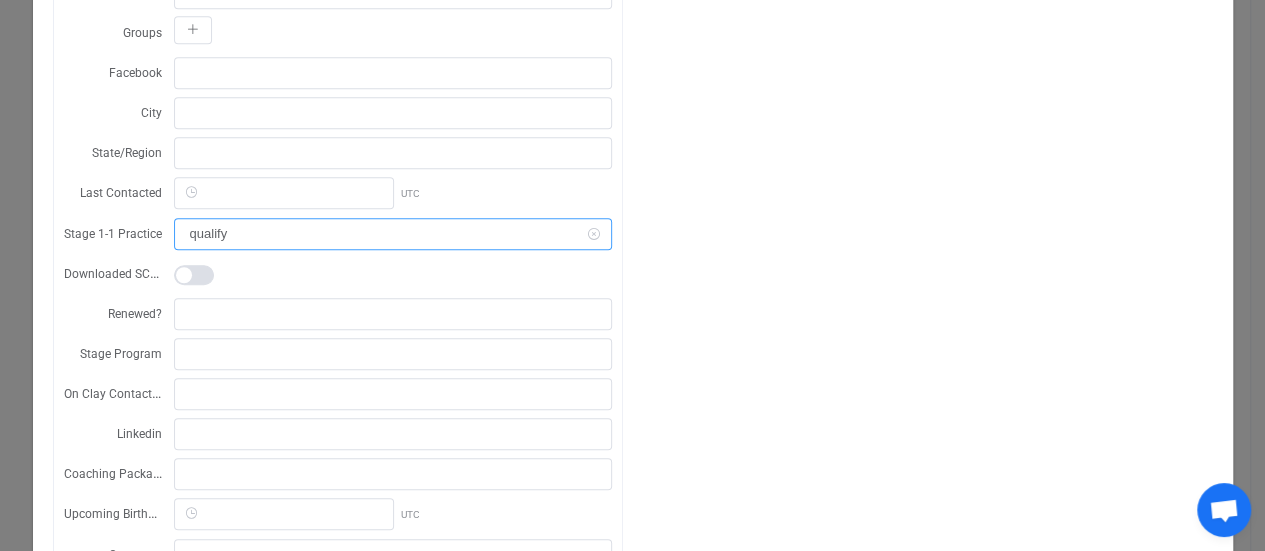 drag, startPoint x: 244, startPoint y: 233, endPoint x: 118, endPoint y: 209, distance: 128.26535 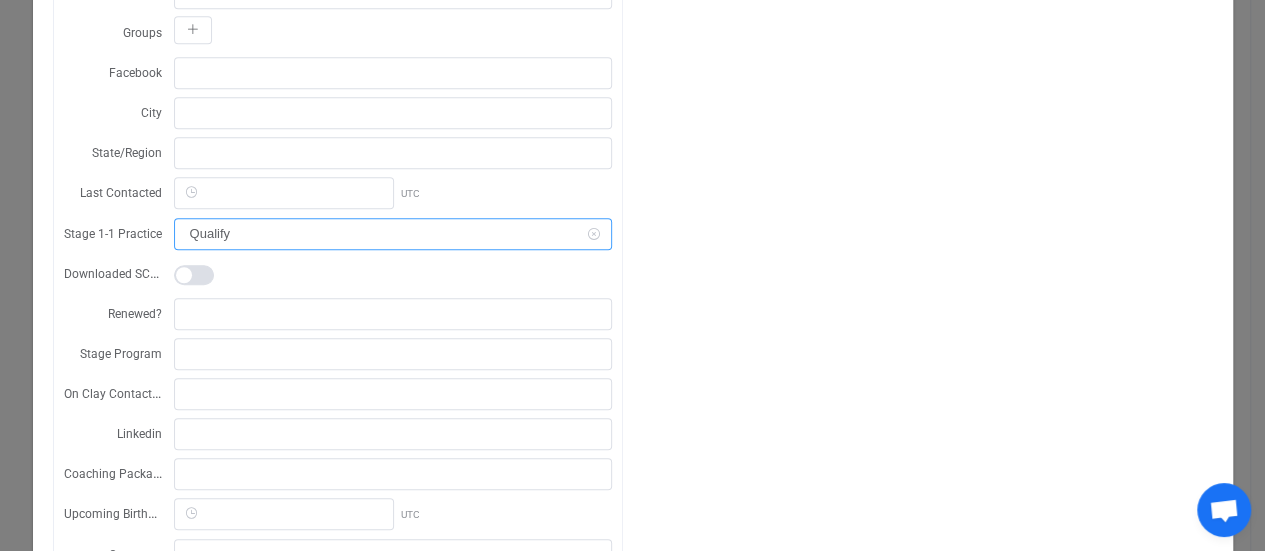 type on "Qualify" 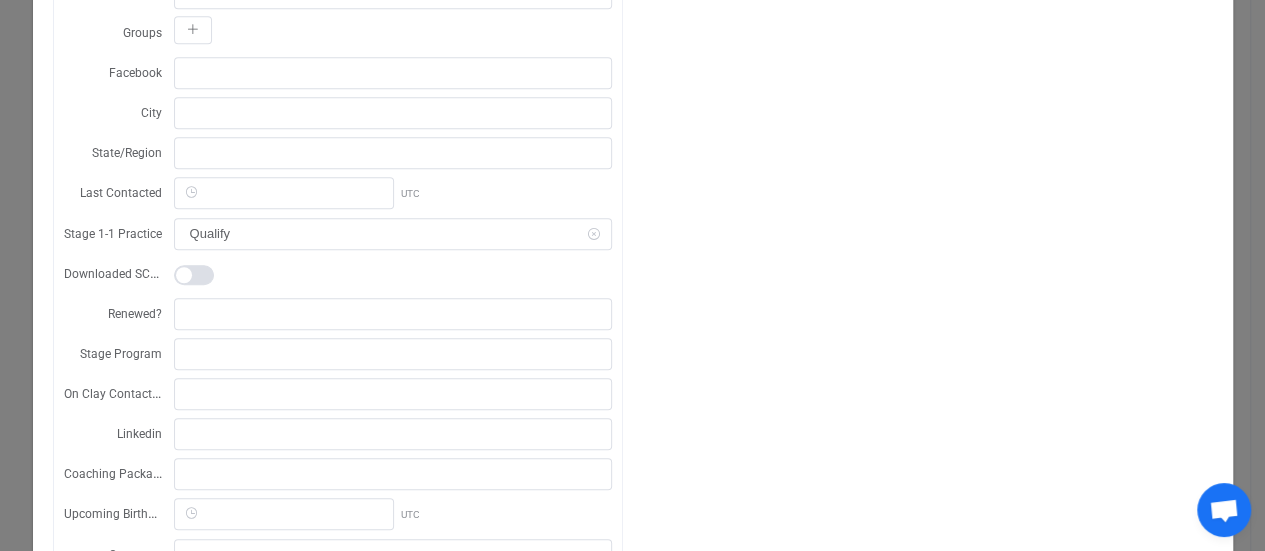 click on "Notion A
Sync account ID 0 Sync account name Origin A A B Operation type Update Update Insert First name [PERSON_NAME] name Emails Phones All columns Subscriber Primary Email # Coaching Calls Program Contact Strength Business Address Secondary Phone Location Last Name Groups Facebook City State/Region Last Contacted UTC Stage 1-1 Practice Qualify Downloaded SCG Brochure? Renewed? Stage Program On Clay Contacts? Linkedin Coaching Package Upcoming Birthday UTC Company Job Title Country Coaching Length UTC First Contacted UTC Twitter Primary Phone Secondary Email Website First Name Note Value 0 Contact URL Bio Home Address Name Pipedrive B
First name [PERSON_NAME] name Company Unchanged Labels Unchanged Emails Phones Custom fields Stage 1-1 Practice" at bounding box center [633, 291] 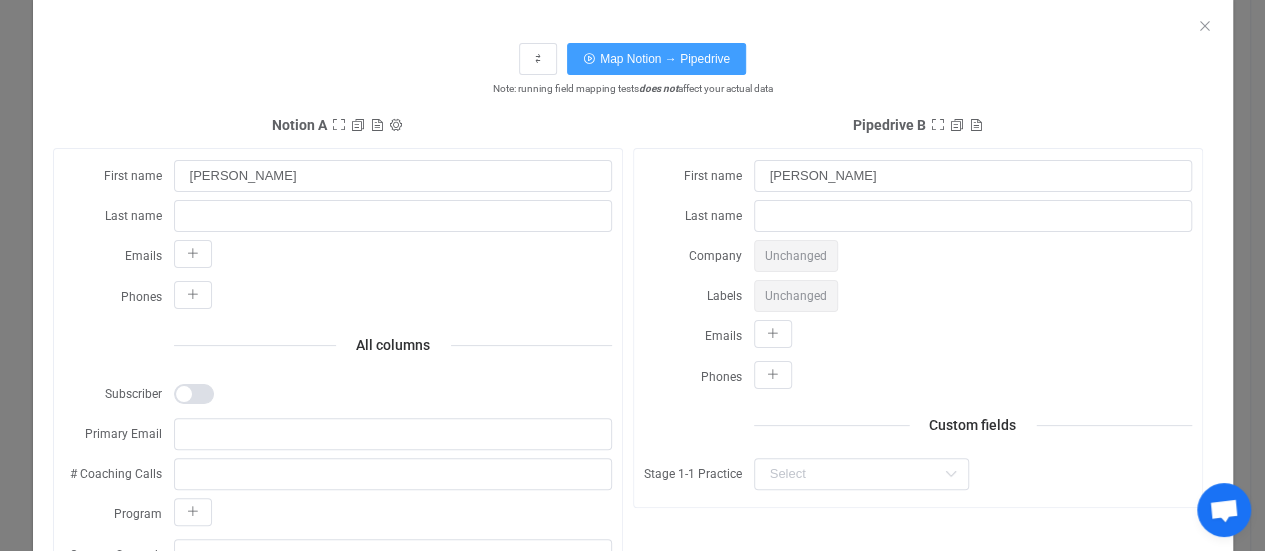 scroll, scrollTop: 0, scrollLeft: 0, axis: both 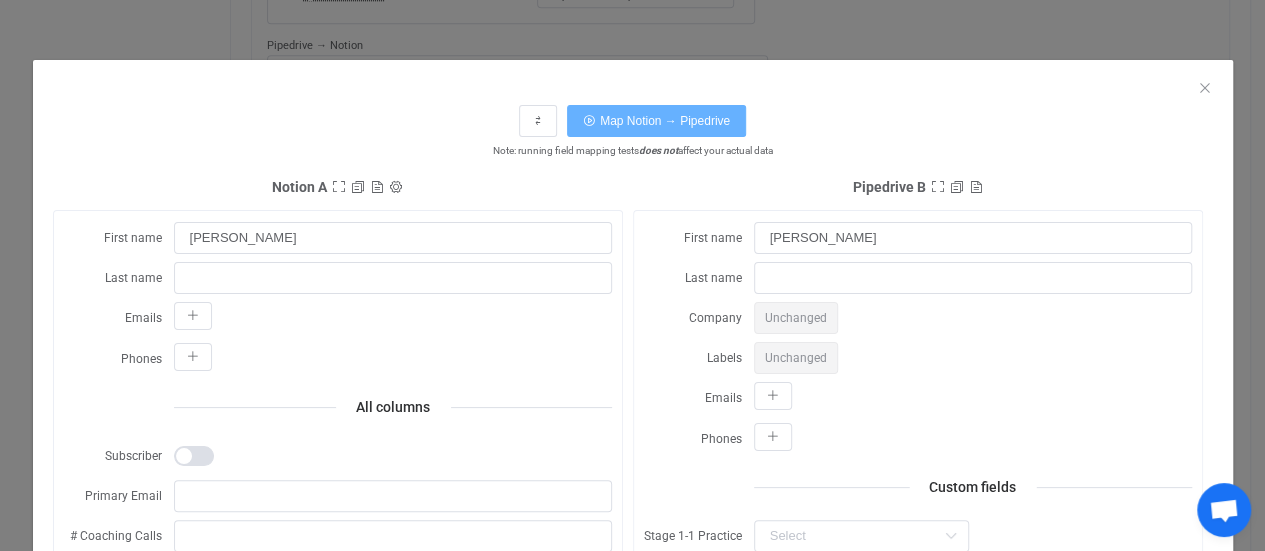 click on "Map Notion → Pipedrive" at bounding box center [665, 121] 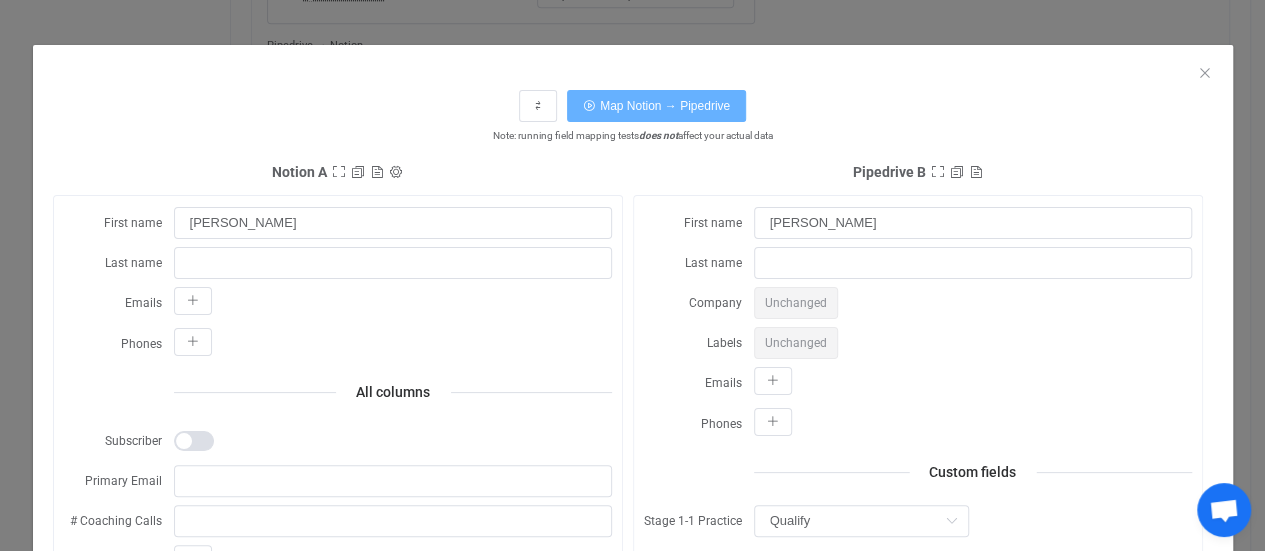 scroll, scrollTop: 0, scrollLeft: 0, axis: both 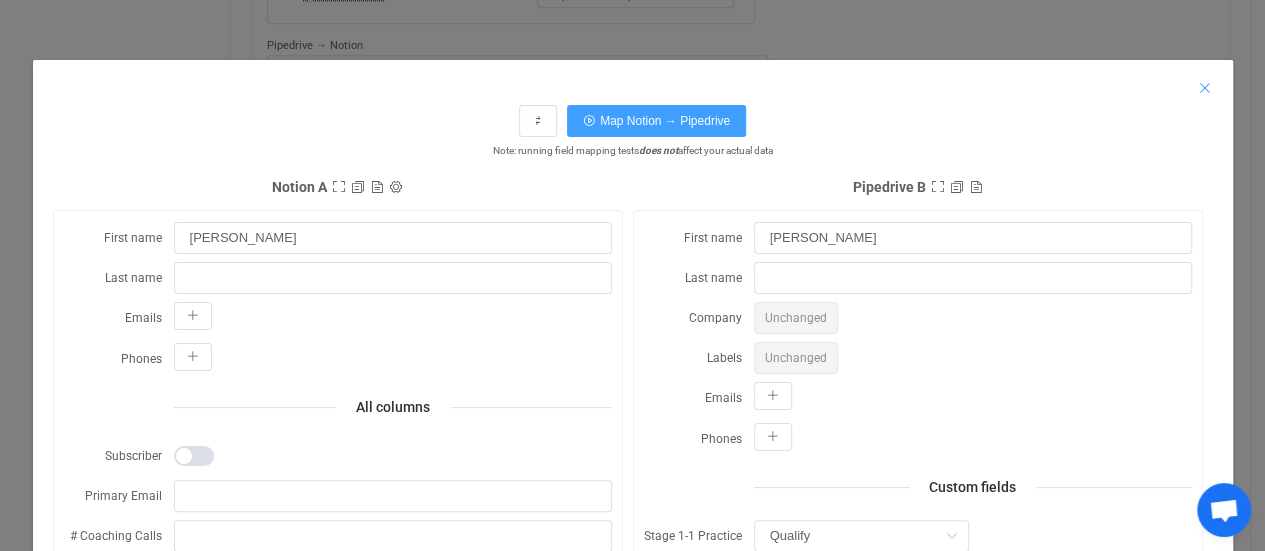 click at bounding box center [1205, 88] 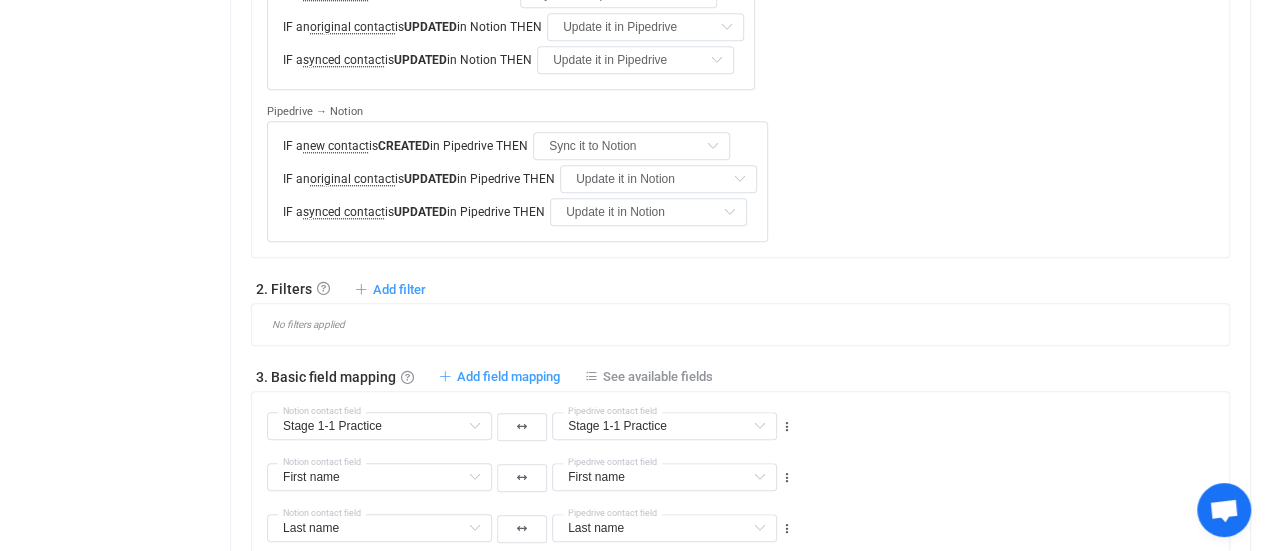 scroll, scrollTop: 909, scrollLeft: 0, axis: vertical 